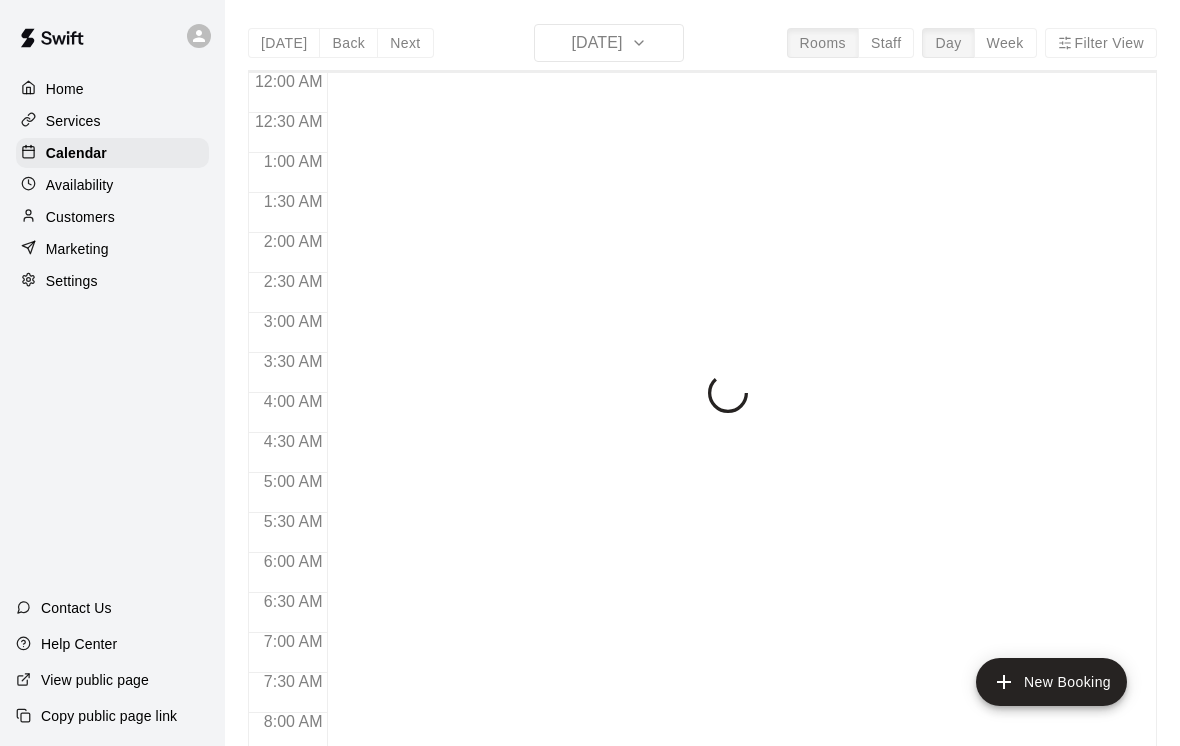 scroll, scrollTop: 0, scrollLeft: 0, axis: both 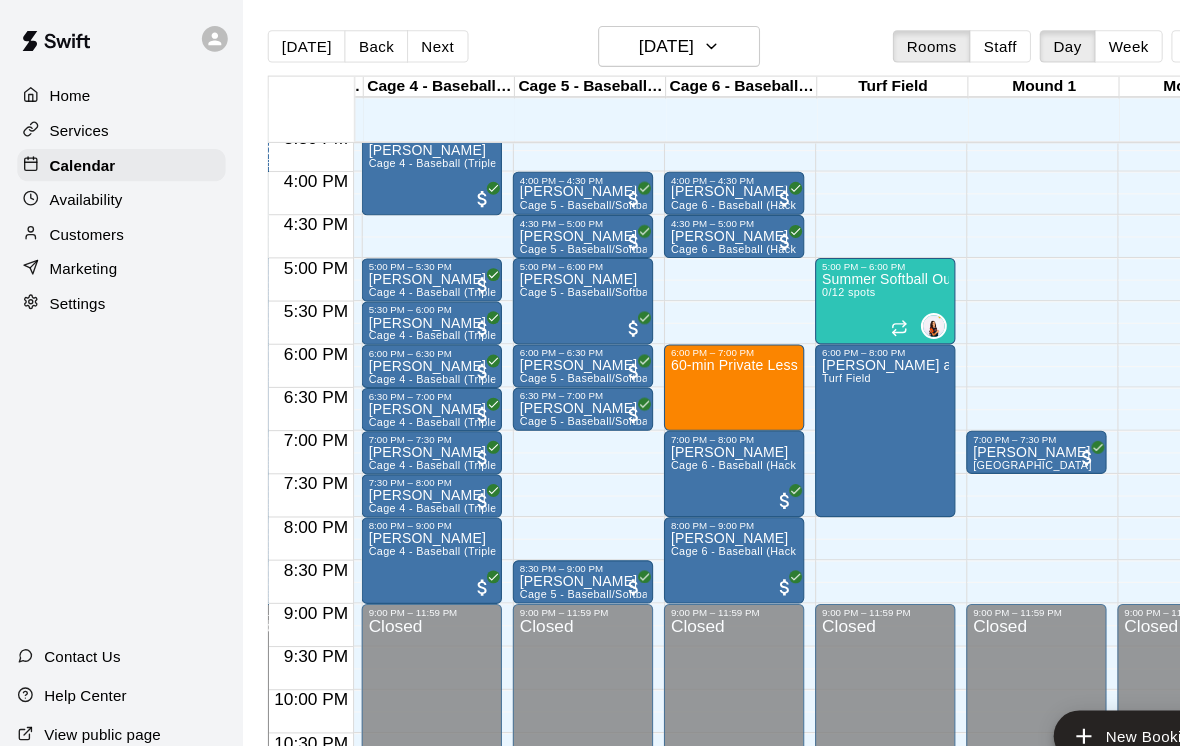 click on "6:00 PM – 7:00 PM 60-min Private Lesson" at bounding box center [680, 359] 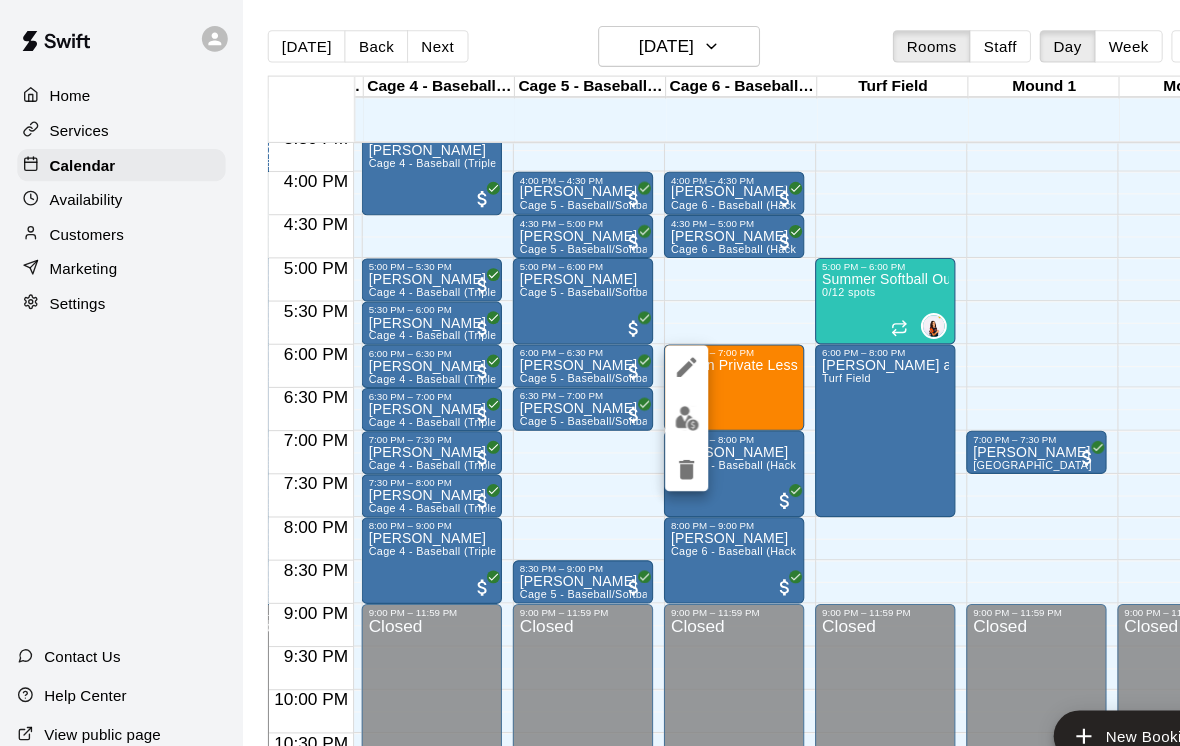 click at bounding box center [636, 387] 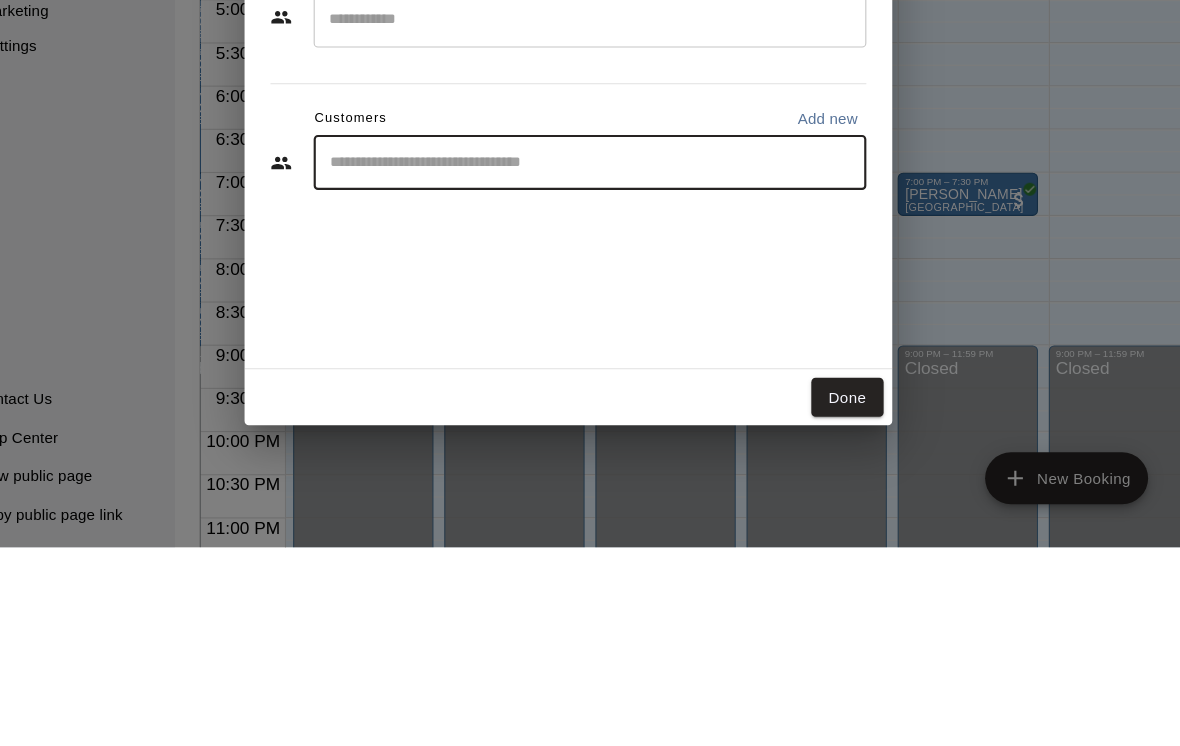 click on "Staff ​ Customers Add new ​" at bounding box center [590, 381] 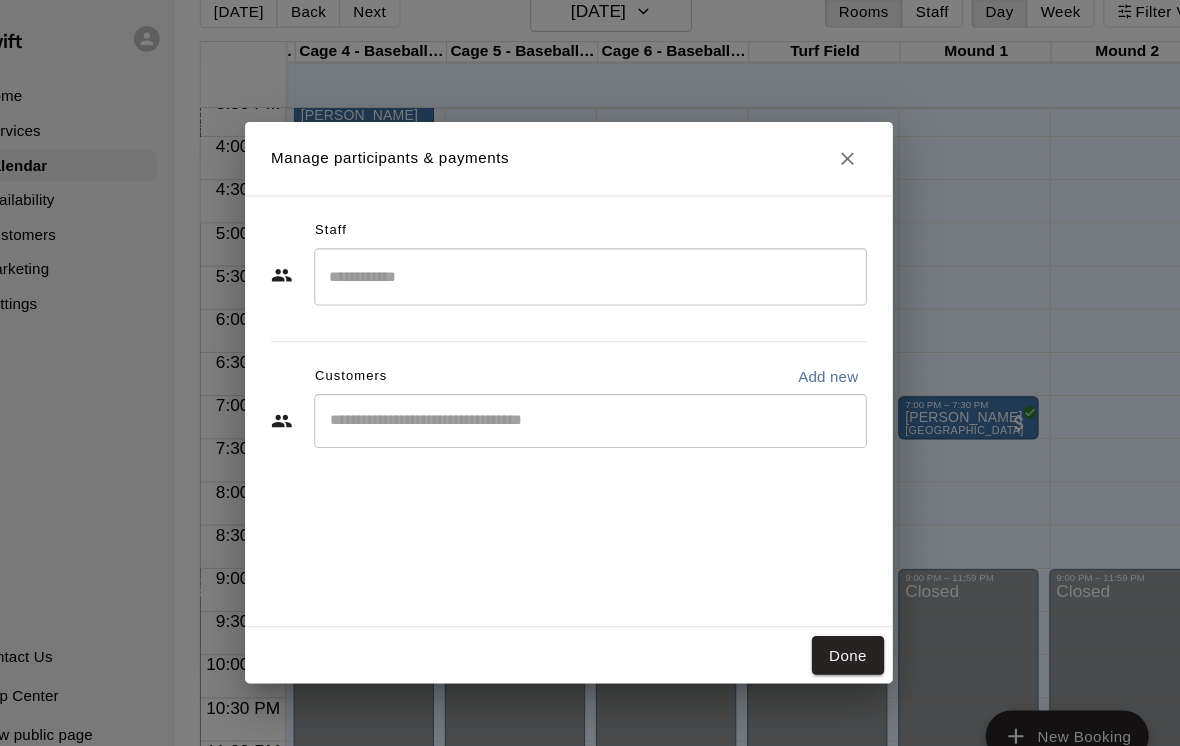click on "Manage participants & payments Staff ​ Customers Add new ​ Done" at bounding box center (590, 373) 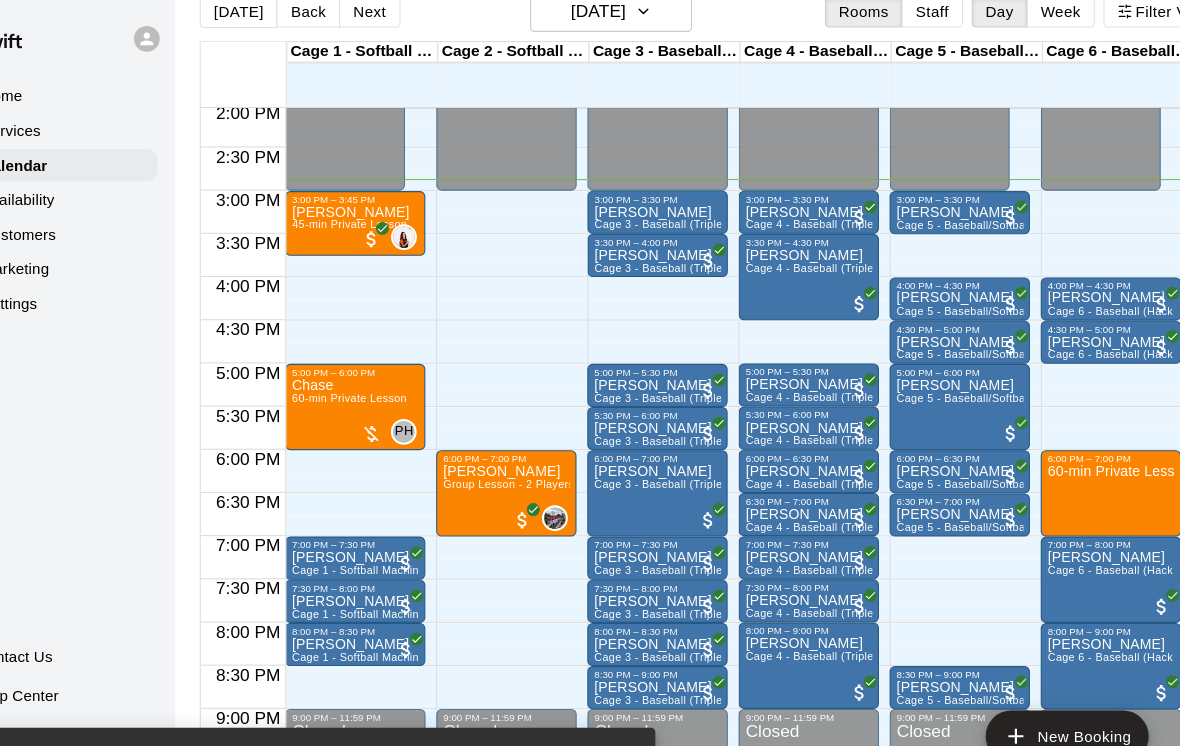 scroll, scrollTop: 0, scrollLeft: 0, axis: both 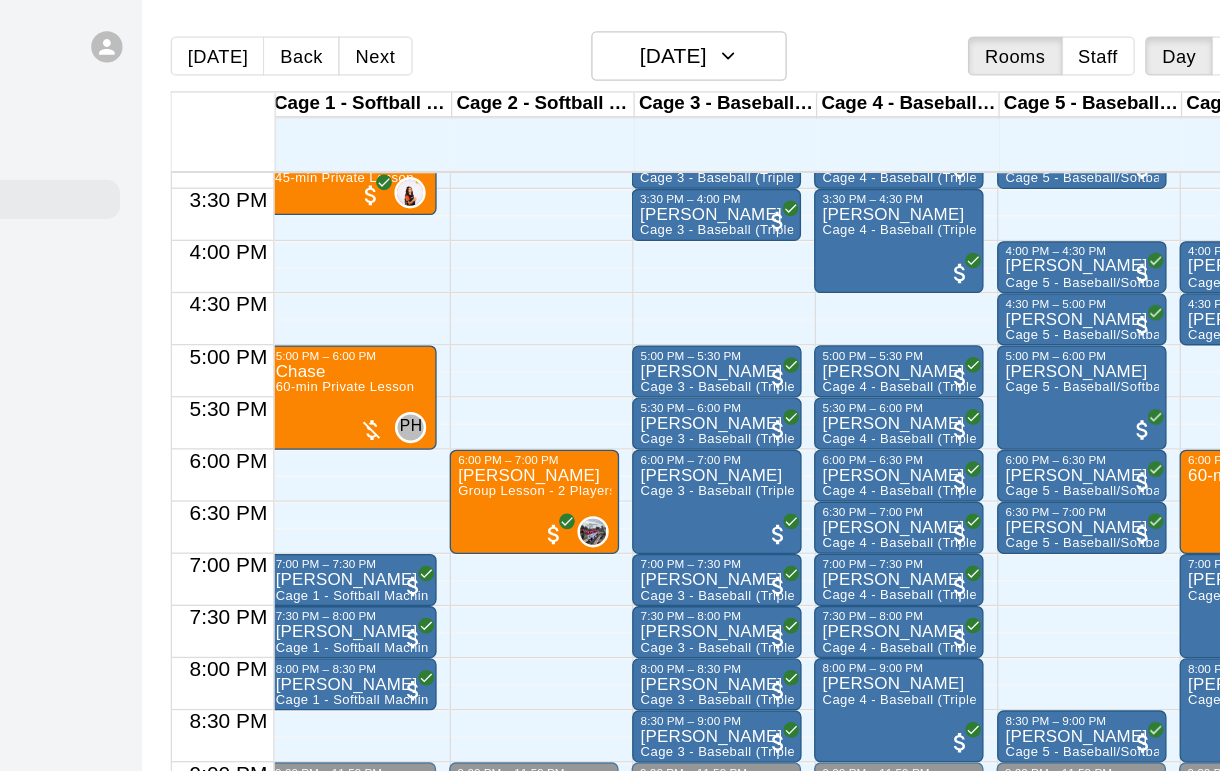 click on "8:30 PM – 9:00 PM" at bounding box center (947, 553) 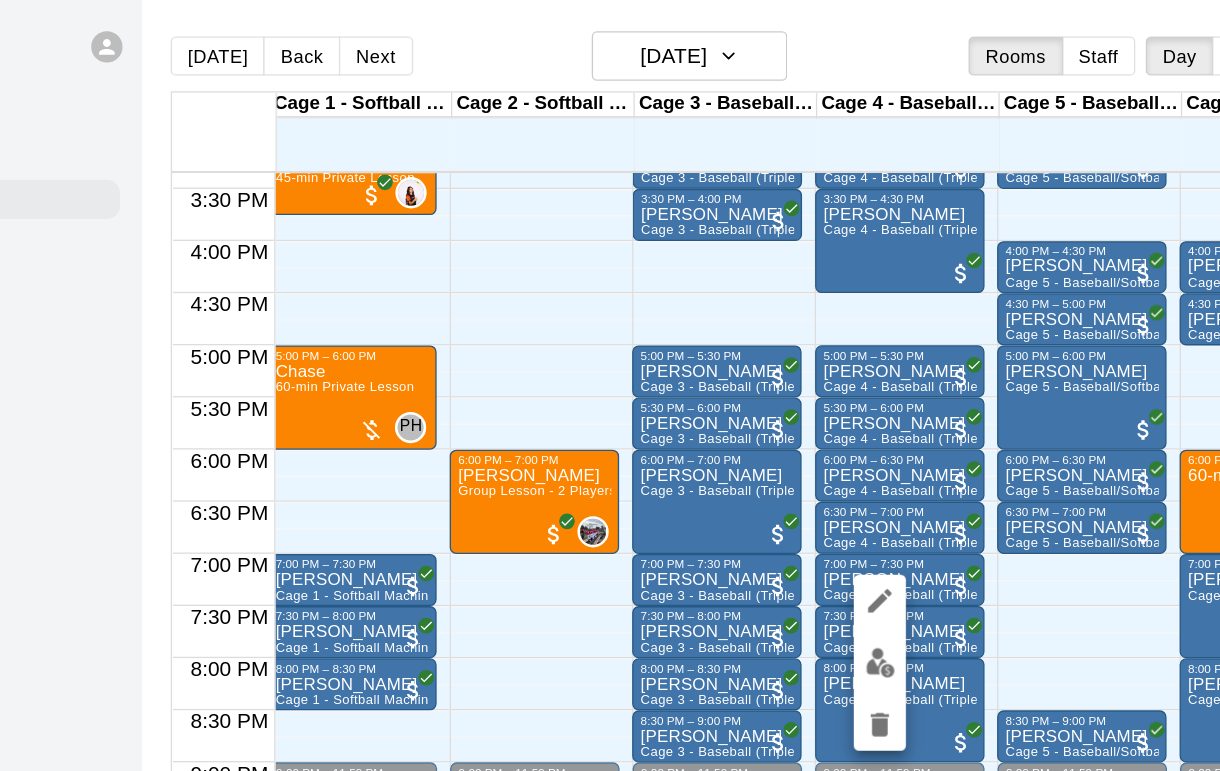click at bounding box center [792, 508] 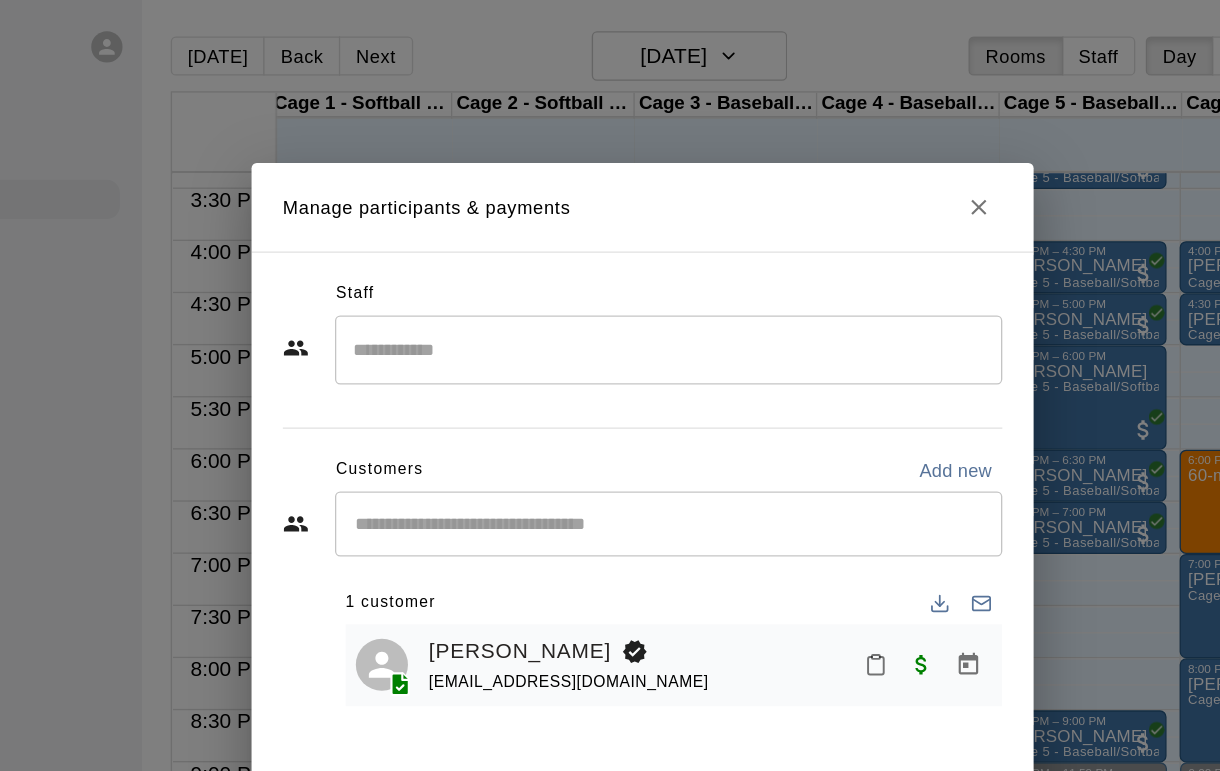 click on "Trey Brooks tr3ybrooks@gmail.com" at bounding box center (634, 510) 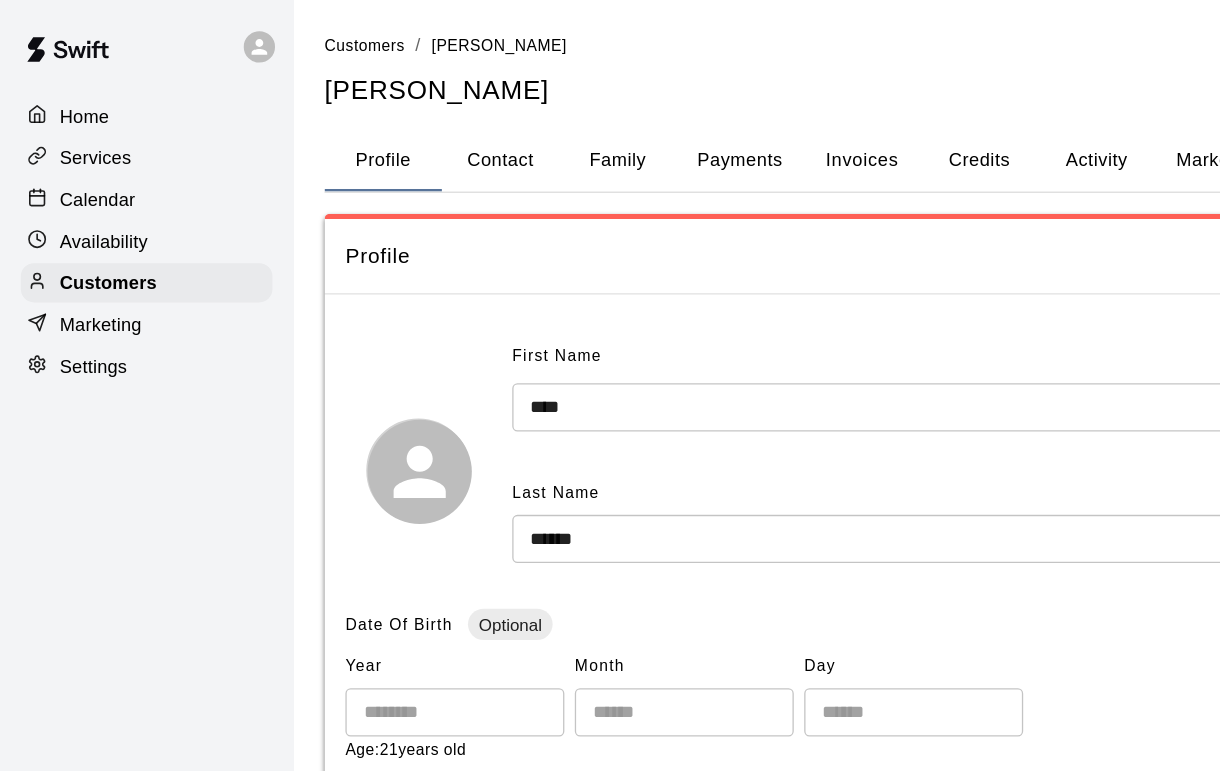 click on "Family" at bounding box center (474, 123) 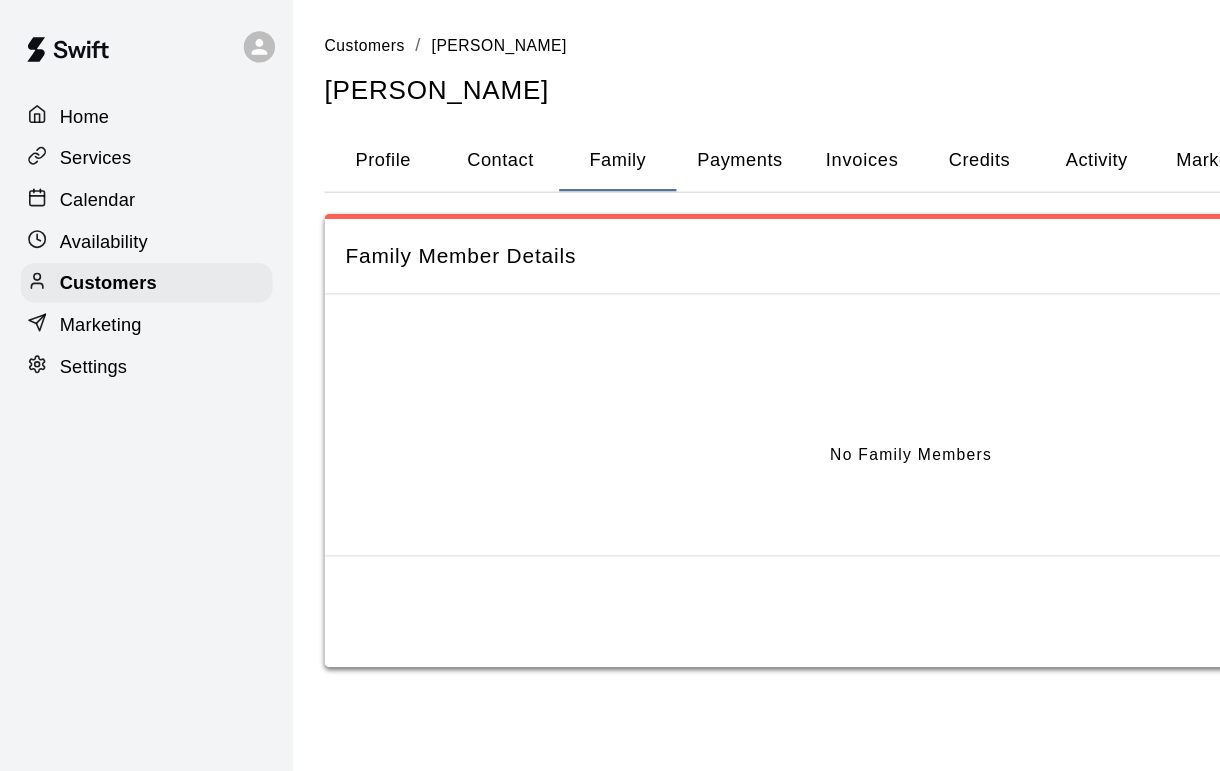 click on "Payments" at bounding box center (567, 123) 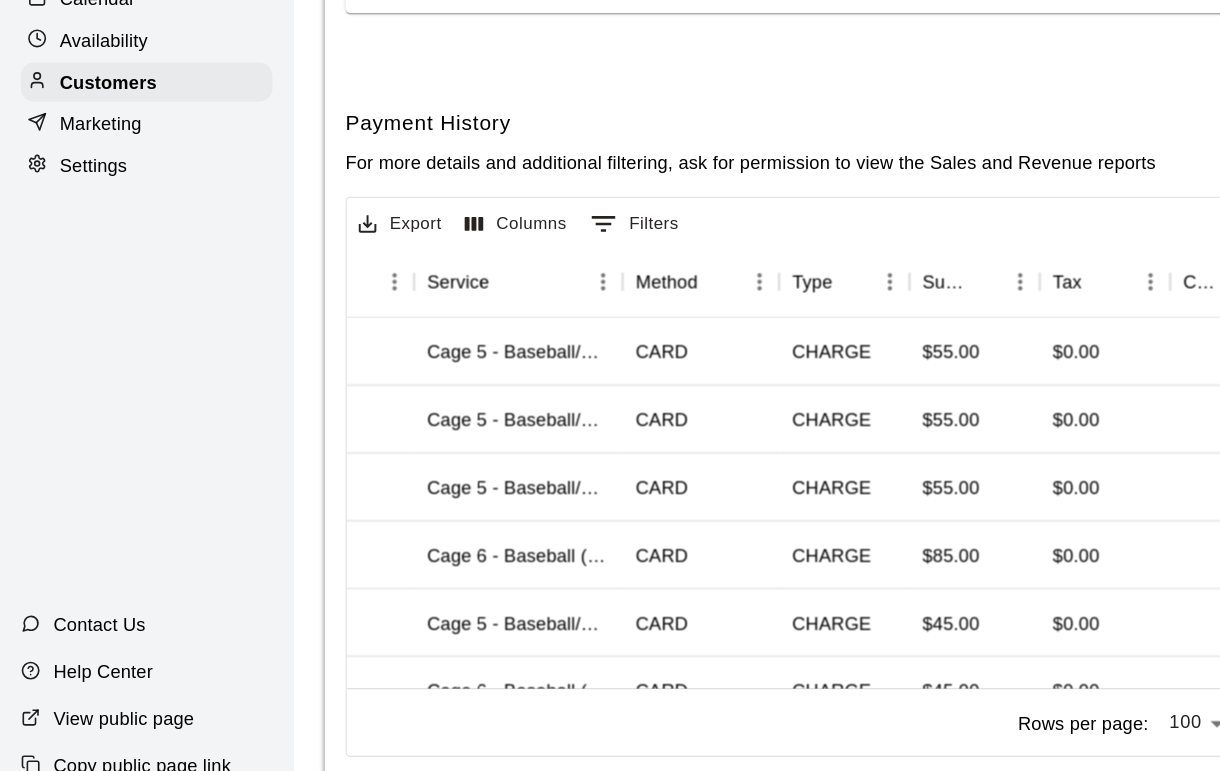 click at bounding box center (33, 153) 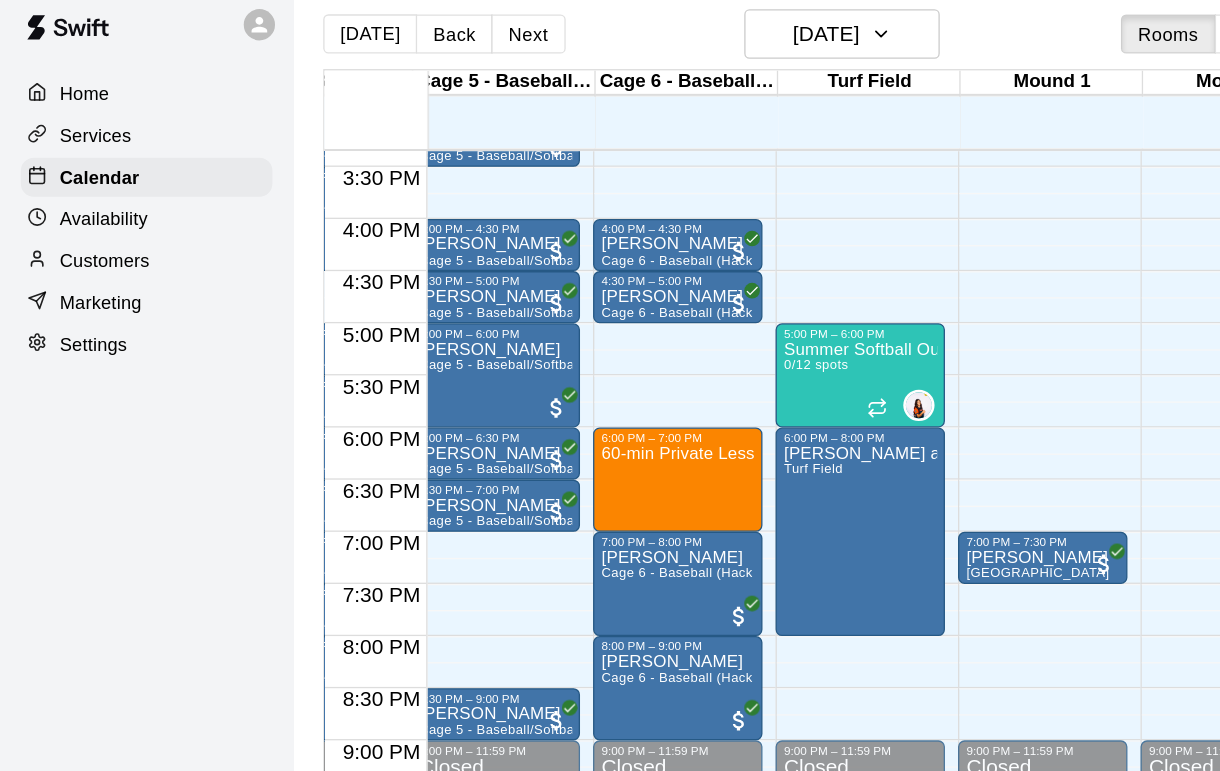 scroll, scrollTop: 1172, scrollLeft: 535, axis: both 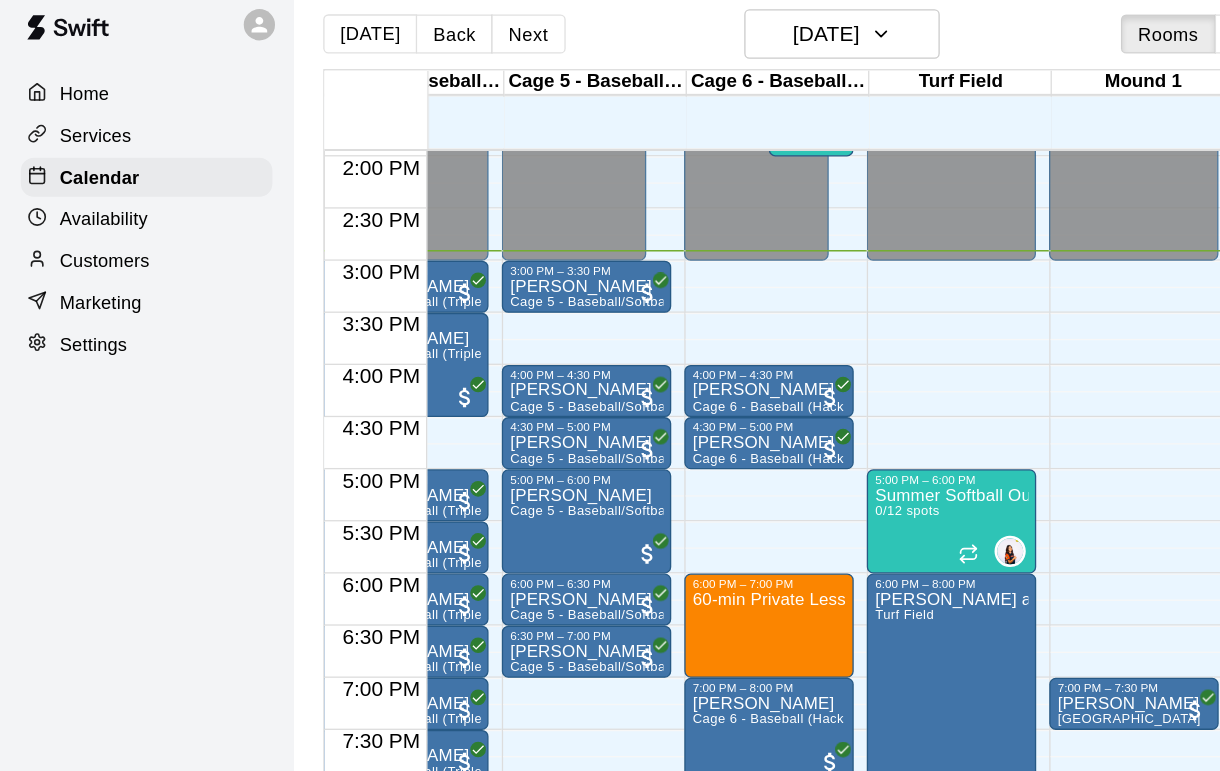 click on "Wes Long" at bounding box center [450, 237] 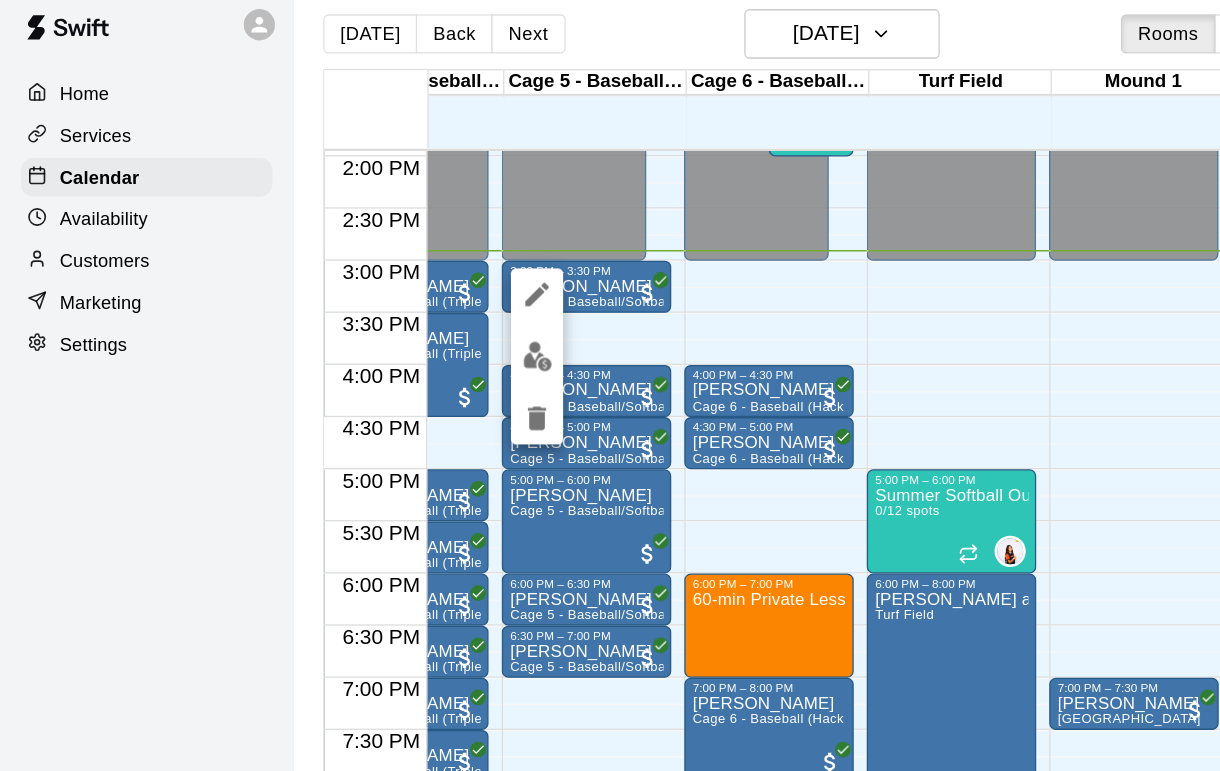 click at bounding box center (412, 290) 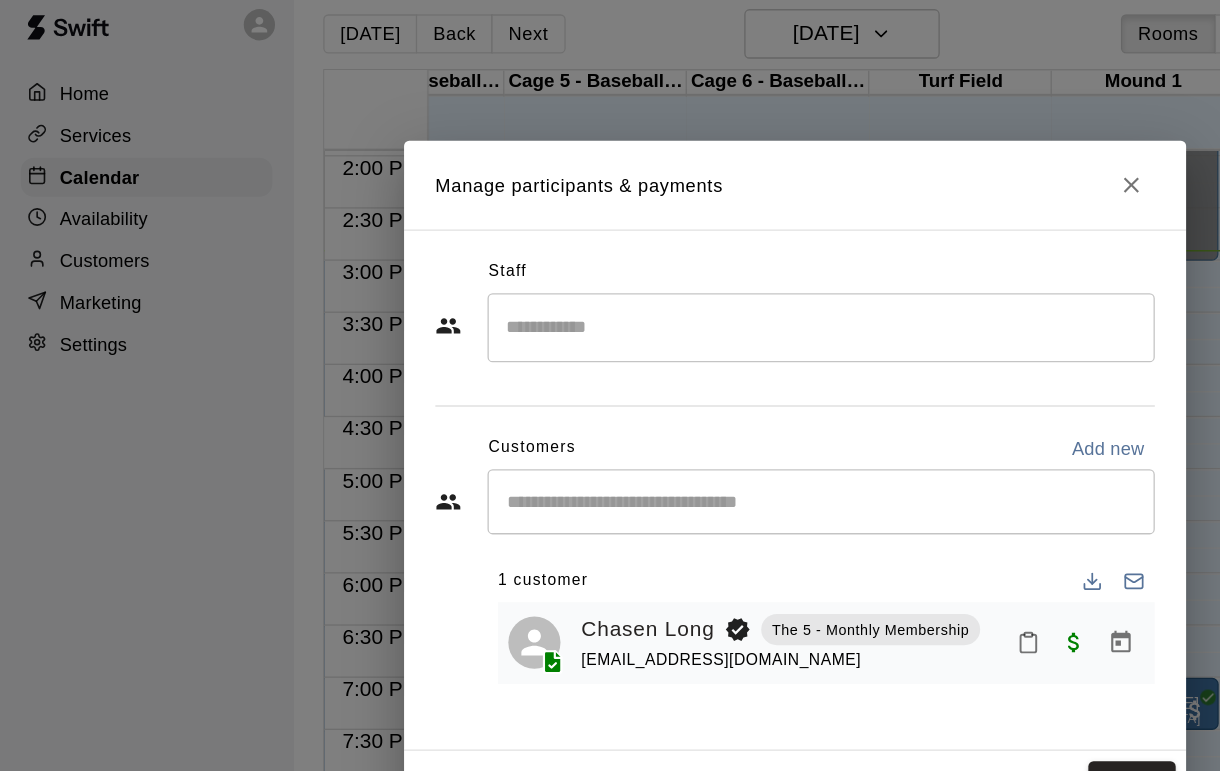 click on "Manage participants & payments" at bounding box center (610, 159) 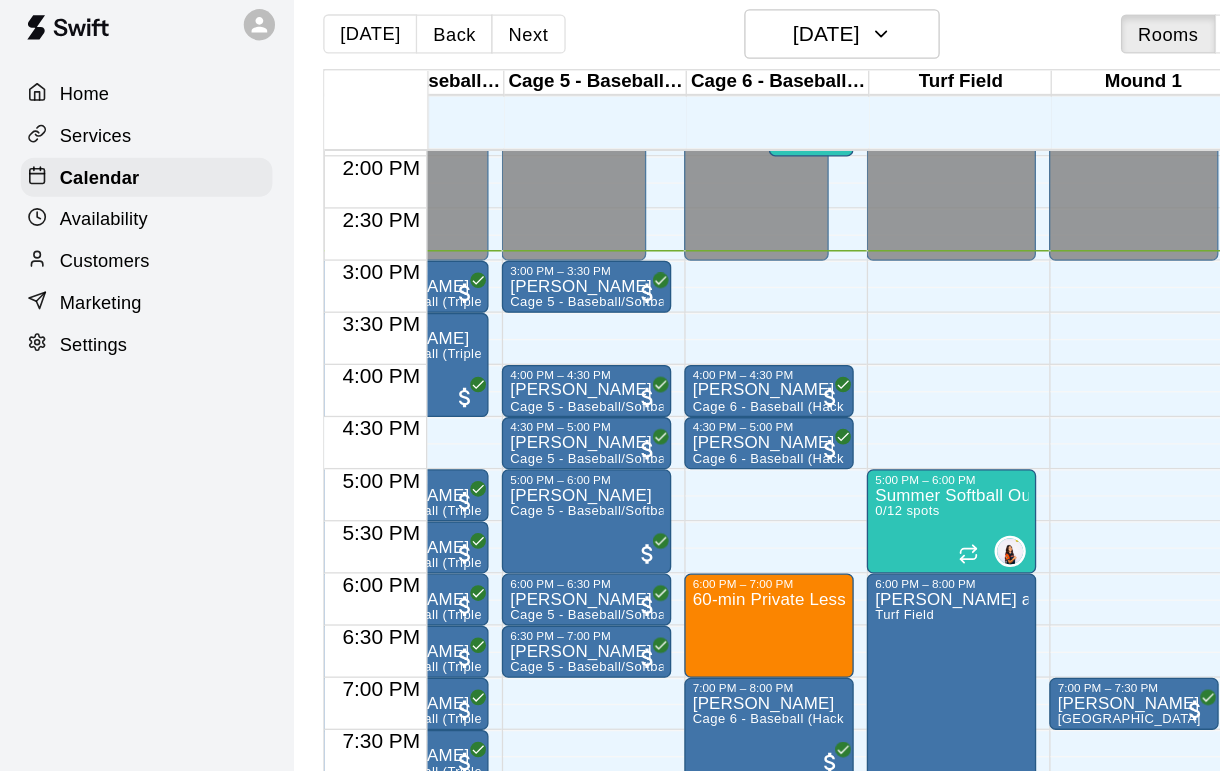 scroll, scrollTop: 1084, scrollLeft: 421, axis: both 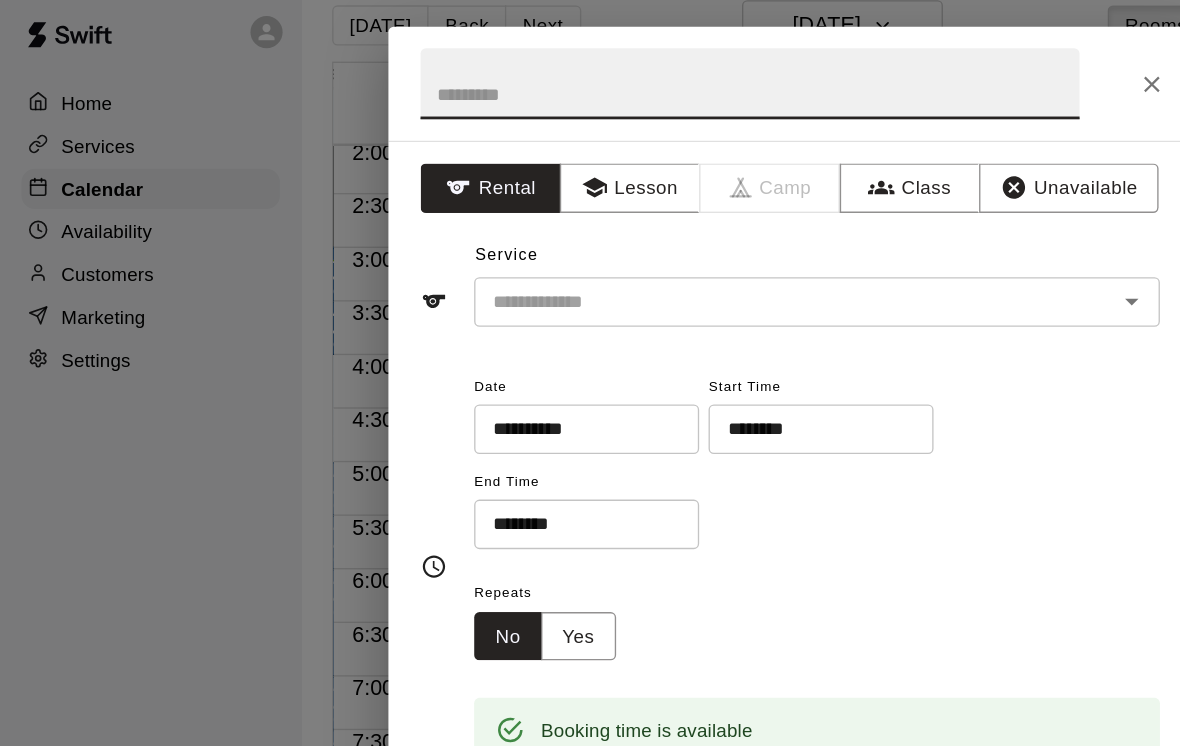 click at bounding box center [560, 74] 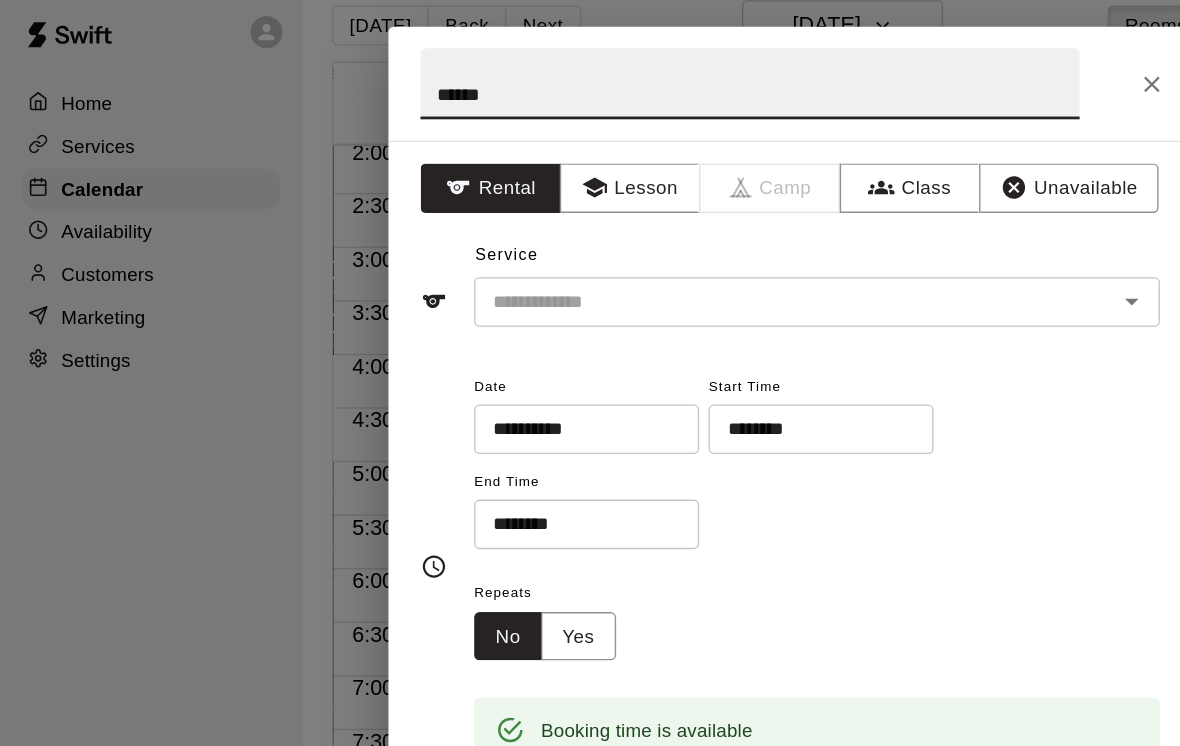 click 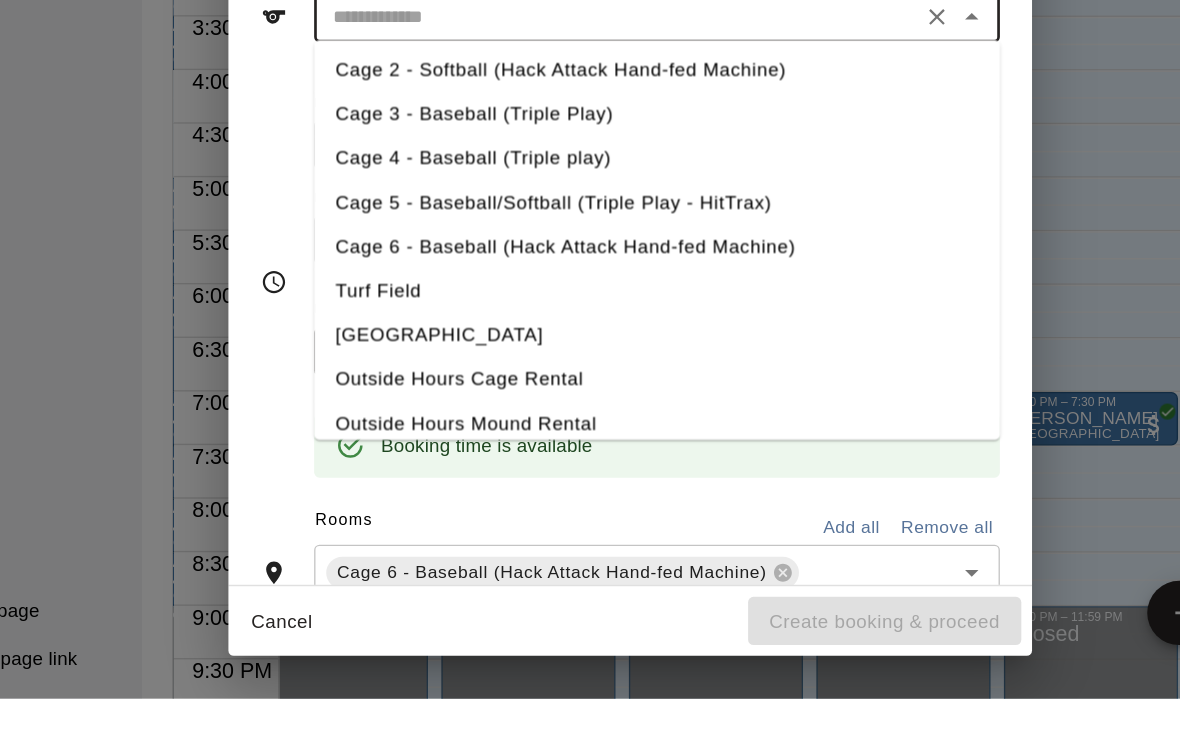 click on "Cage 6 - Baseball (Hack Attack Hand-fed Machine)" at bounding box center (610, 409) 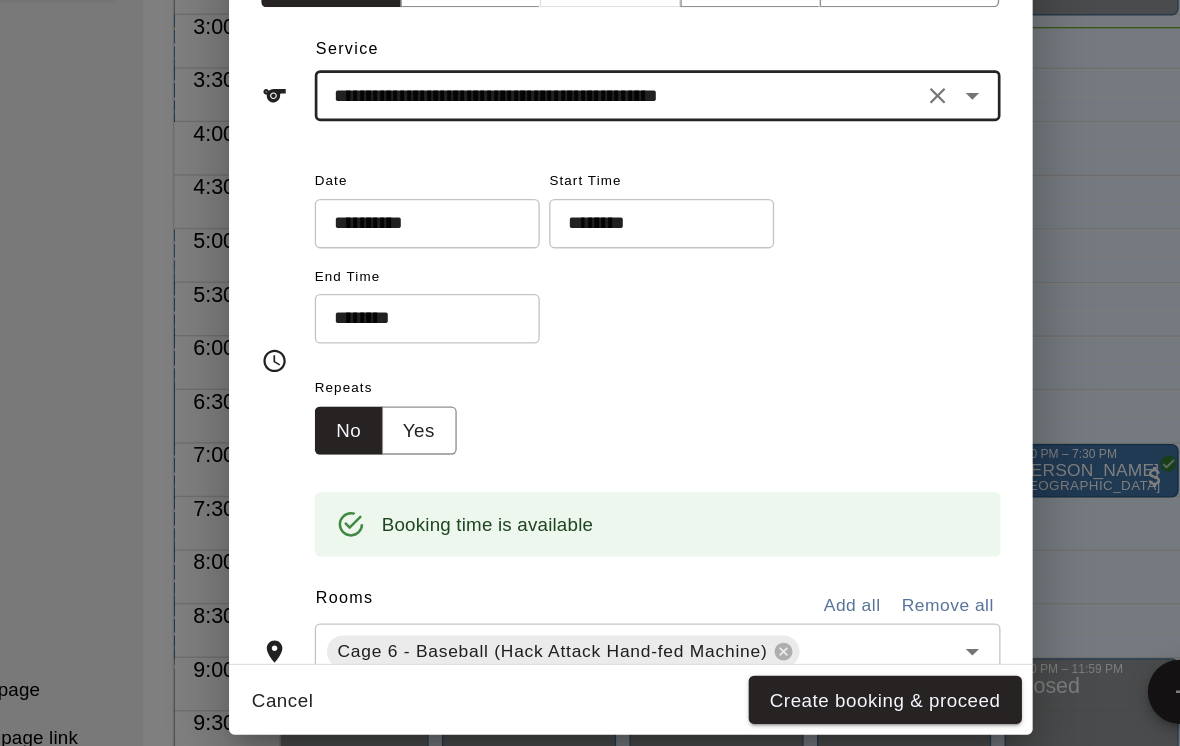 click on "Create booking & proceed" at bounding box center (780, 688) 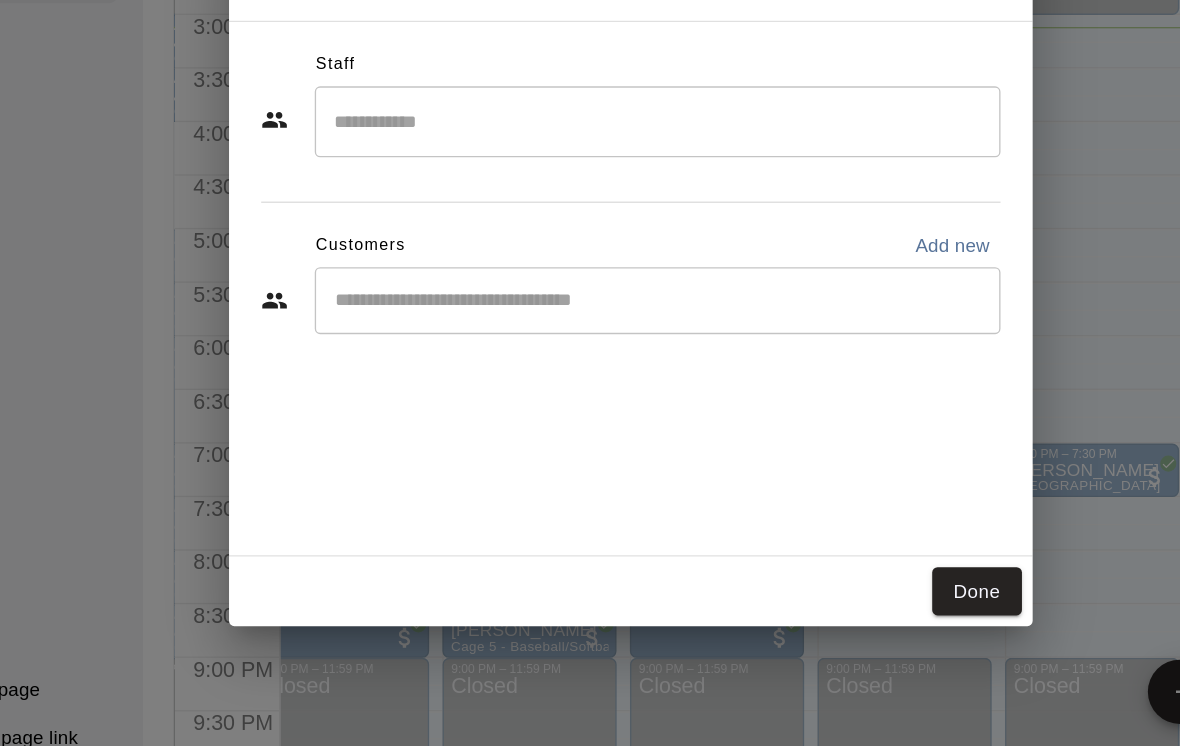 click on "Done" at bounding box center [848, 607] 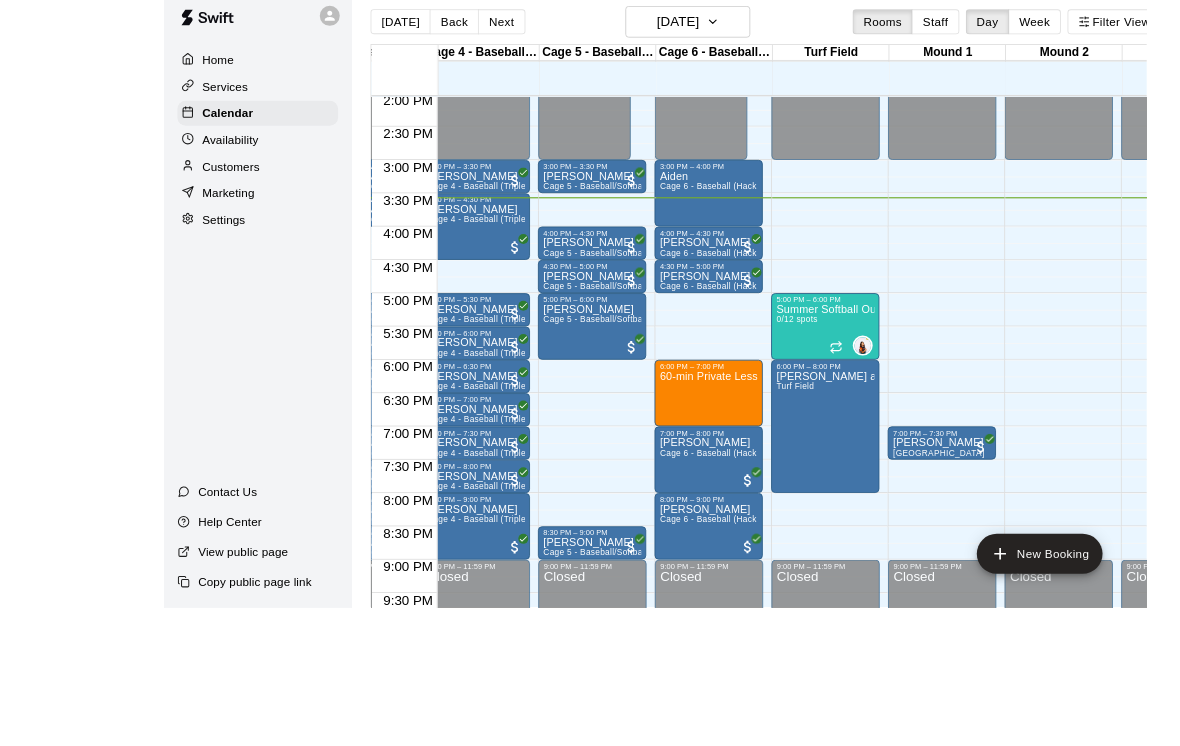 scroll, scrollTop: 63, scrollLeft: 0, axis: vertical 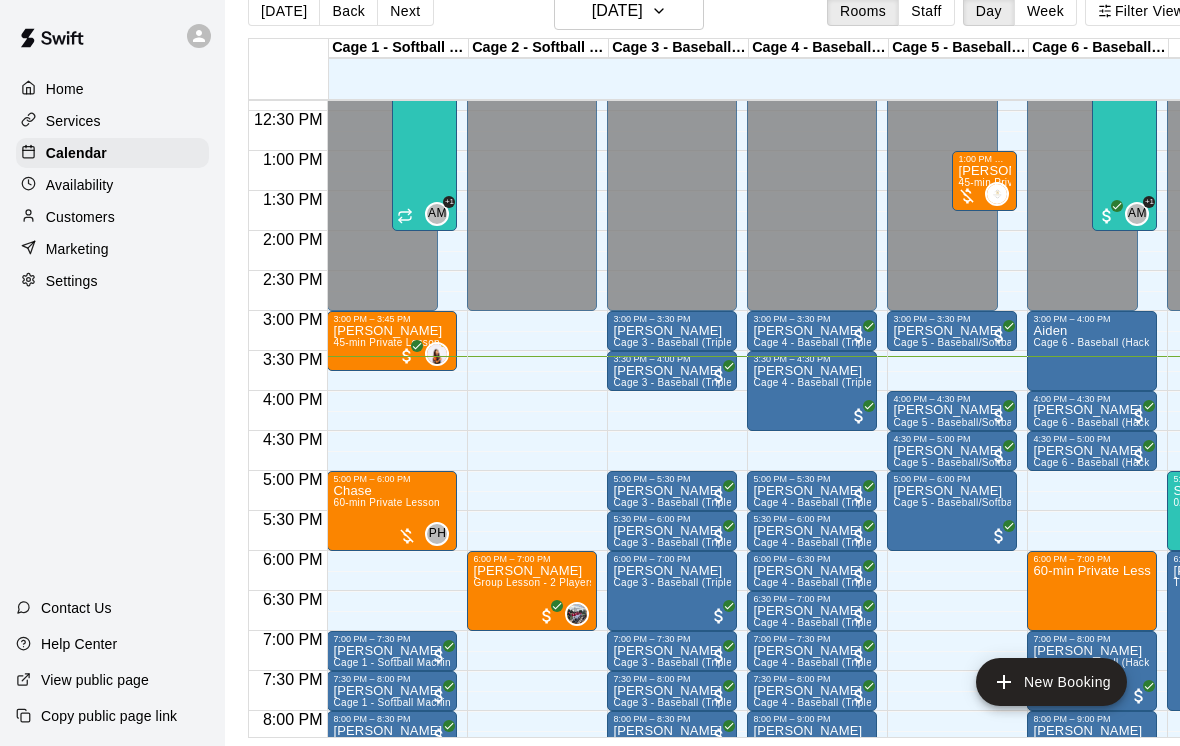 click on "3:00 PM – 4:00 PM Aiden  Cage 6 - Baseball (Hack Attack Hand-fed Machine)" at bounding box center [1092, 351] 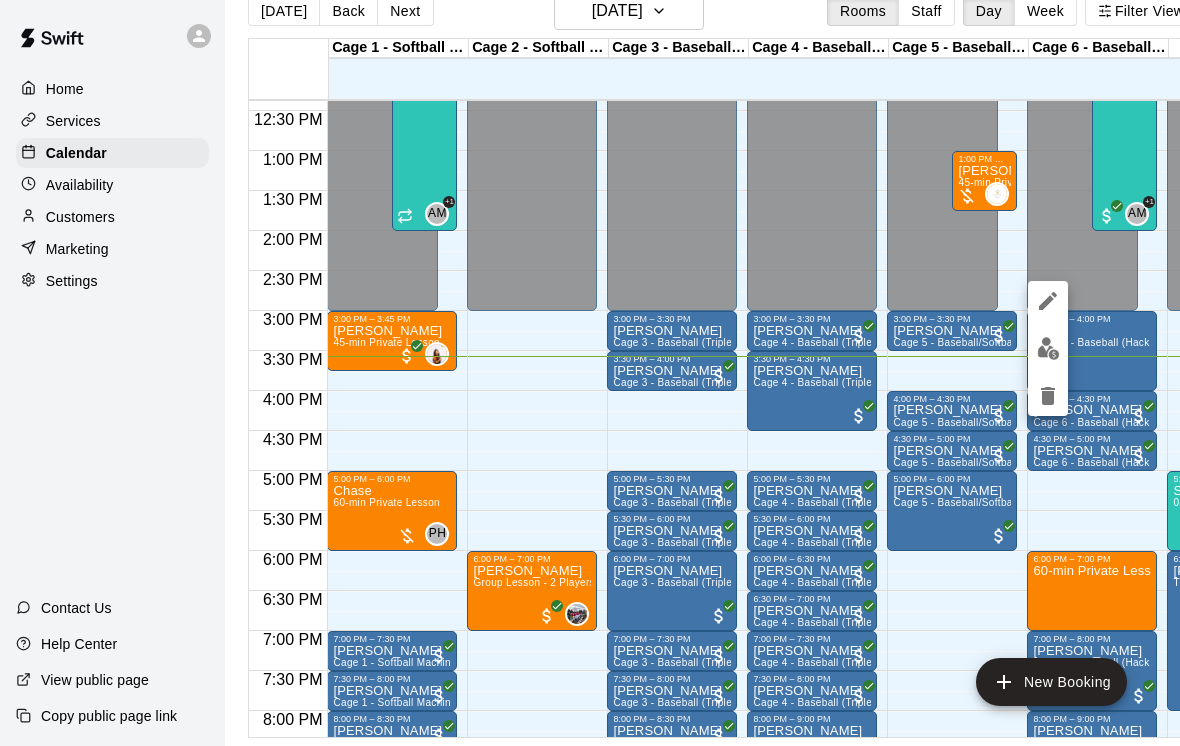 click at bounding box center [590, 373] 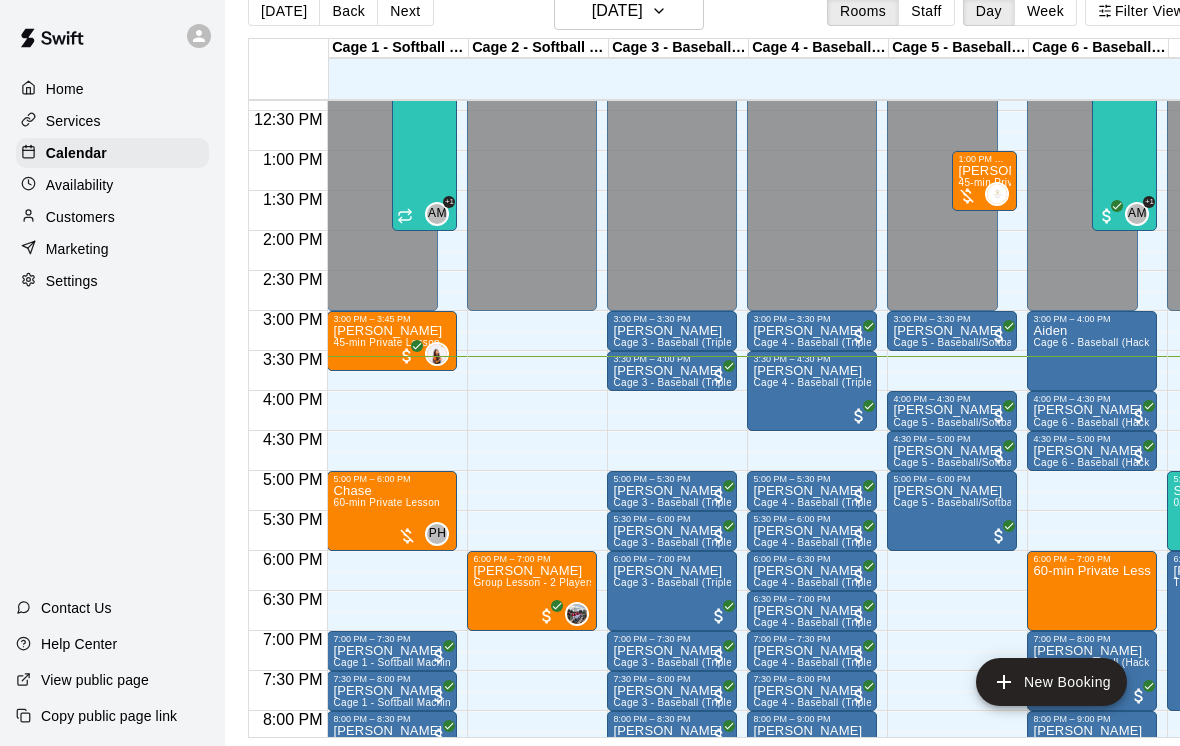 scroll, scrollTop: 63, scrollLeft: 40, axis: both 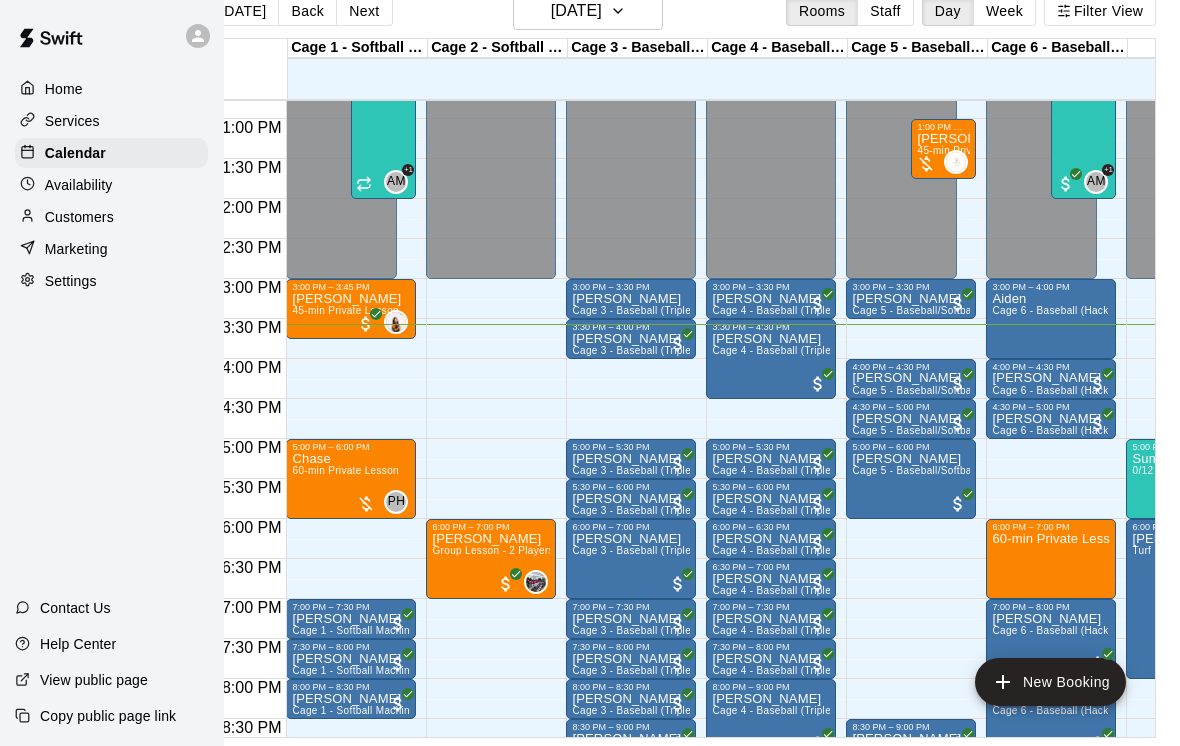 click on "Availability" at bounding box center [112, 185] 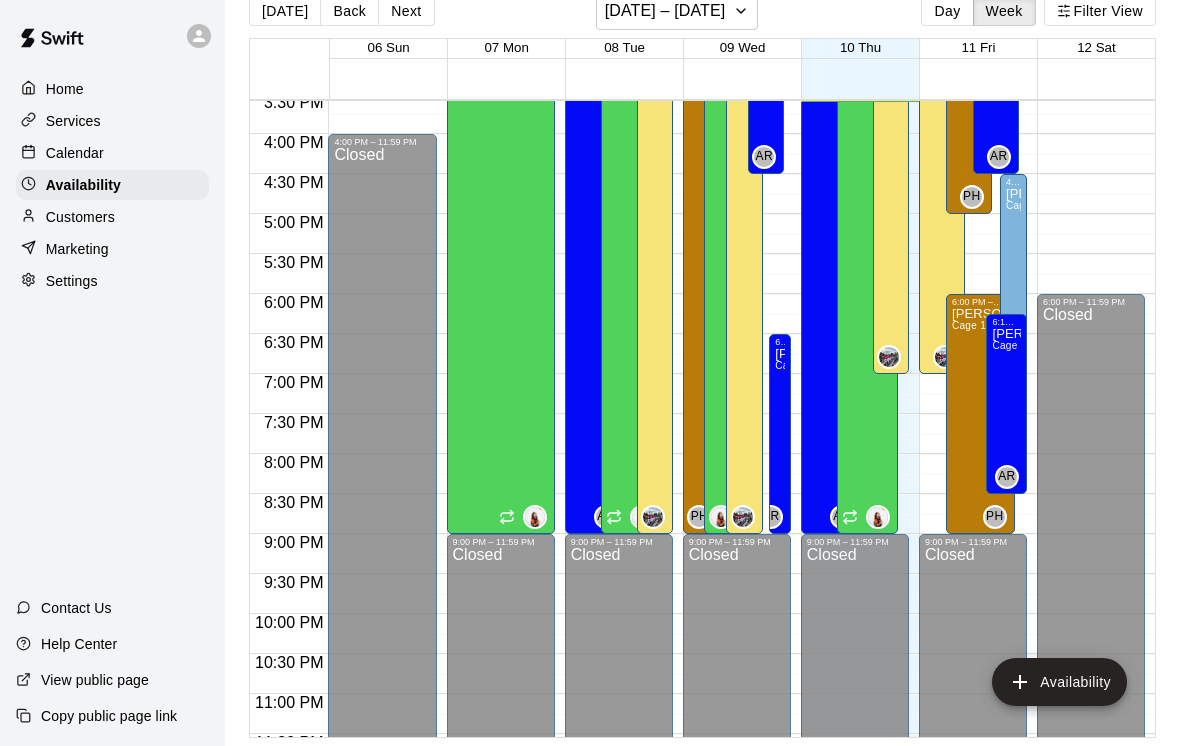 click on "Services" at bounding box center (112, 121) 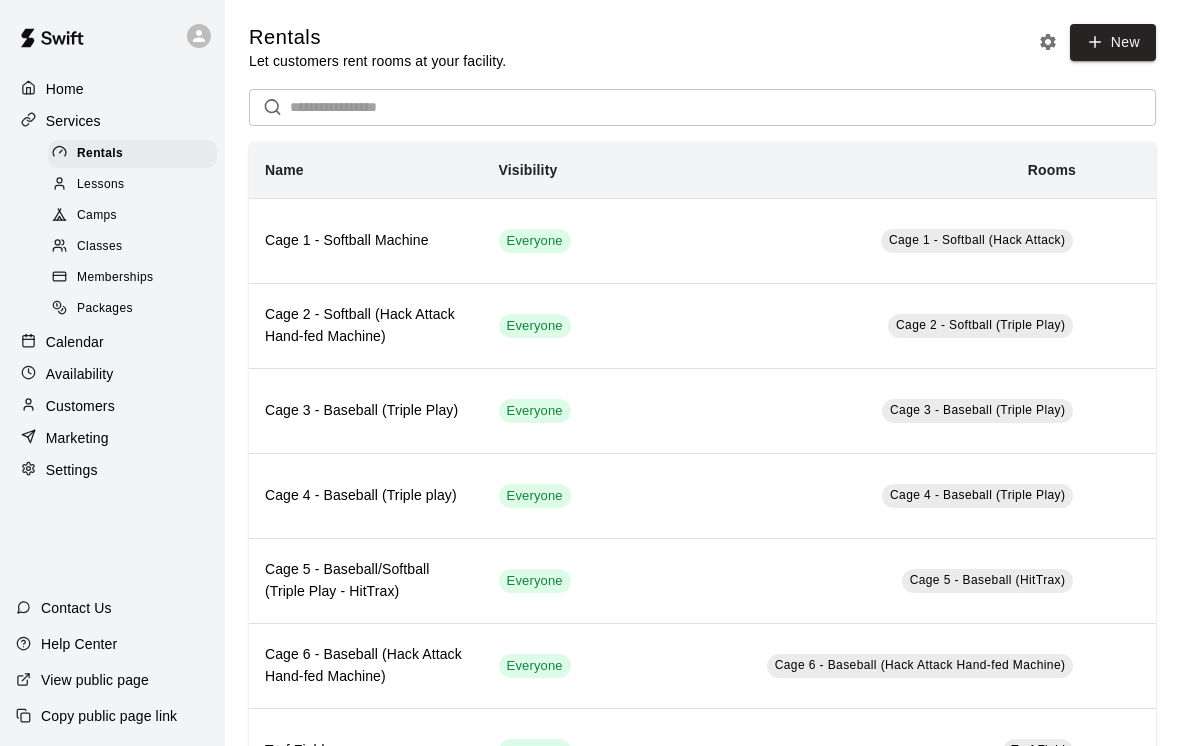 click on "Packages" at bounding box center [105, 309] 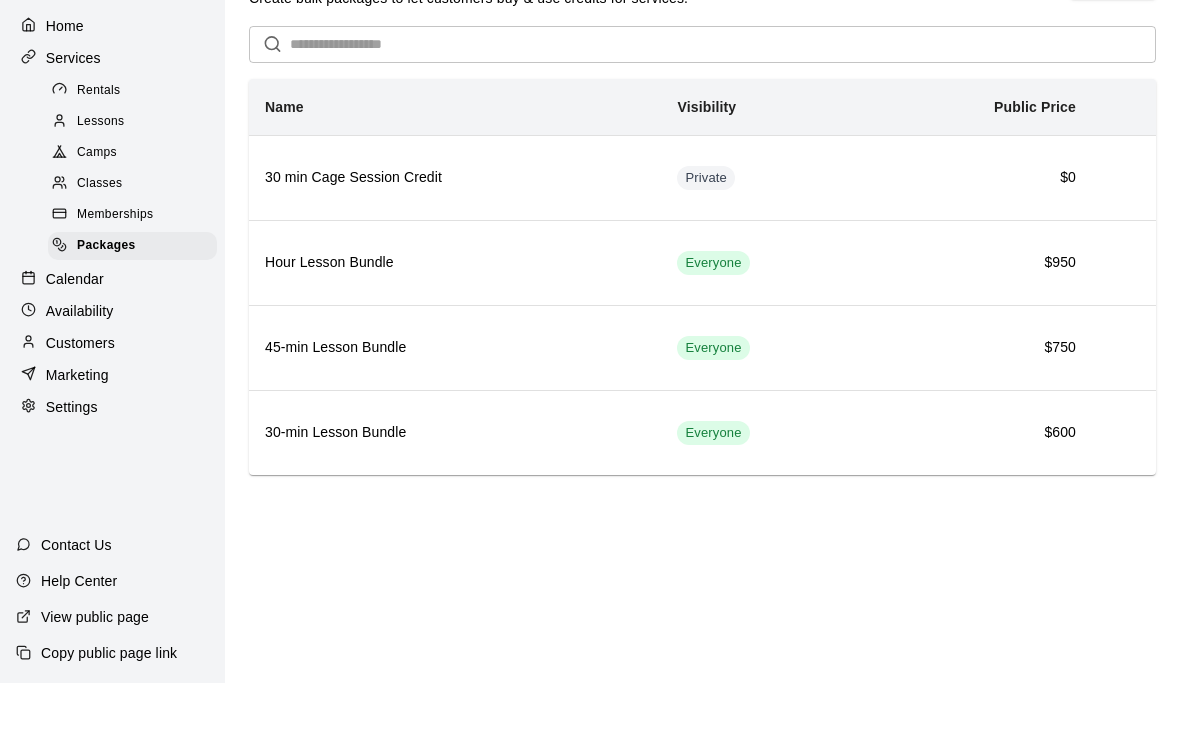 click at bounding box center (64, 247) 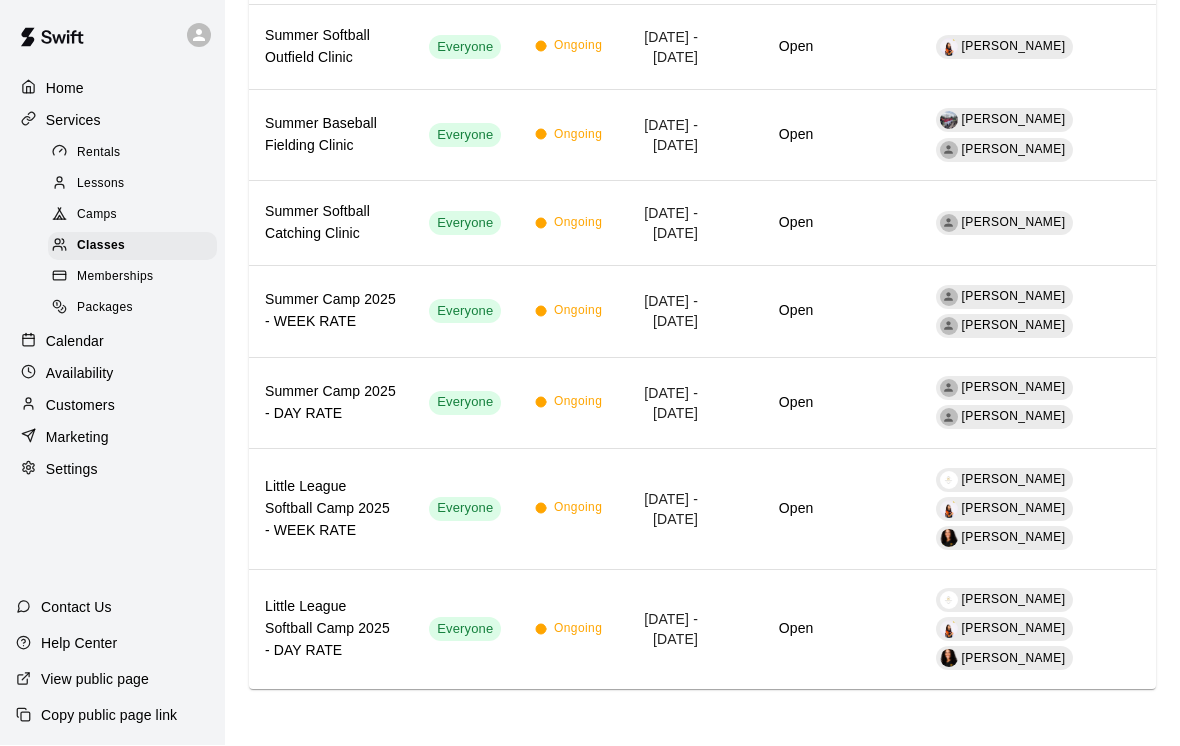 click on "Marketing" at bounding box center [77, 438] 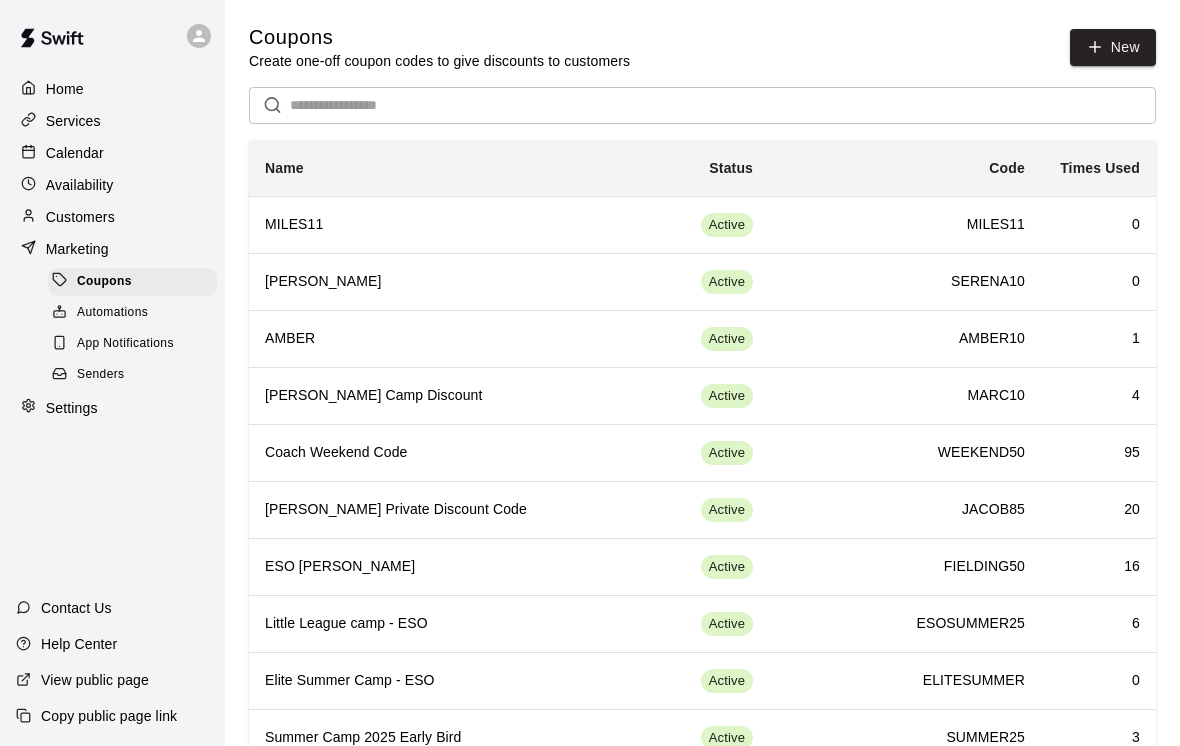 click on "Services" at bounding box center [73, 121] 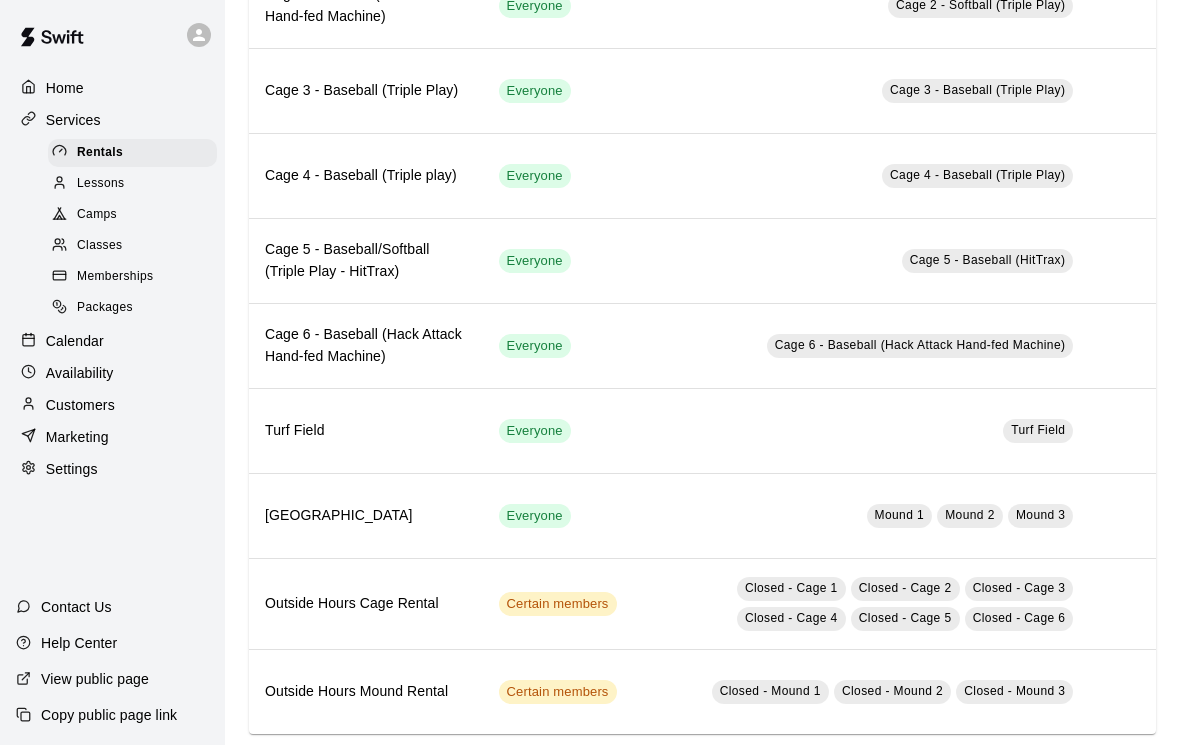 click on "Lessons" at bounding box center [101, 185] 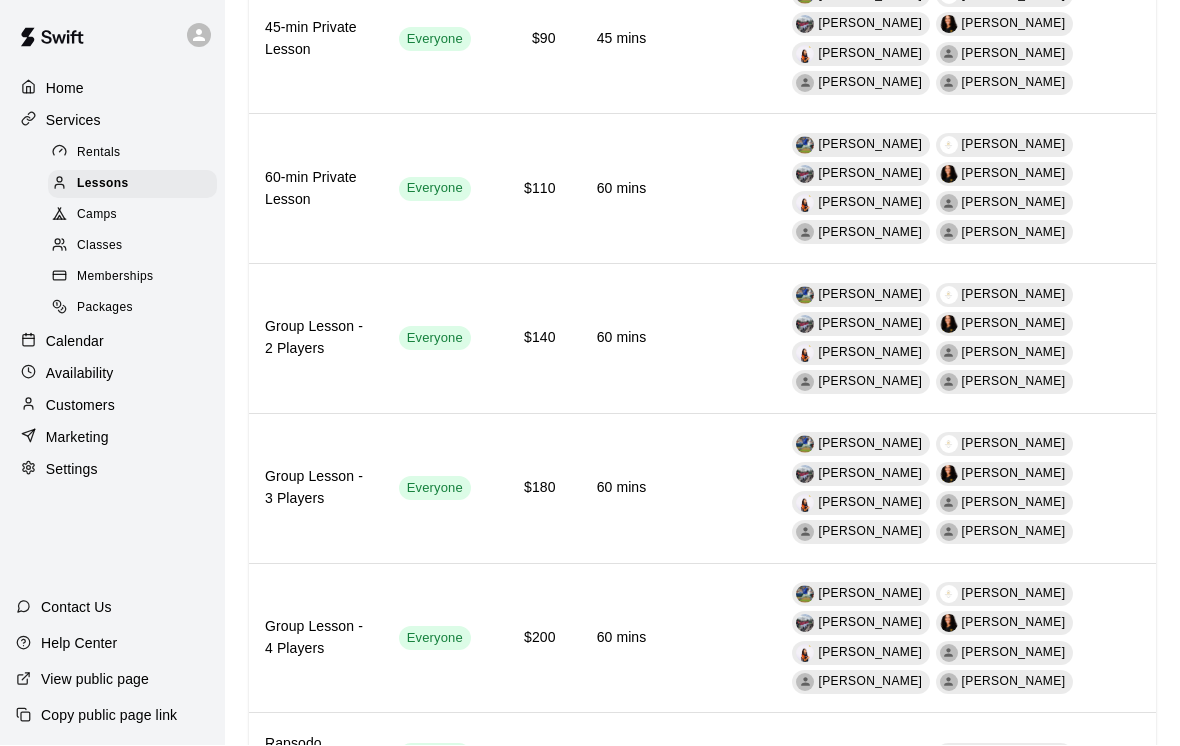 click on "Camps" at bounding box center [97, 216] 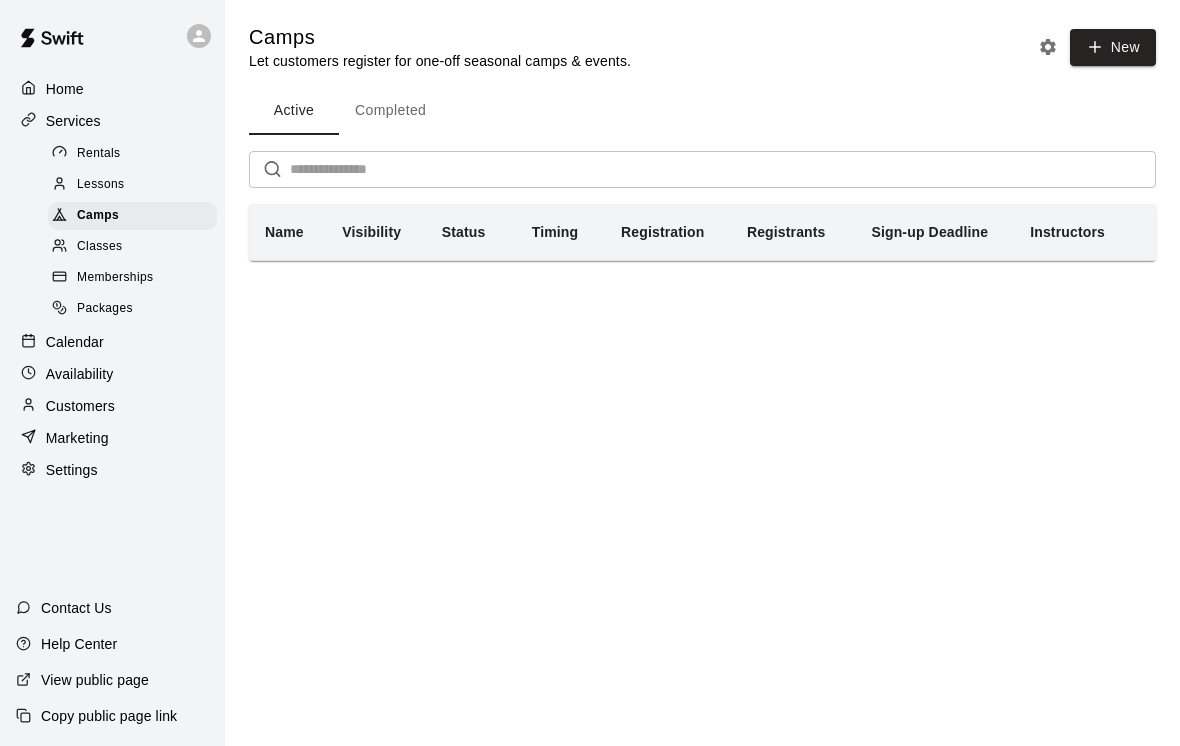 click on "Classes" at bounding box center [99, 247] 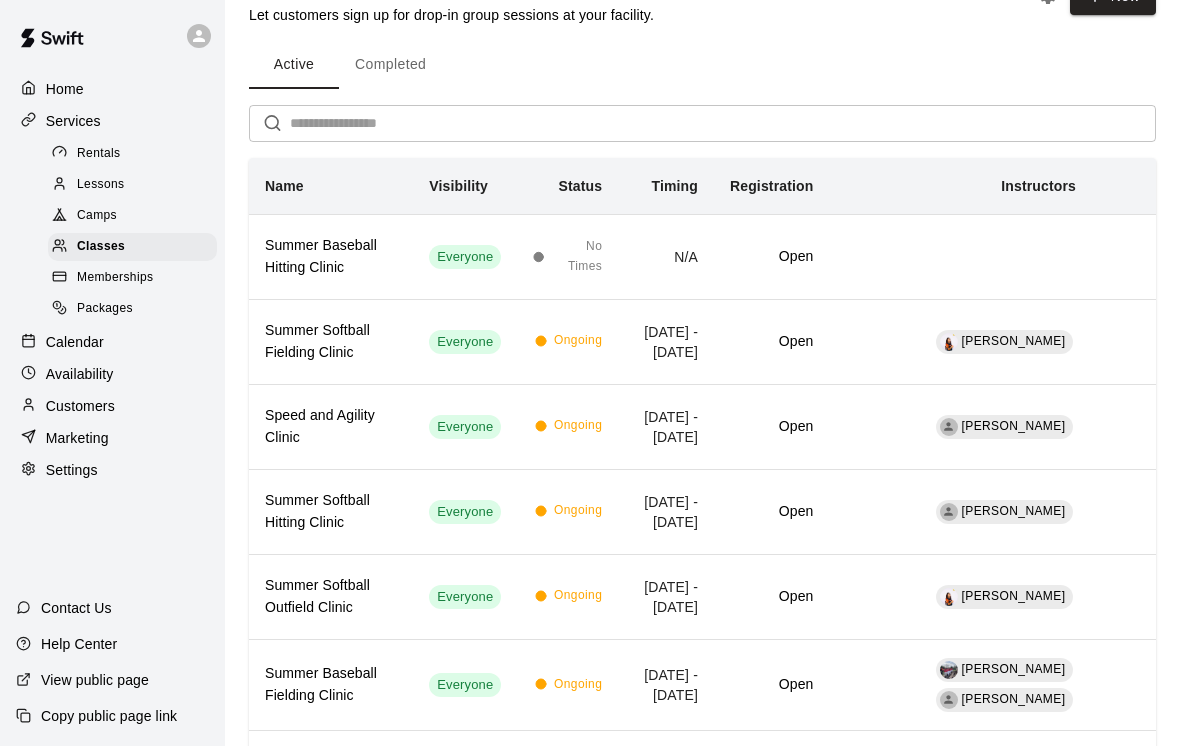 click on "Memberships" at bounding box center (115, 278) 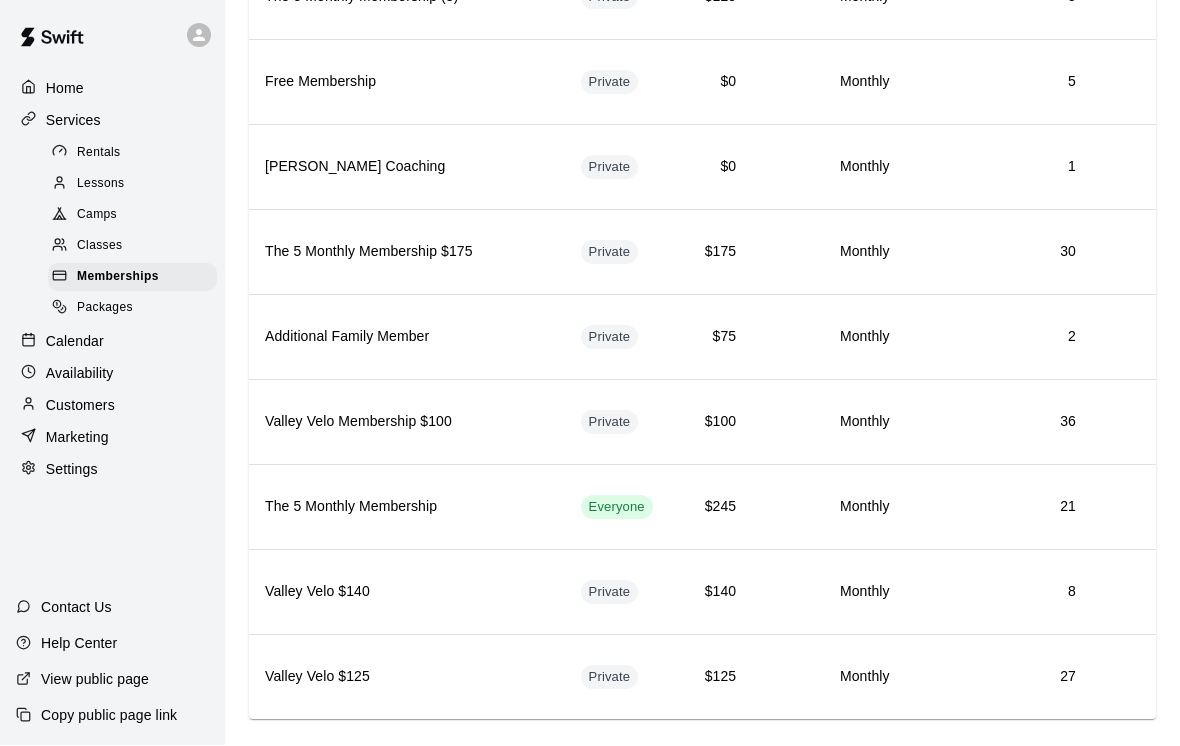 click on "Calendar" at bounding box center (112, 342) 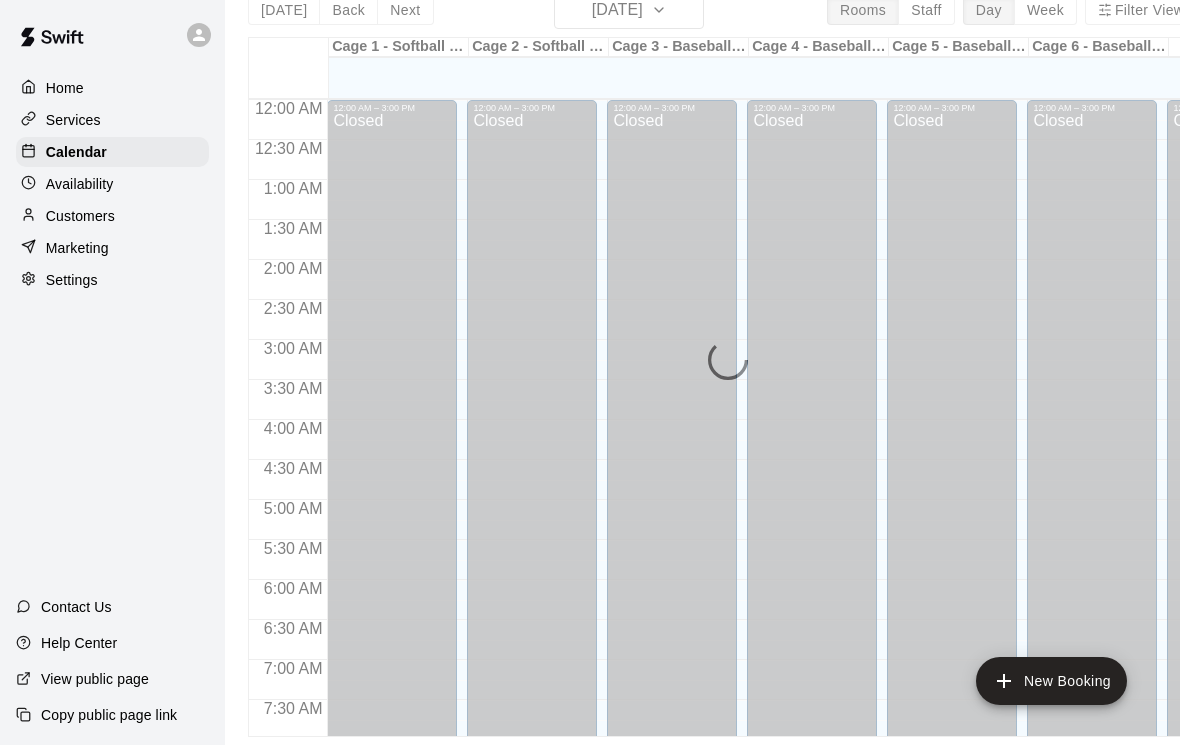 scroll, scrollTop: 0, scrollLeft: 0, axis: both 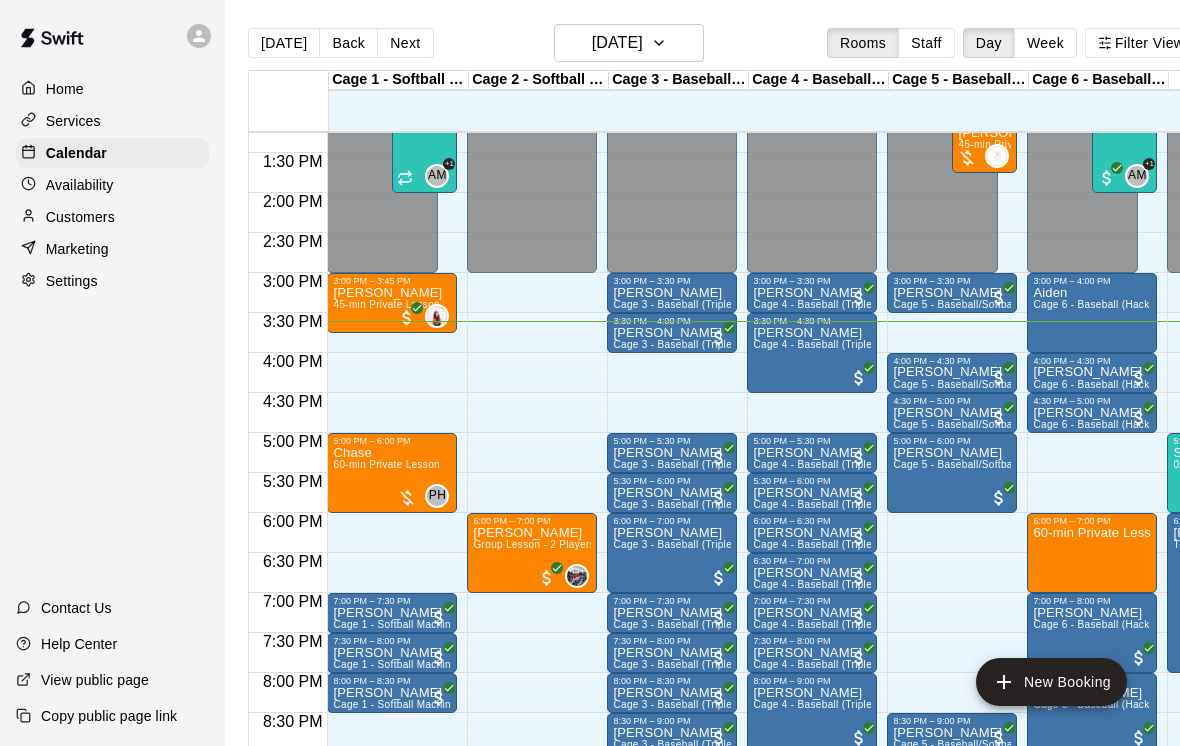 click on "60-min Private Lesson" at bounding box center [1092, 899] 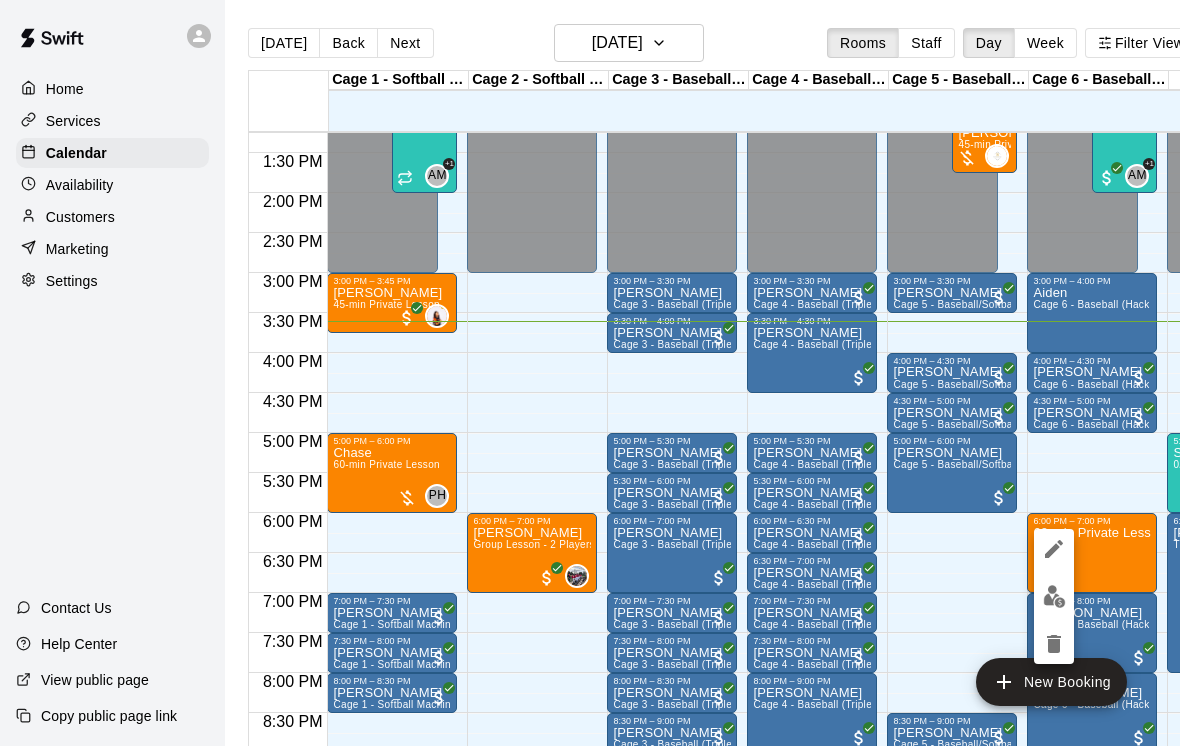 click at bounding box center [1054, 596] 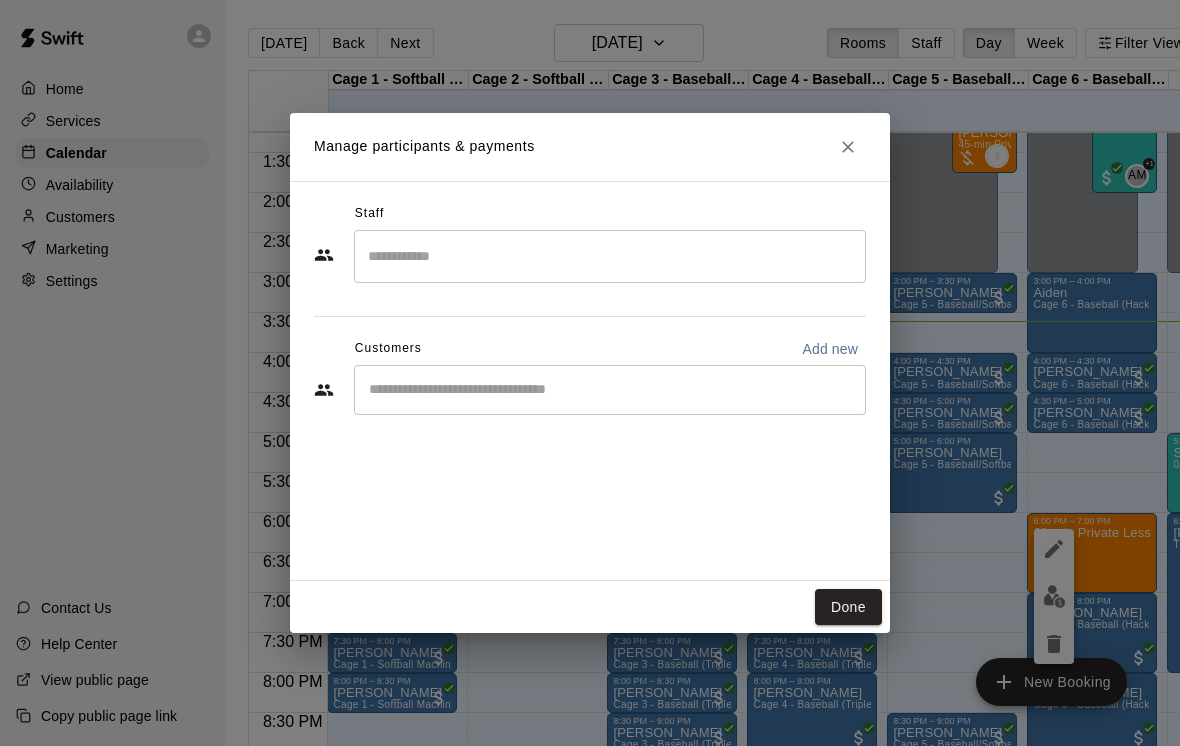 click on "Done" at bounding box center (848, 607) 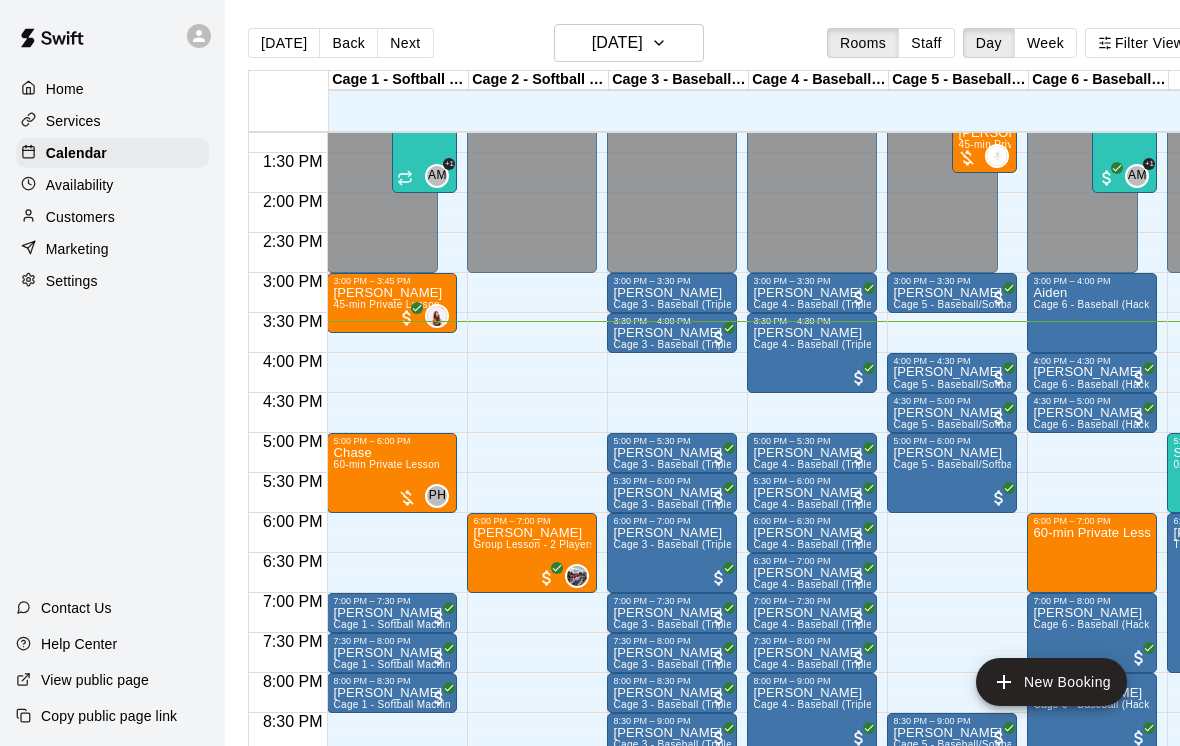 click on "60-min Private Lesson" at bounding box center (1092, 899) 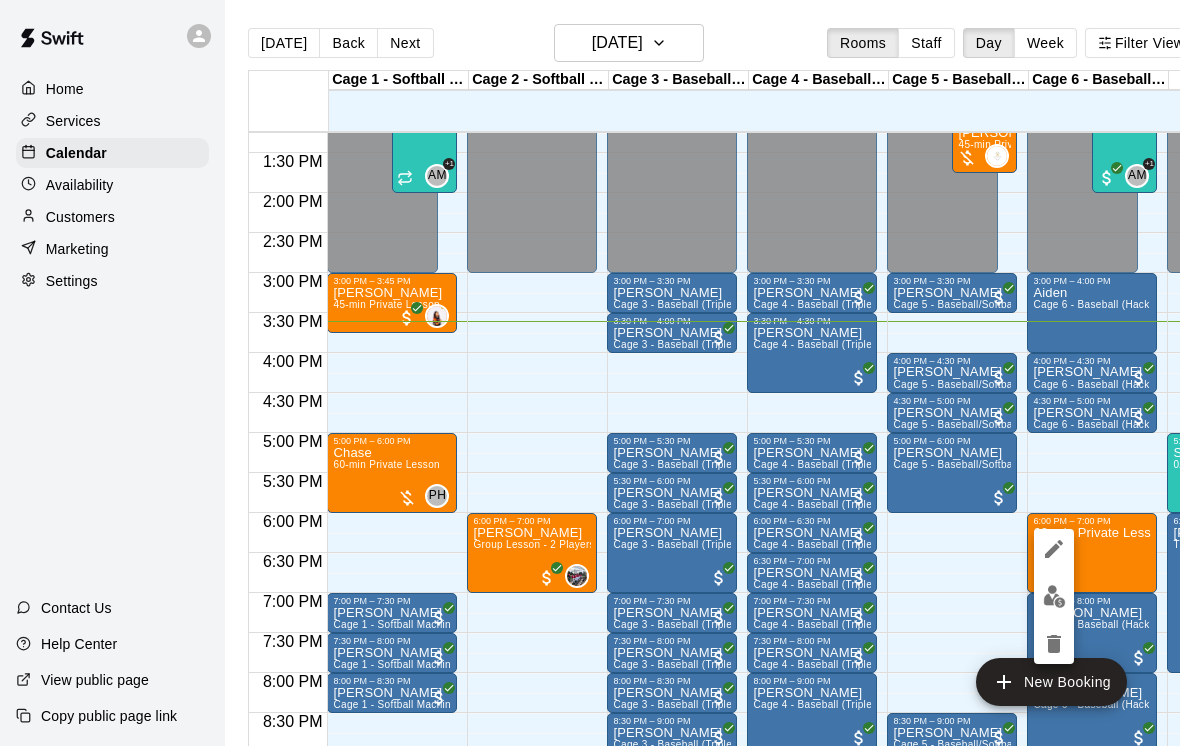 click at bounding box center (1054, 549) 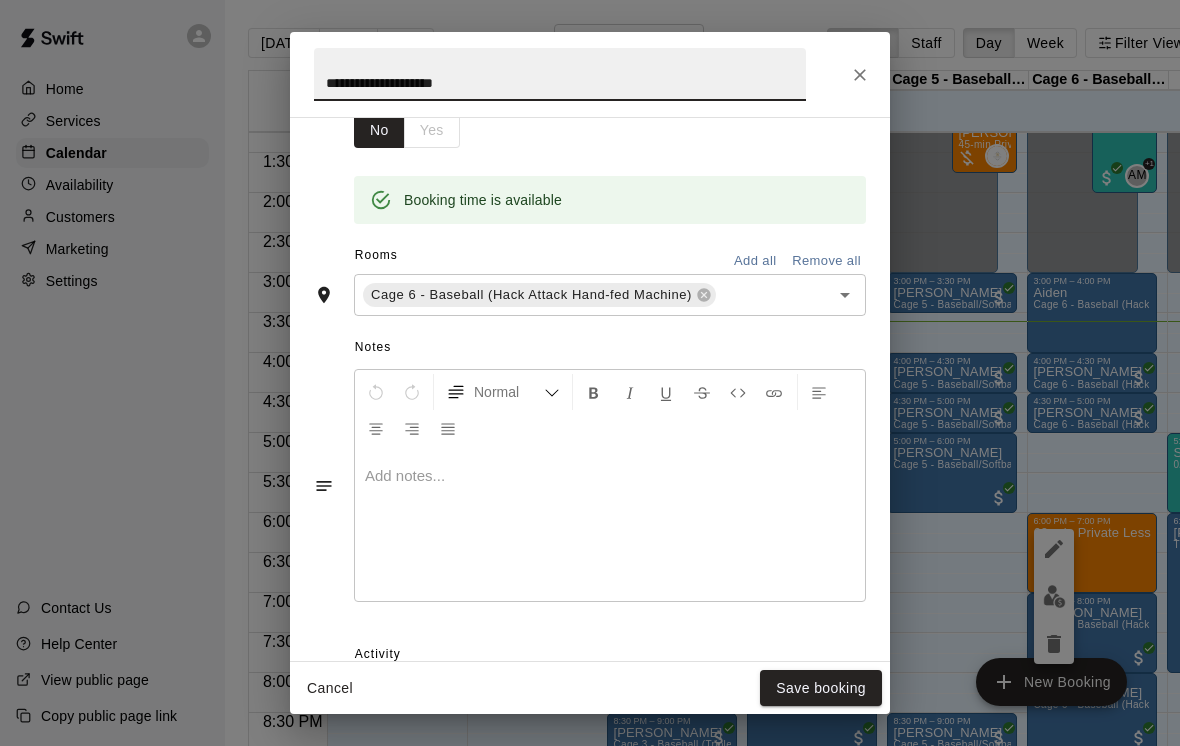 scroll, scrollTop: 355, scrollLeft: 0, axis: vertical 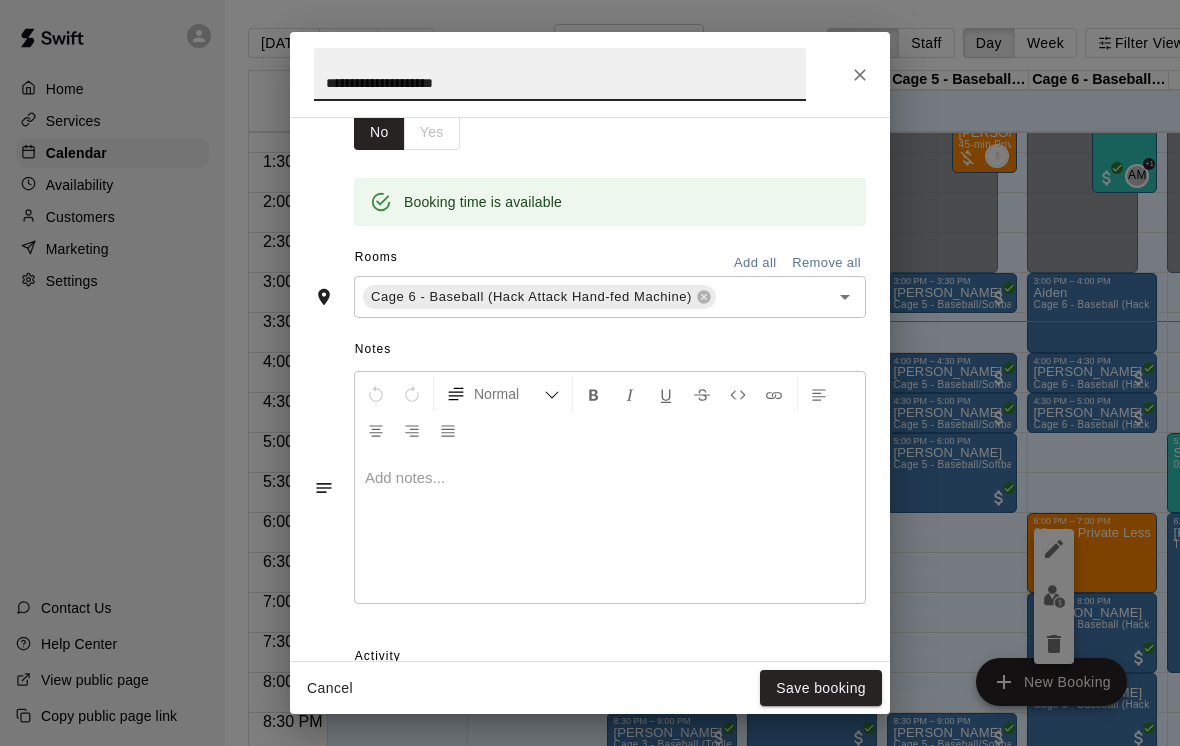 click on "Cancel" at bounding box center [330, 688] 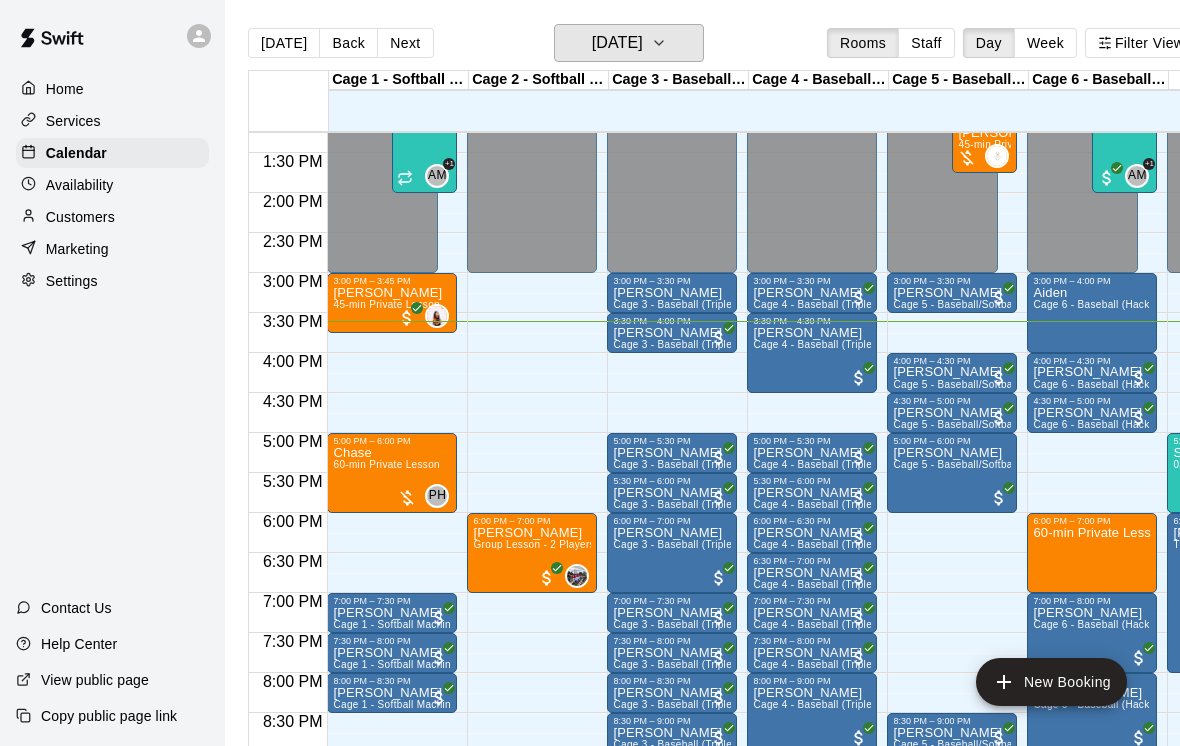 click on "[DATE]" at bounding box center [617, 43] 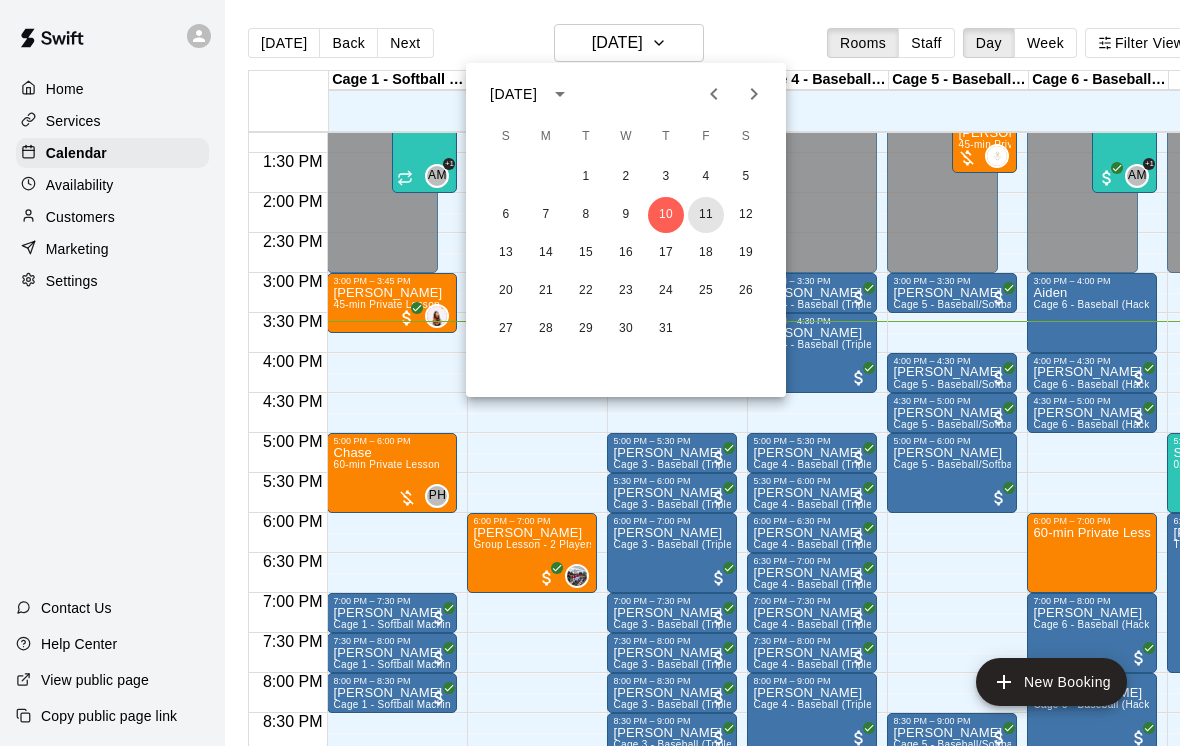click on "11" at bounding box center (706, 215) 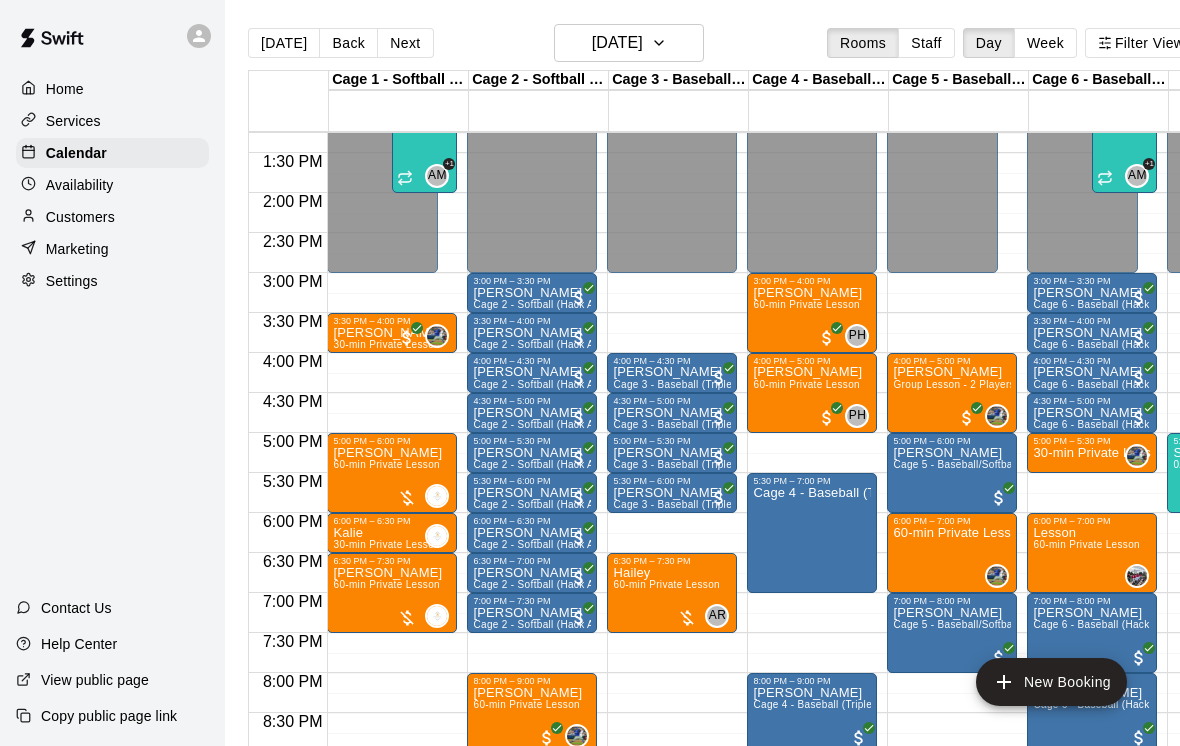 click on "Zander 60-min Private Lesson" at bounding box center [807, 659] 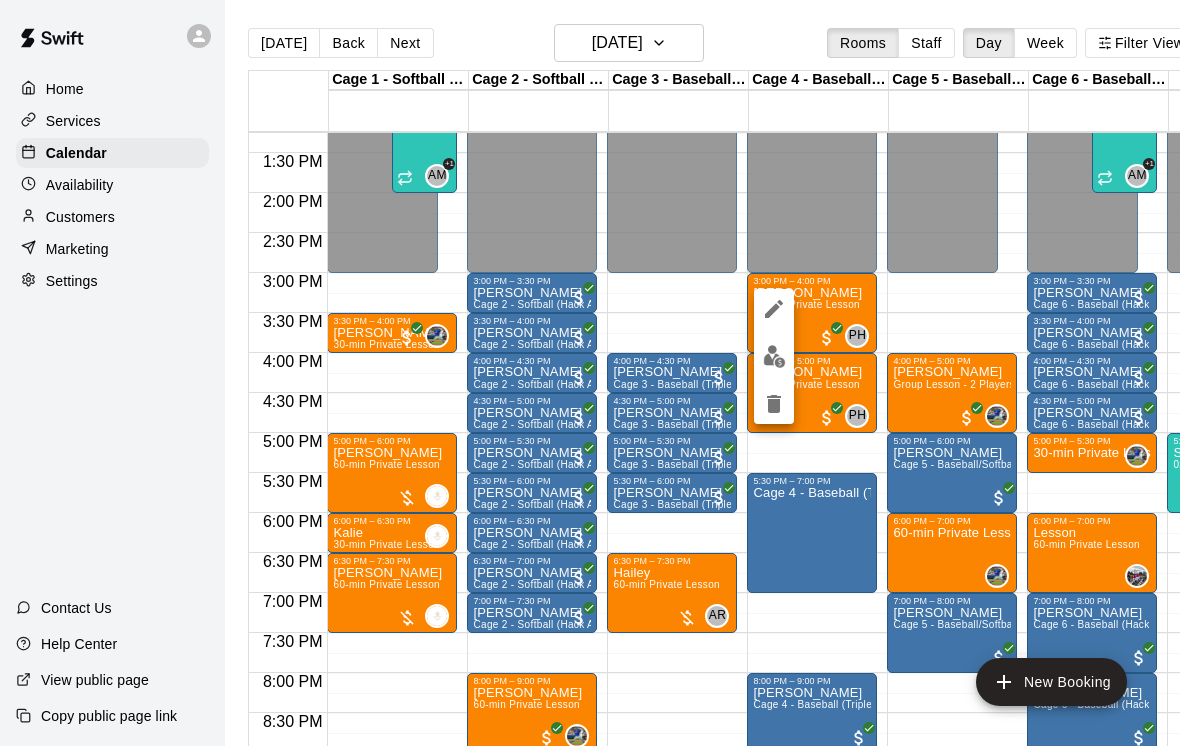 click at bounding box center [774, 356] 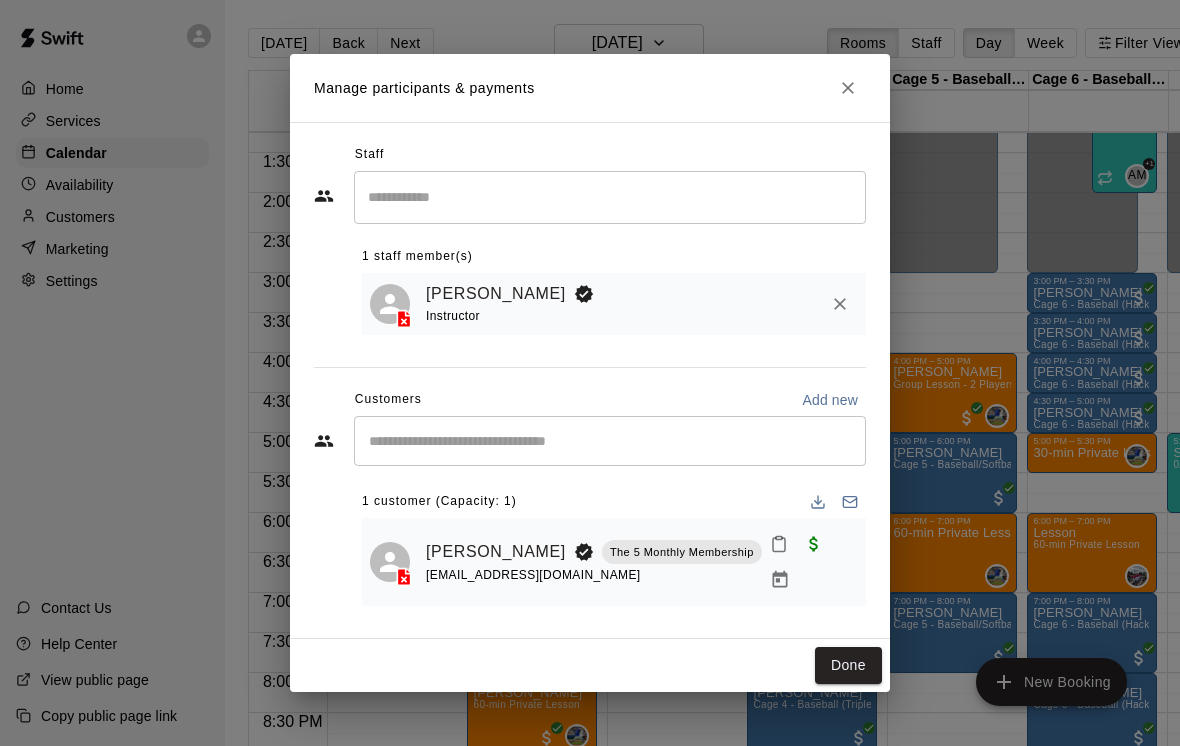 click on "Jared Karpel" at bounding box center (496, 552) 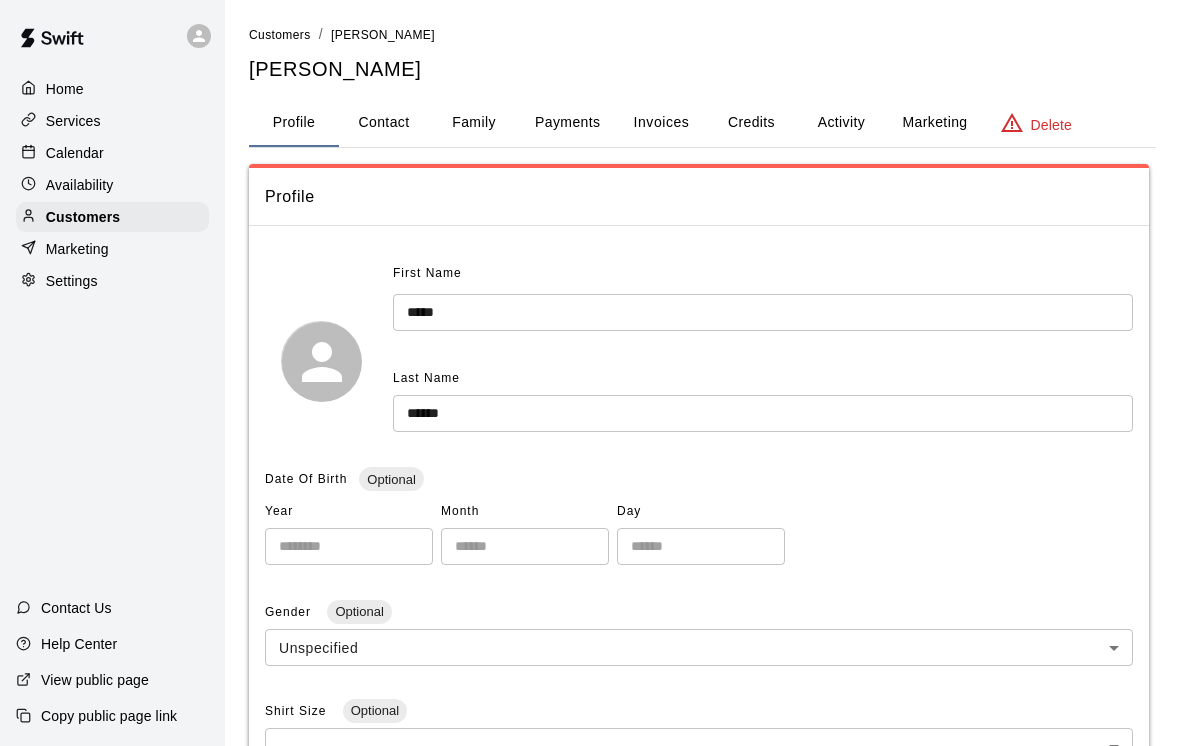click on "Payments" at bounding box center (567, 123) 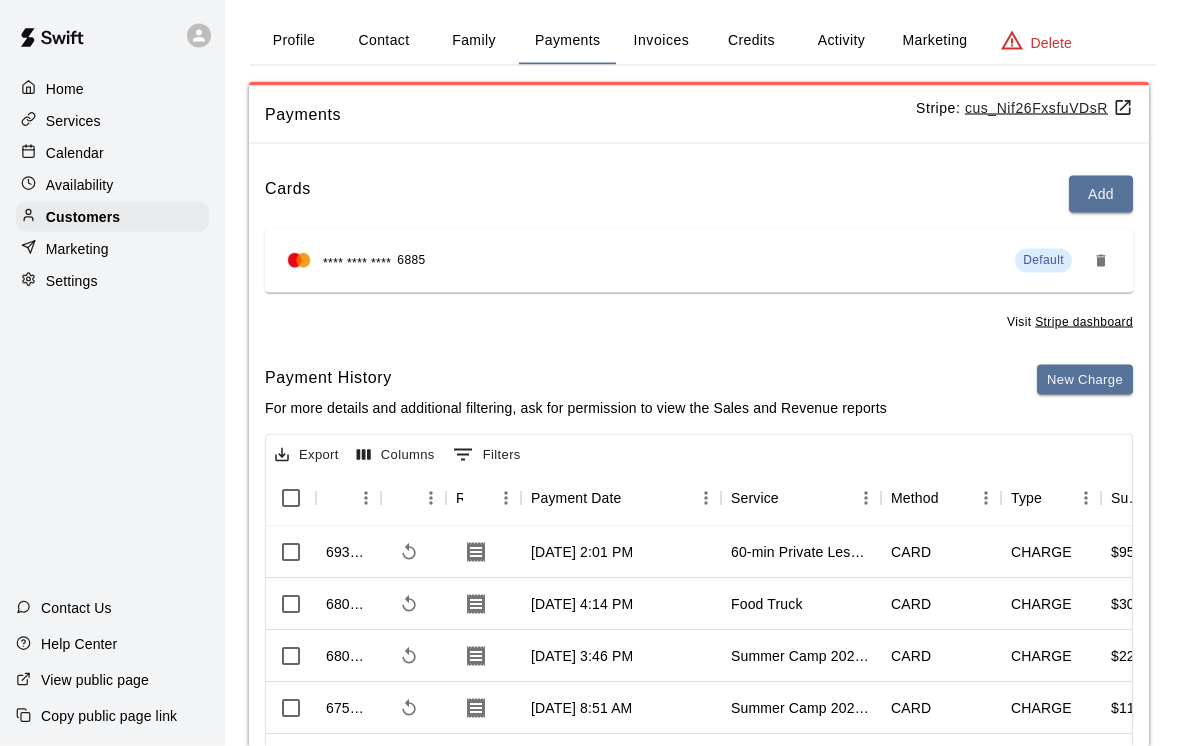 scroll, scrollTop: 95, scrollLeft: 0, axis: vertical 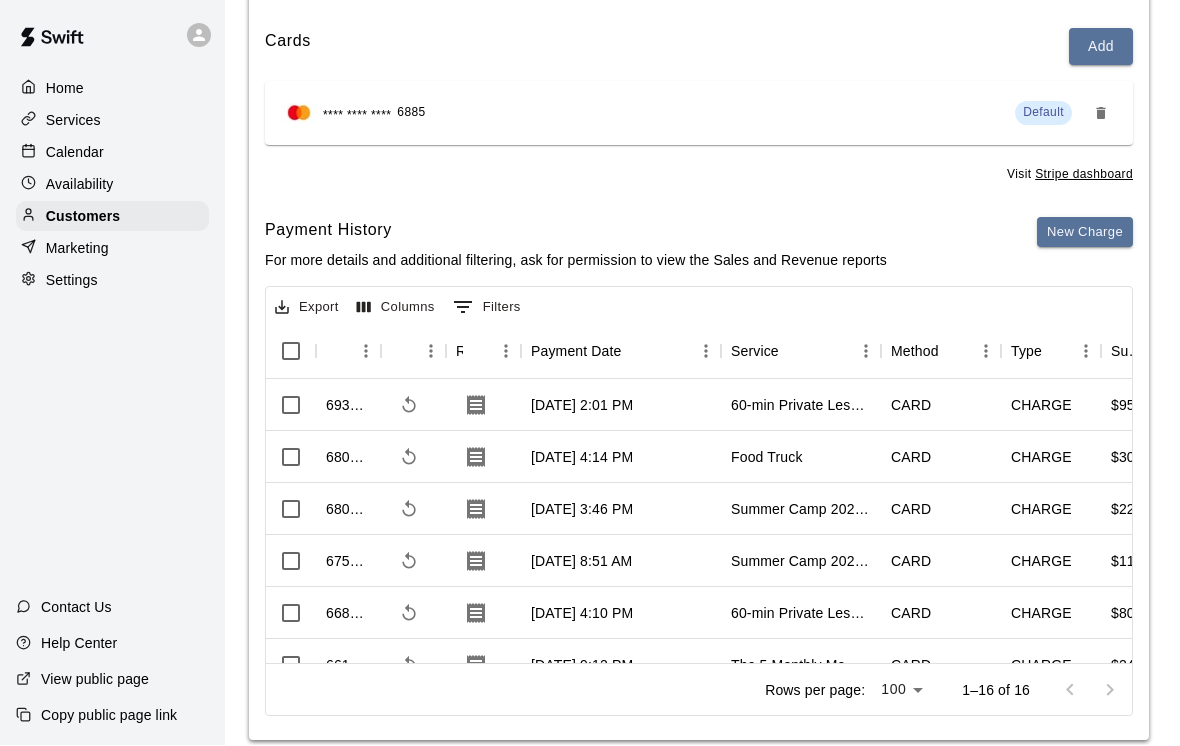 click on "New Charge" at bounding box center [1085, 233] 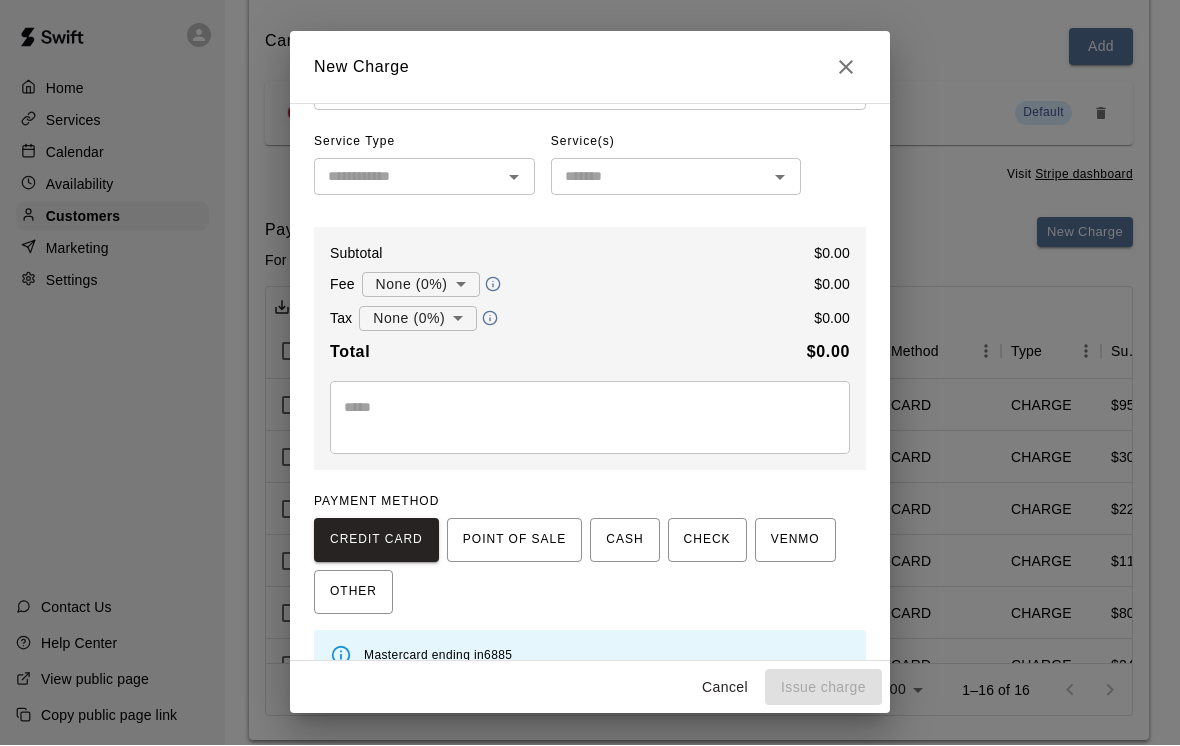 scroll, scrollTop: 82, scrollLeft: 0, axis: vertical 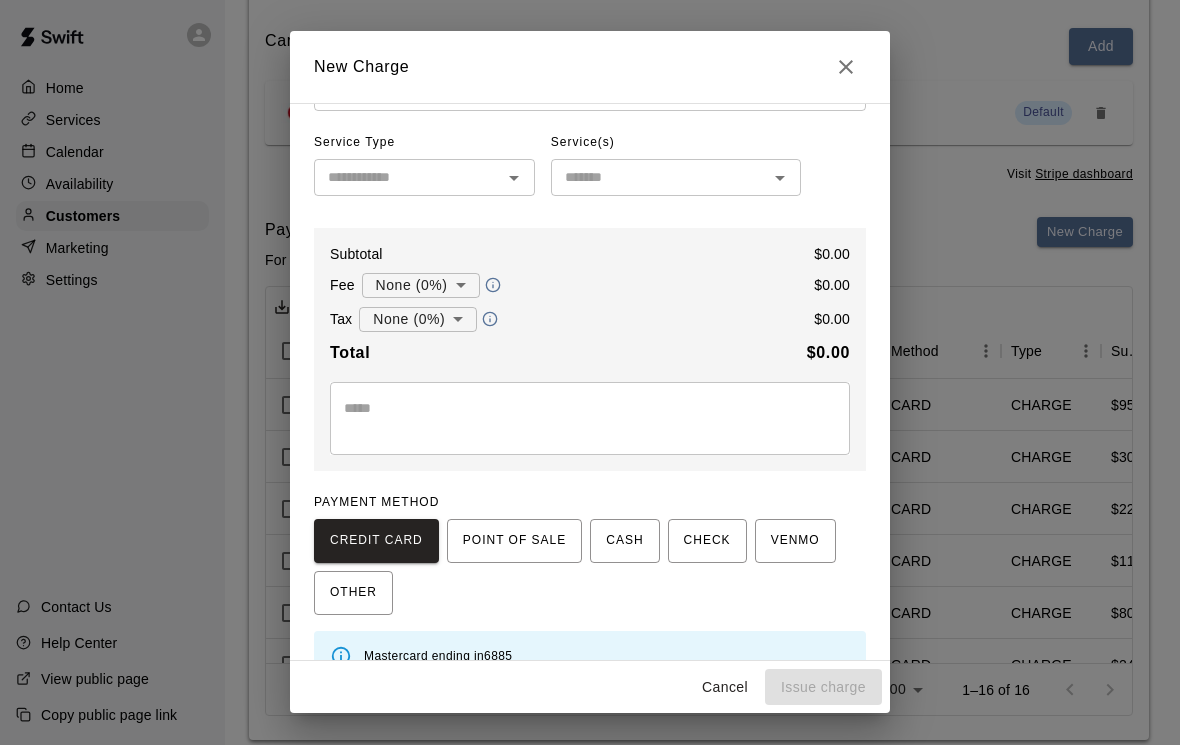 click at bounding box center [846, 68] 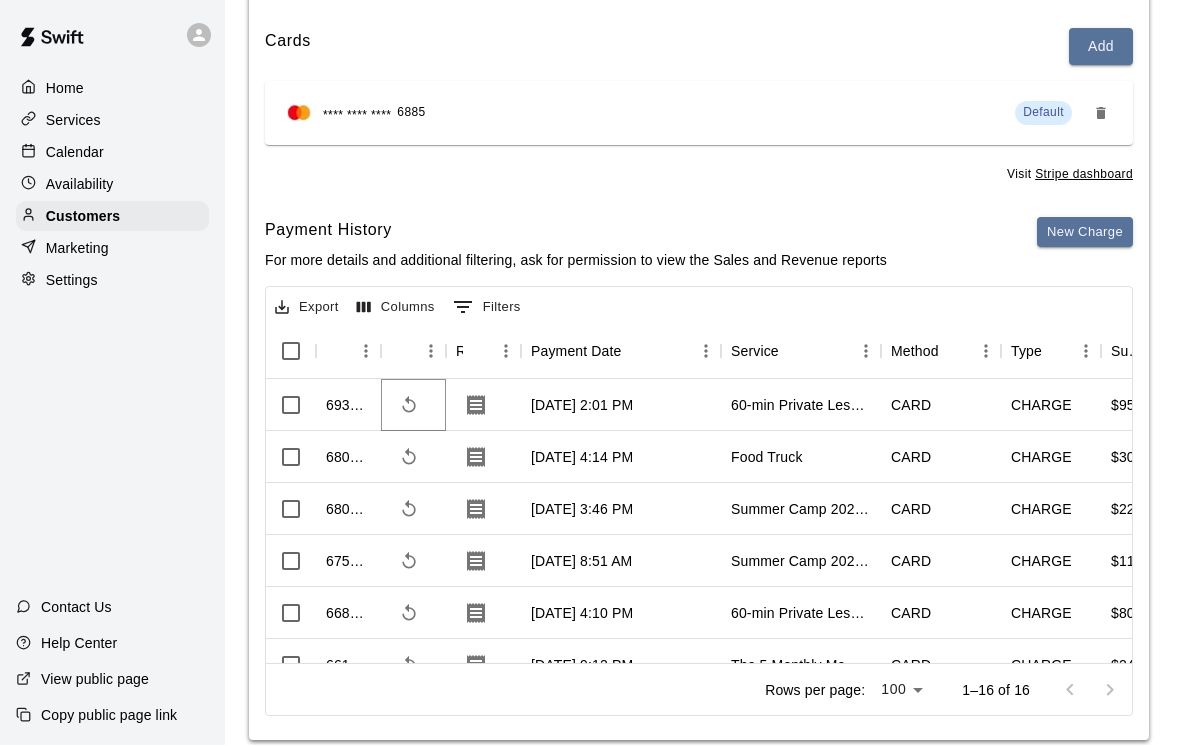 click 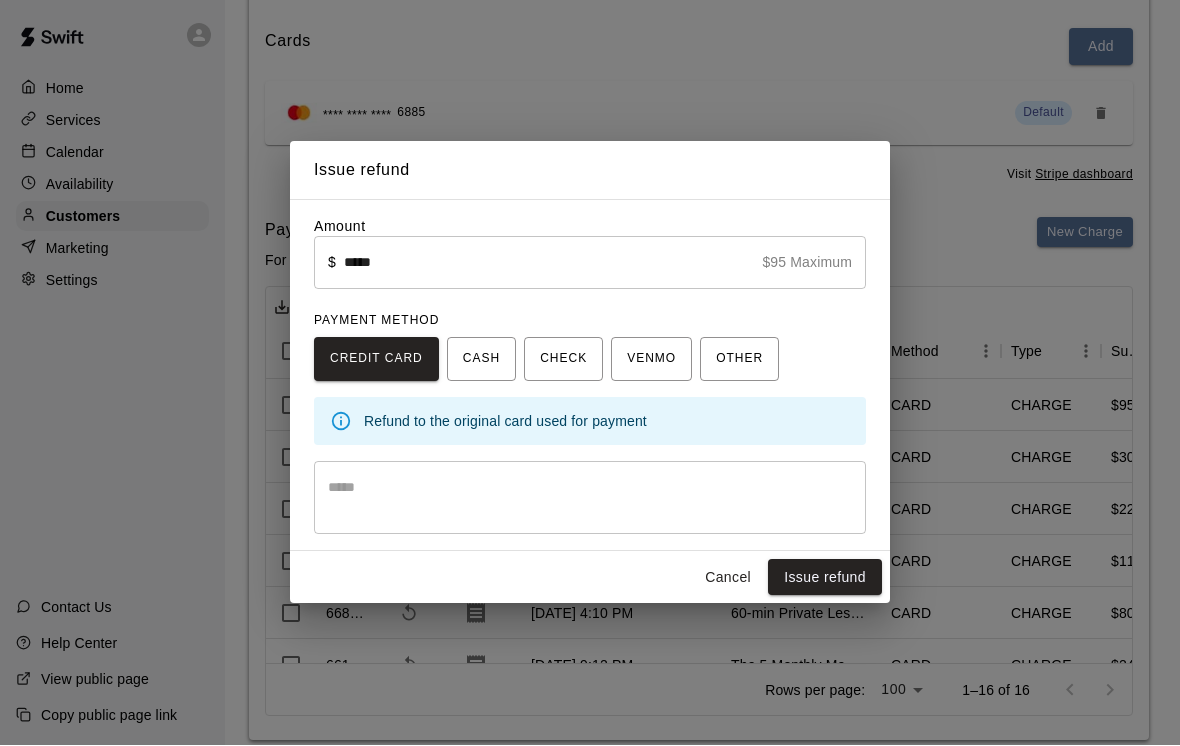 click on "*****" at bounding box center (549, 263) 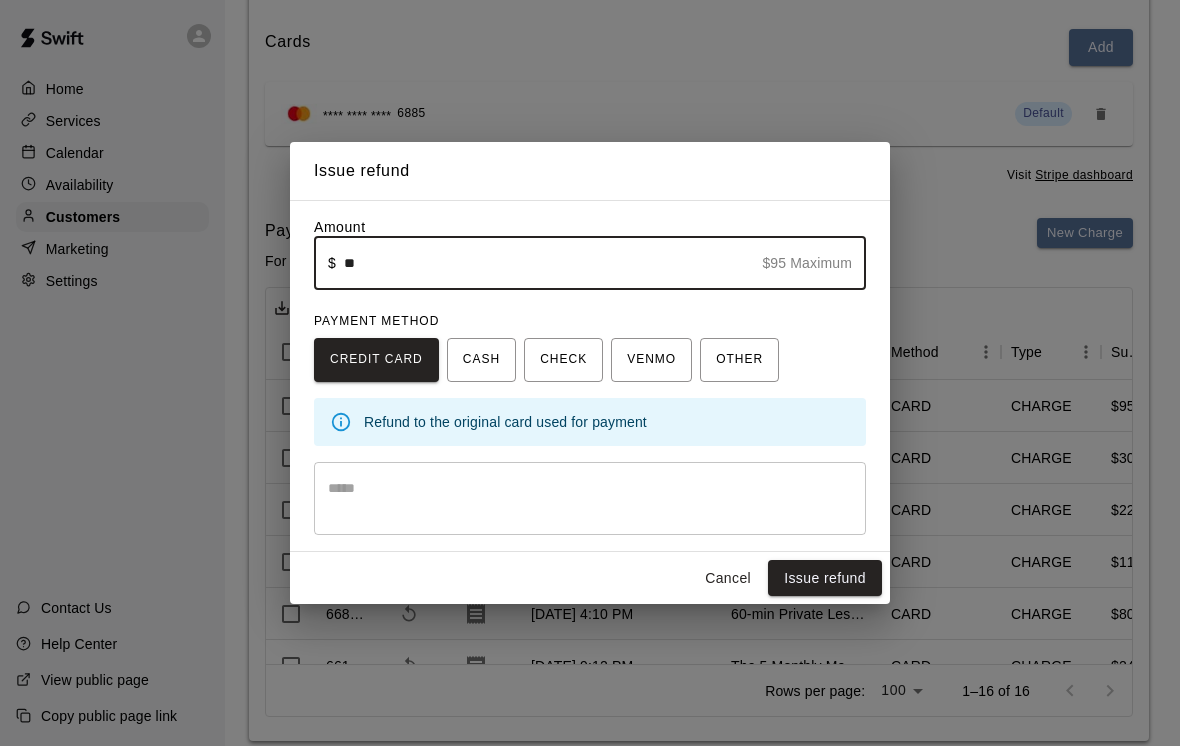click on "Issue refund" at bounding box center [825, 578] 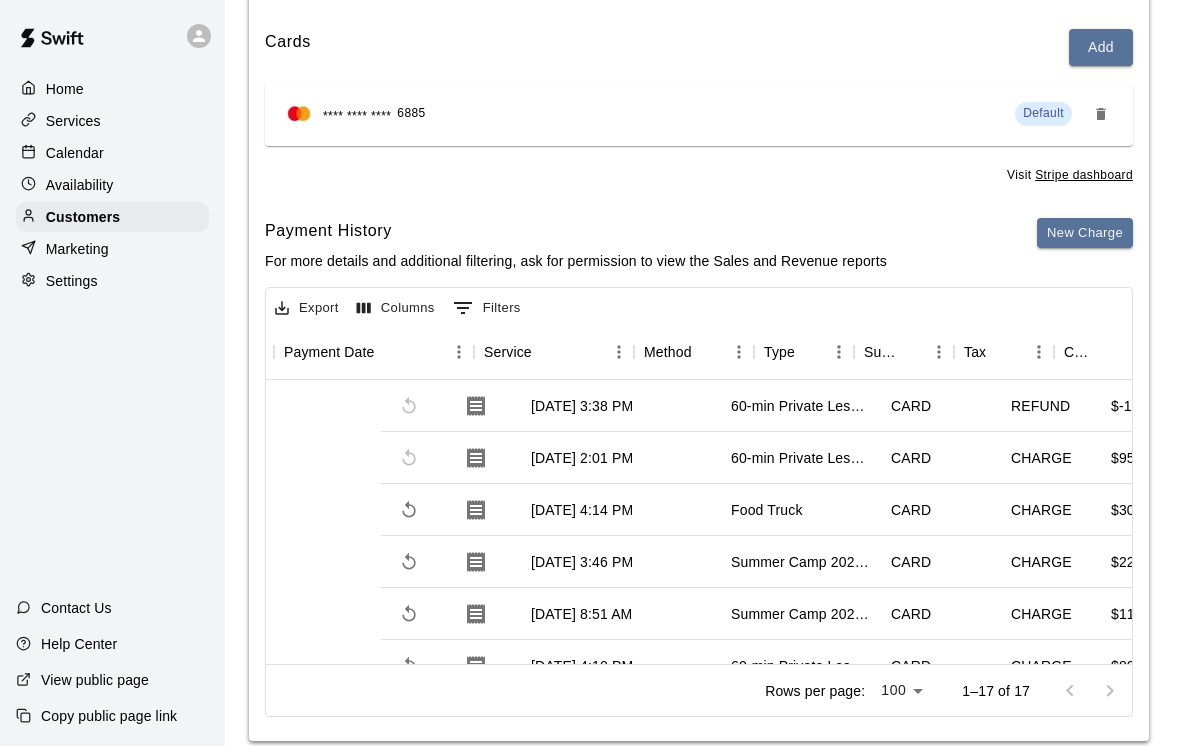 scroll, scrollTop: 0, scrollLeft: 0, axis: both 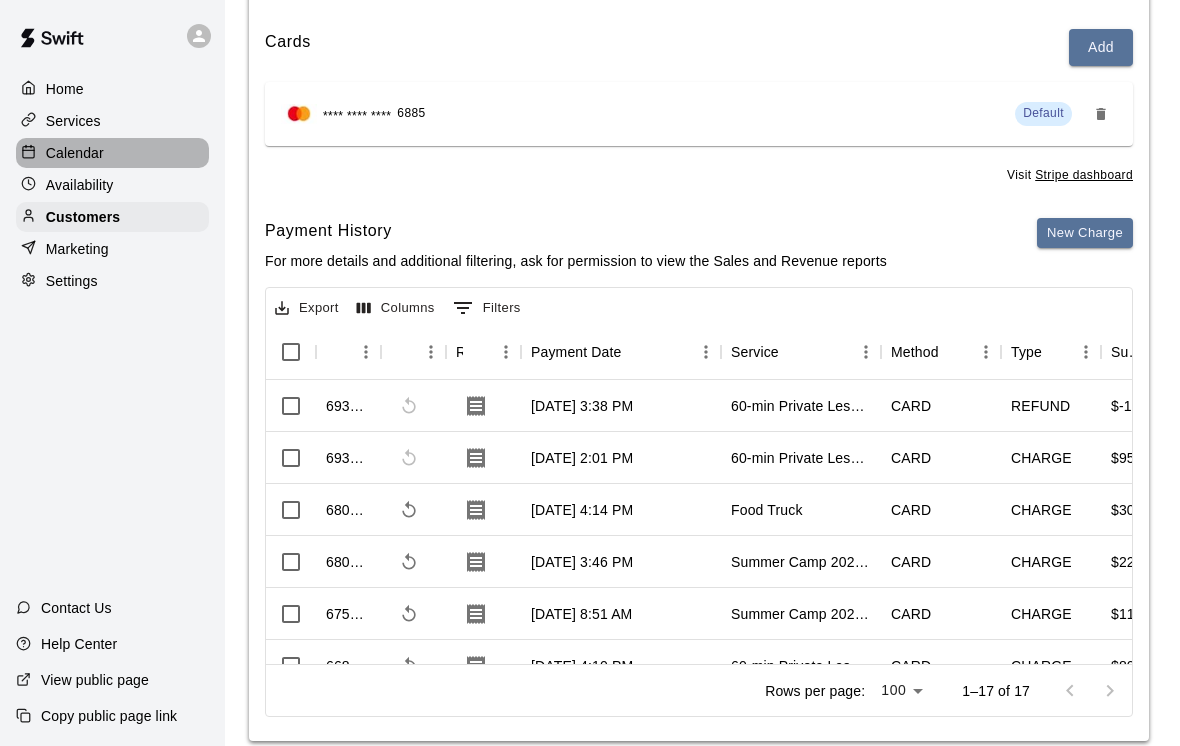 click on "Calendar" at bounding box center (75, 153) 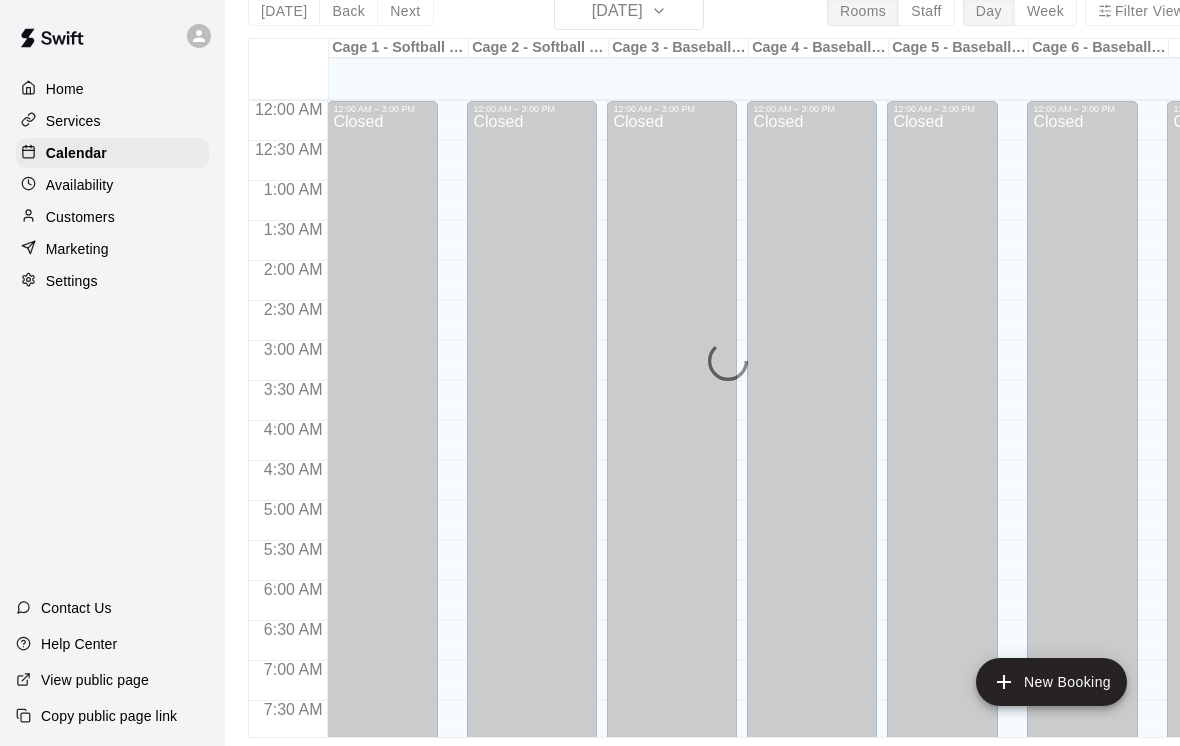 scroll, scrollTop: 0, scrollLeft: 0, axis: both 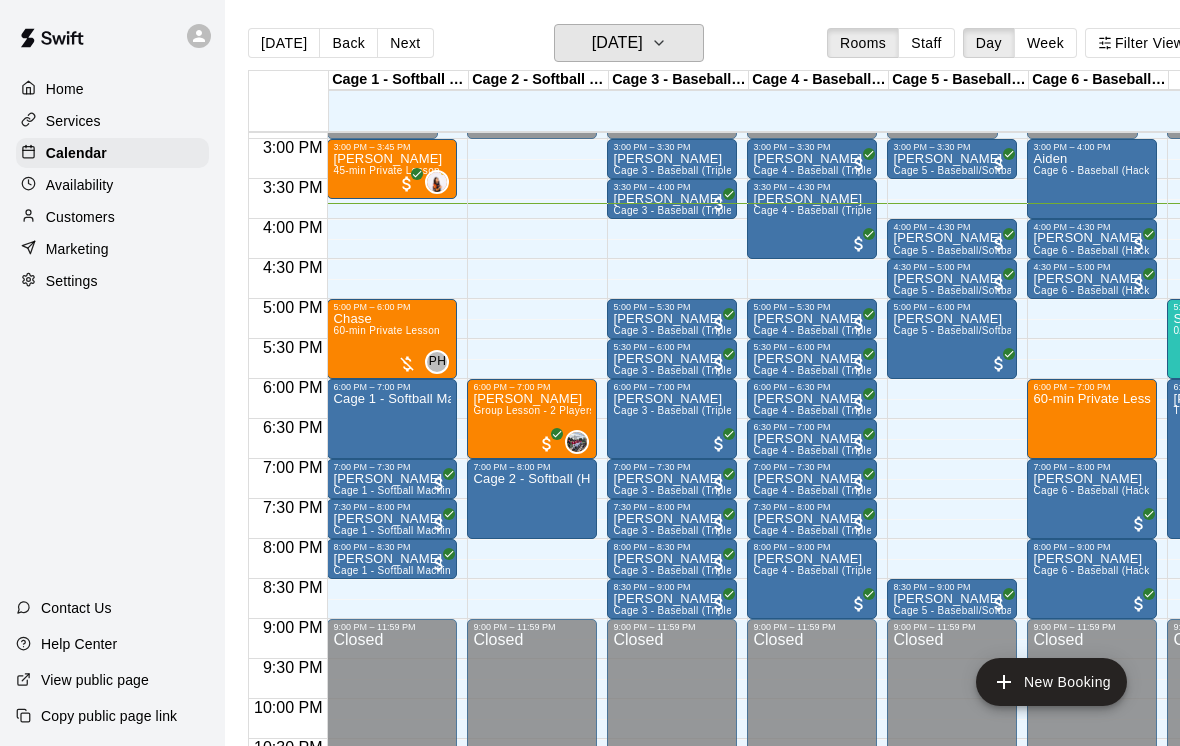 click on "[DATE]" at bounding box center [617, 43] 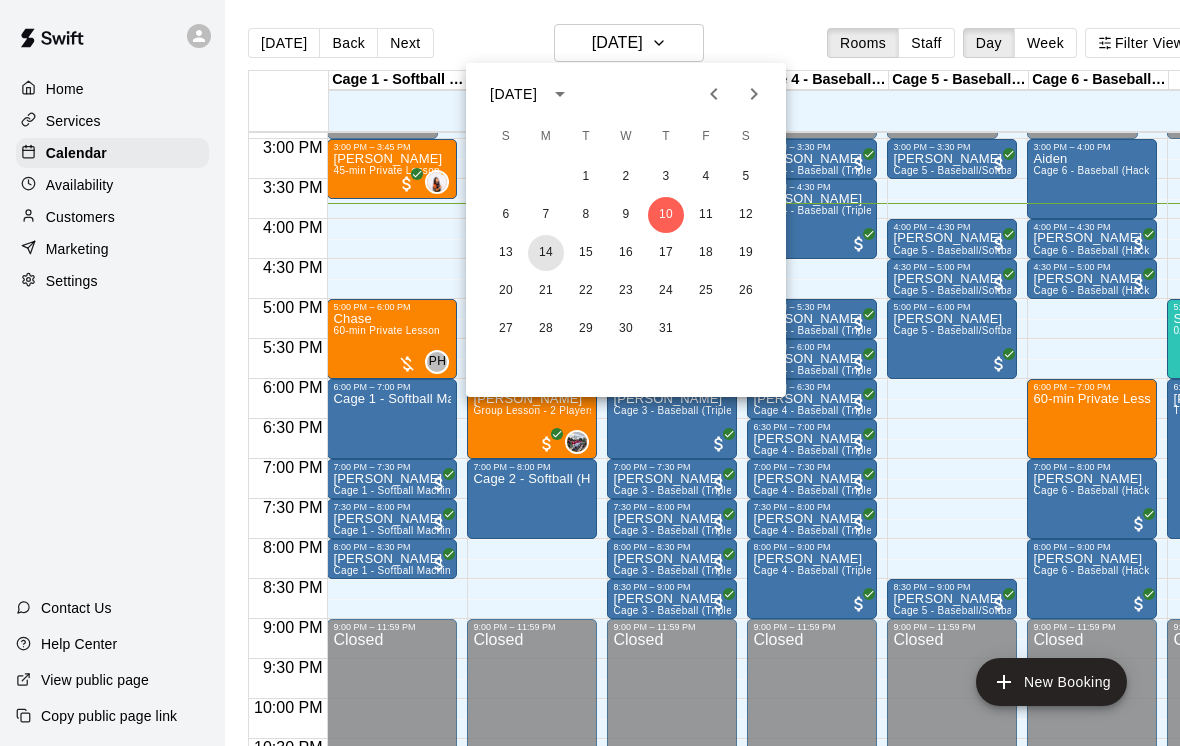 click on "14" at bounding box center [546, 253] 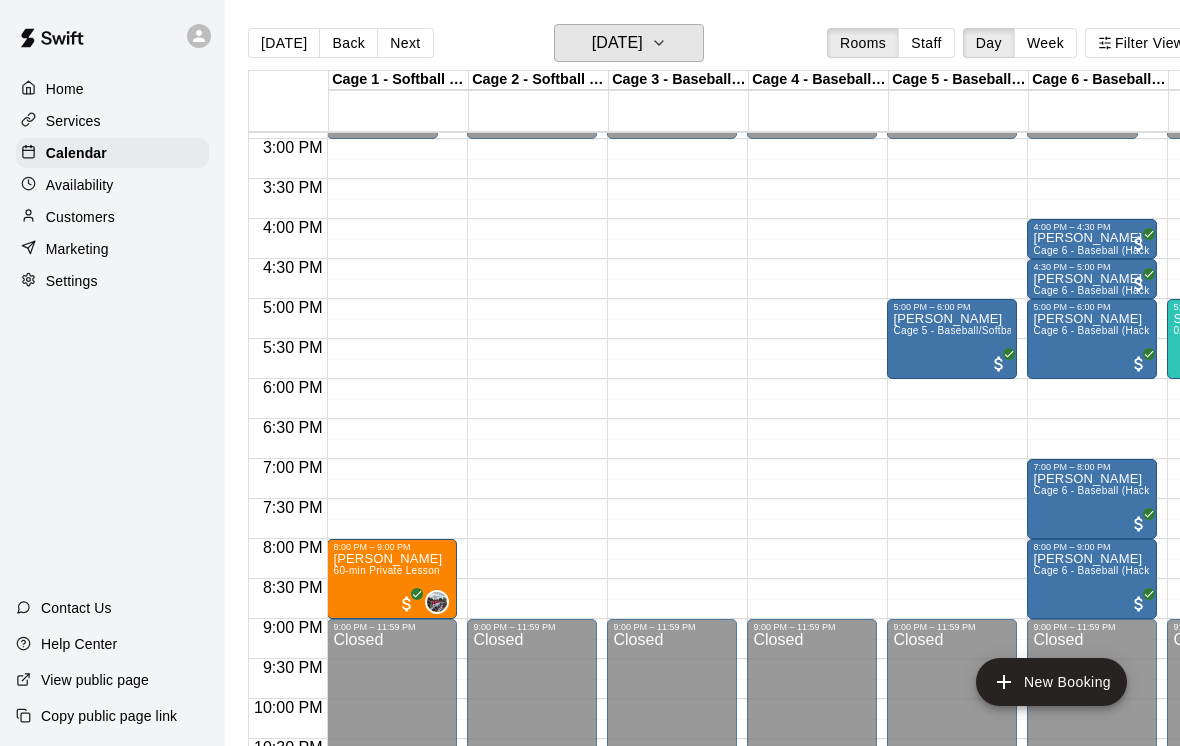 scroll, scrollTop: 1191, scrollLeft: 99, axis: both 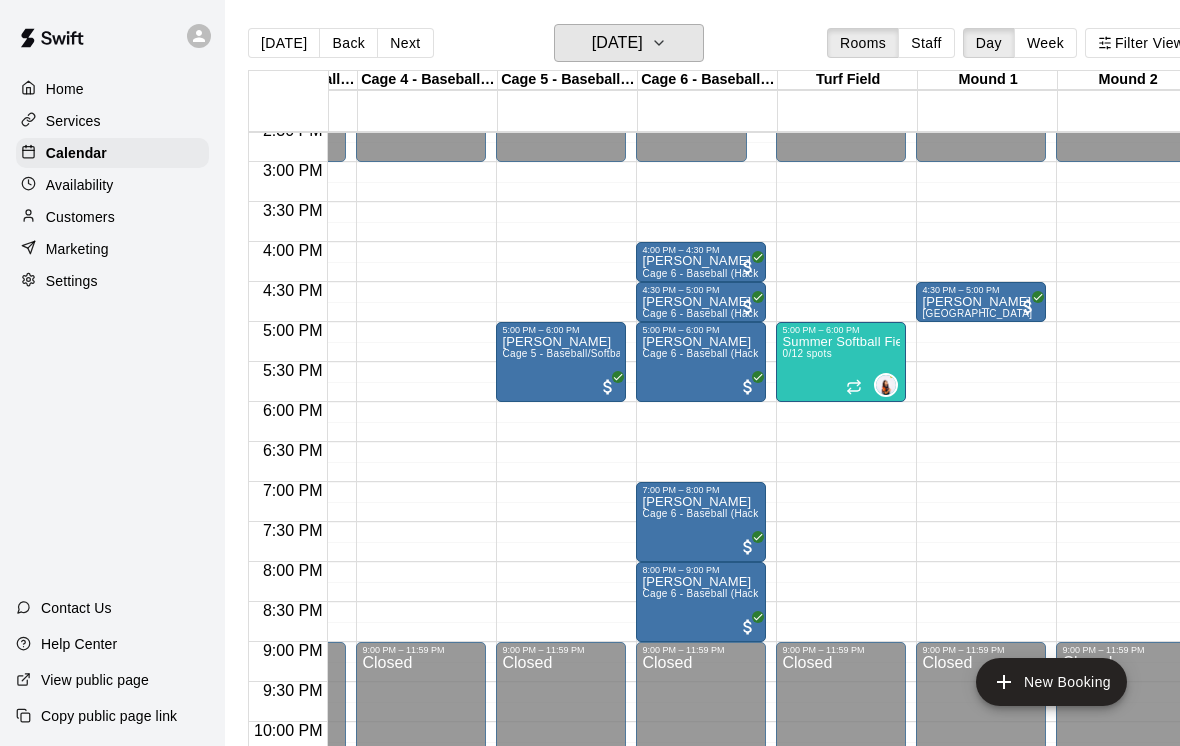 click on "[DATE]" at bounding box center [617, 43] 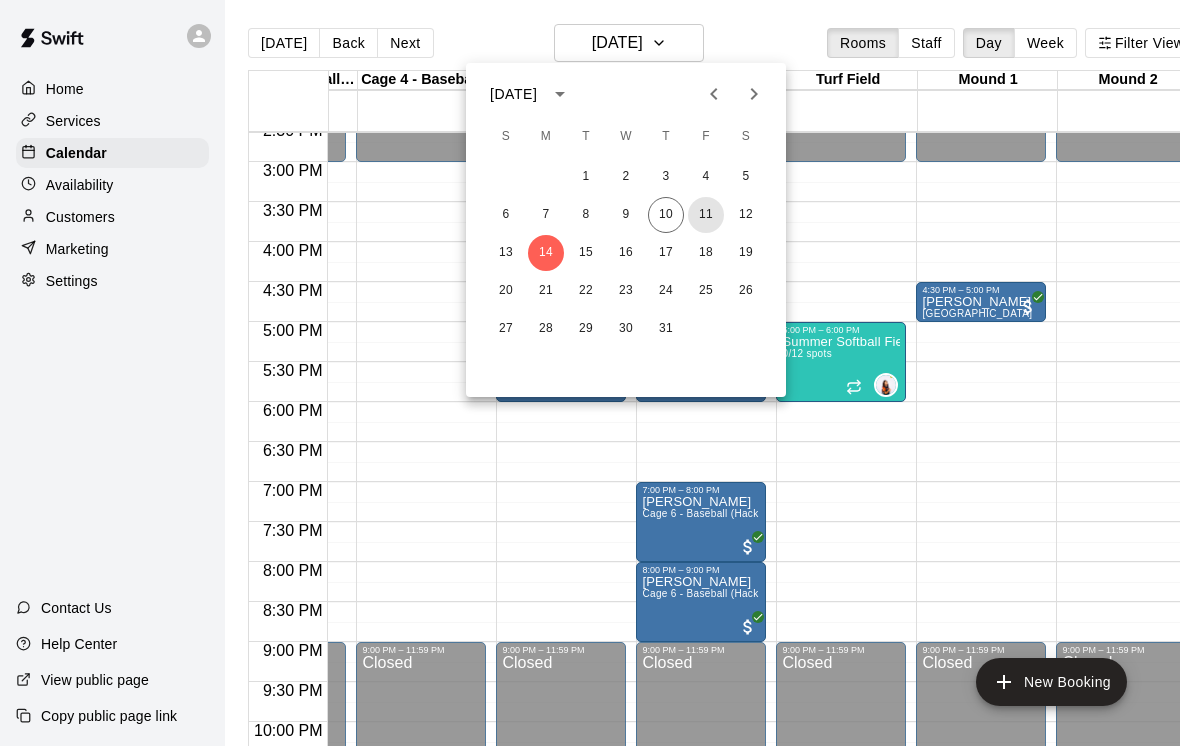 click on "11" at bounding box center (706, 215) 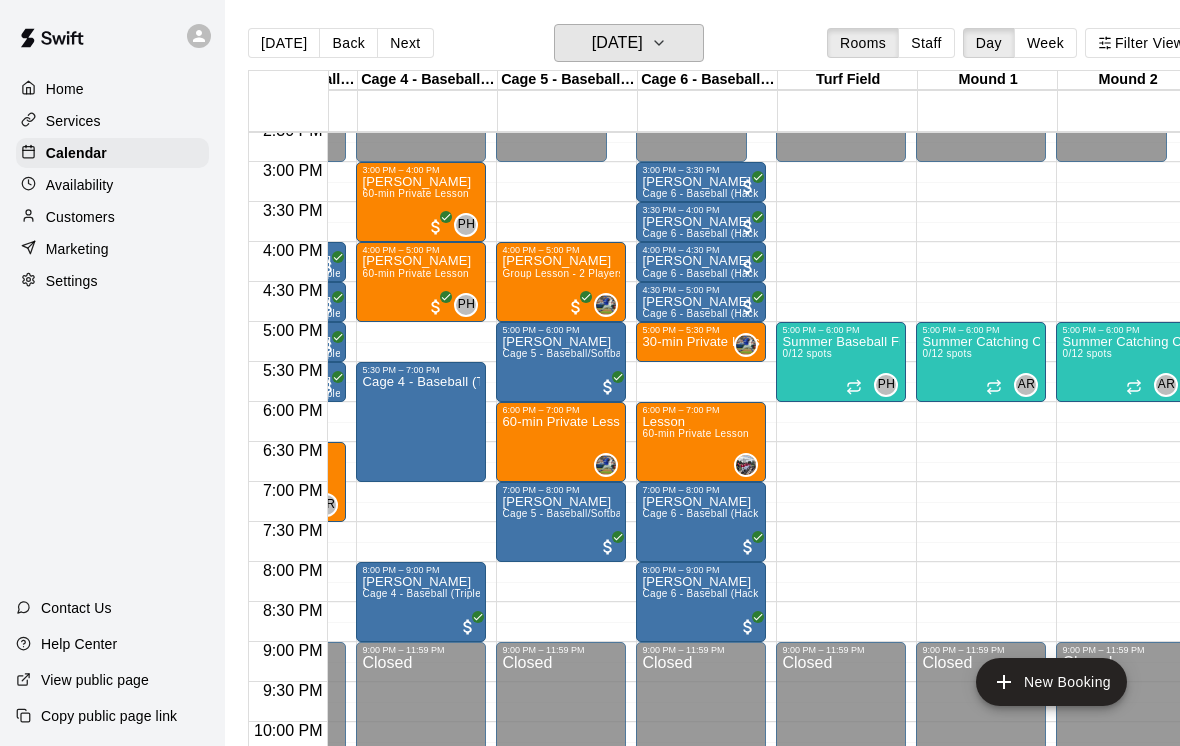 scroll, scrollTop: 1129, scrollLeft: 348, axis: both 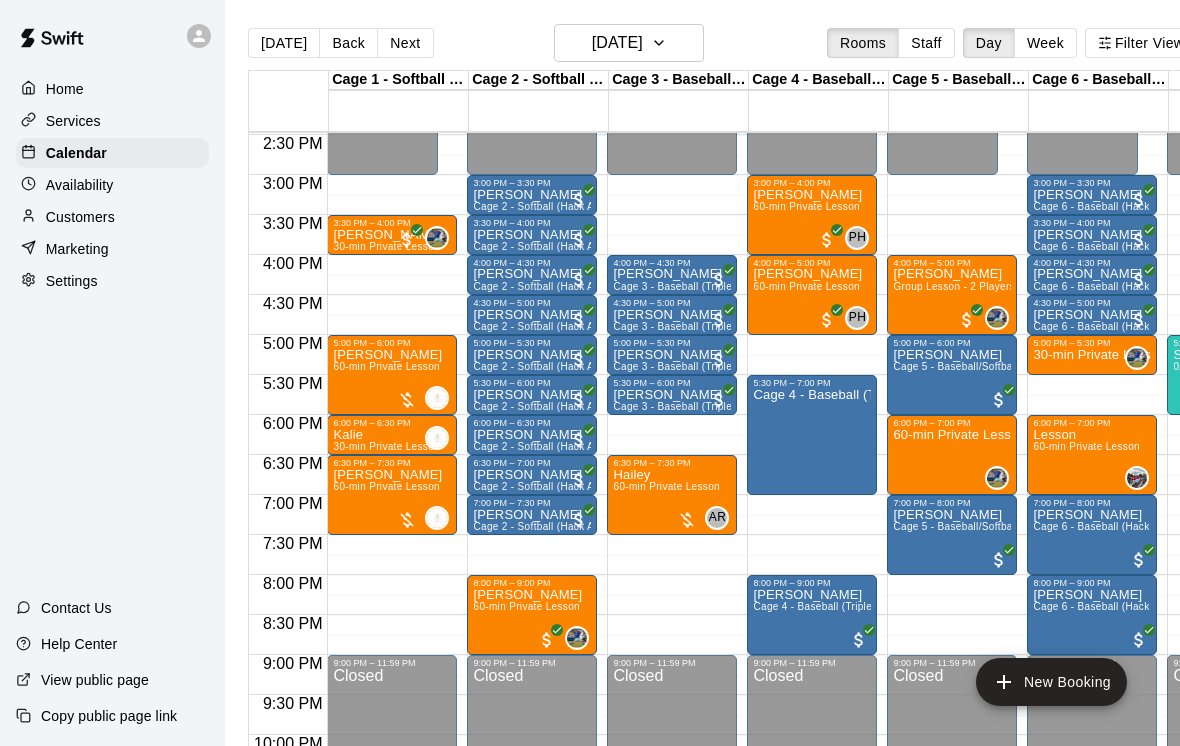 click on "[DATE]" at bounding box center [284, 43] 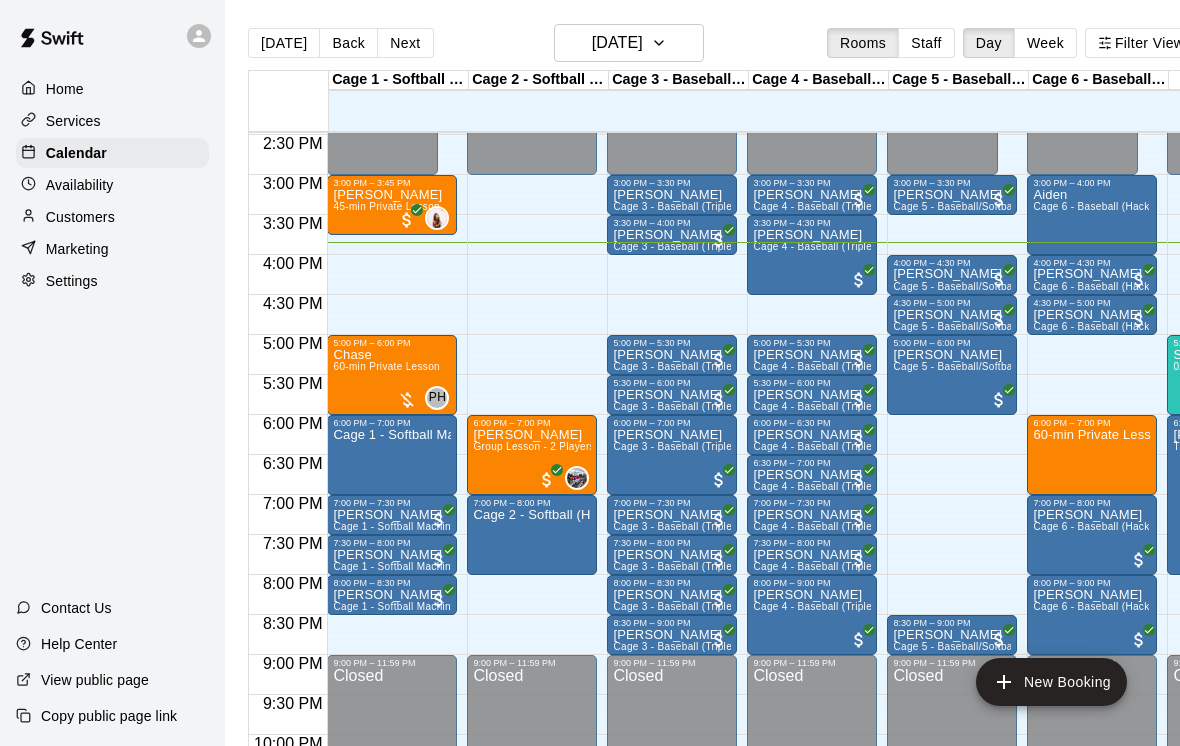 scroll, scrollTop: 1158, scrollLeft: 41, axis: both 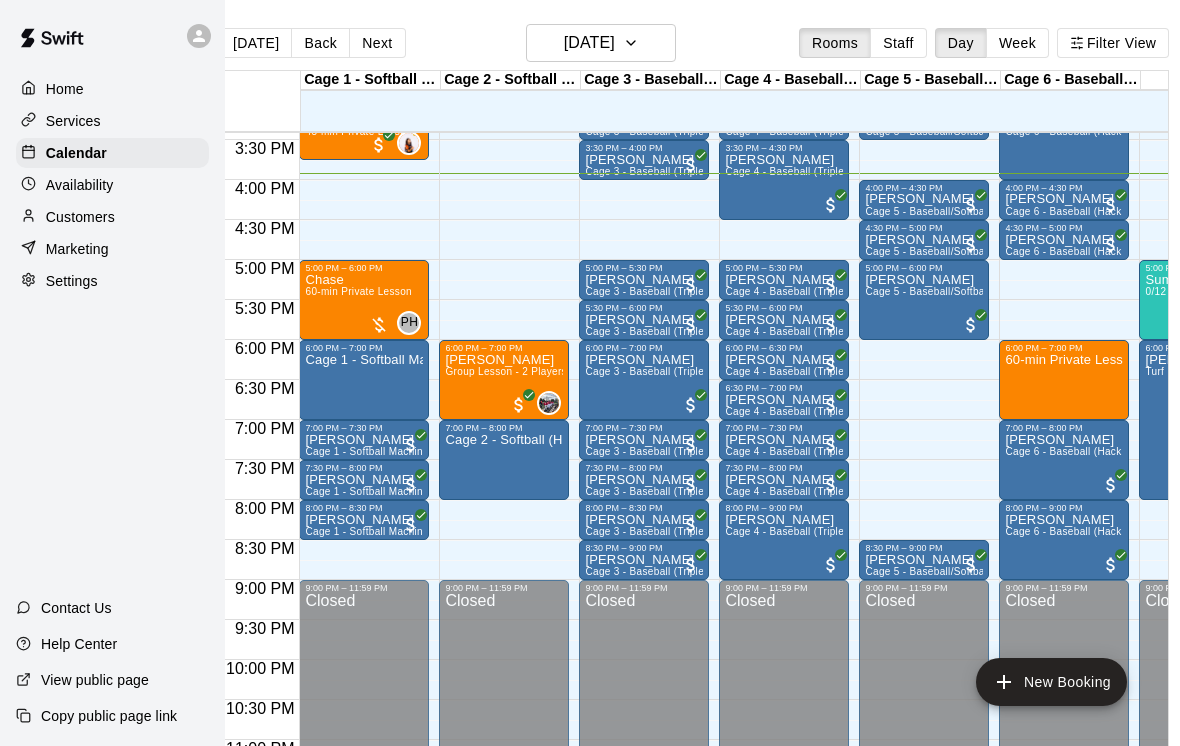 click on "Wes Long Cage 4 - Baseball (Triple play)" at bounding box center (784, 806) 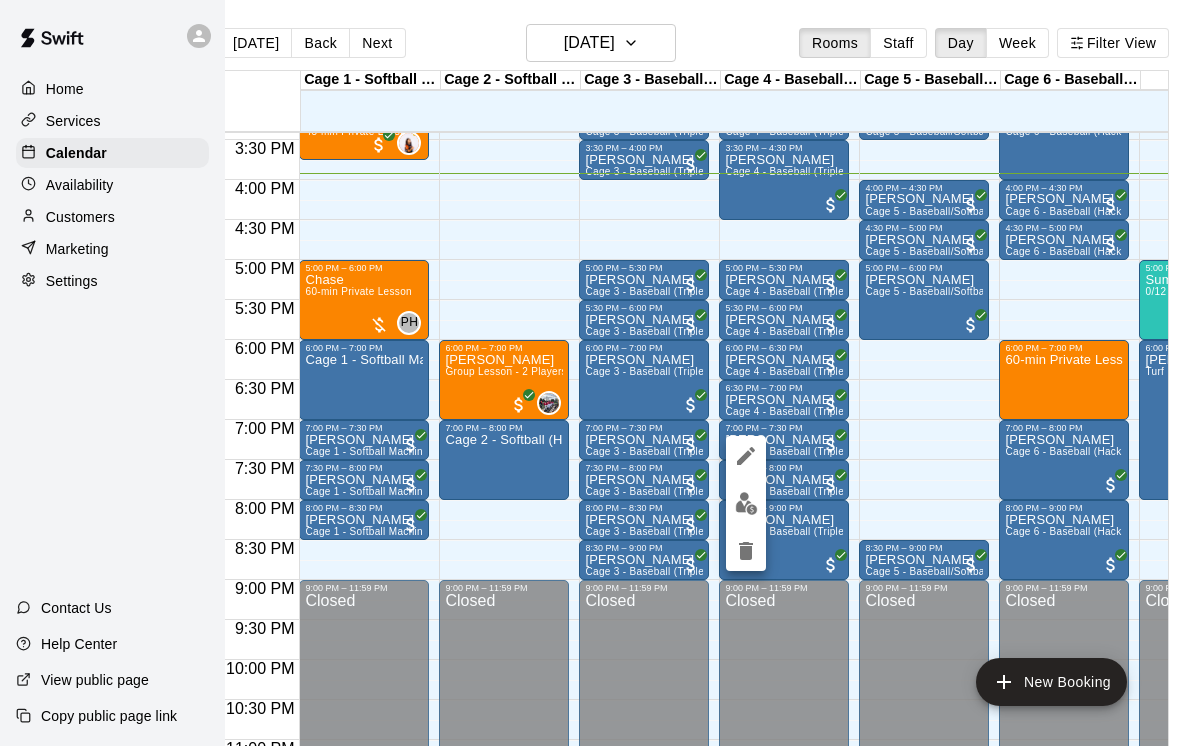 click at bounding box center (746, 551) 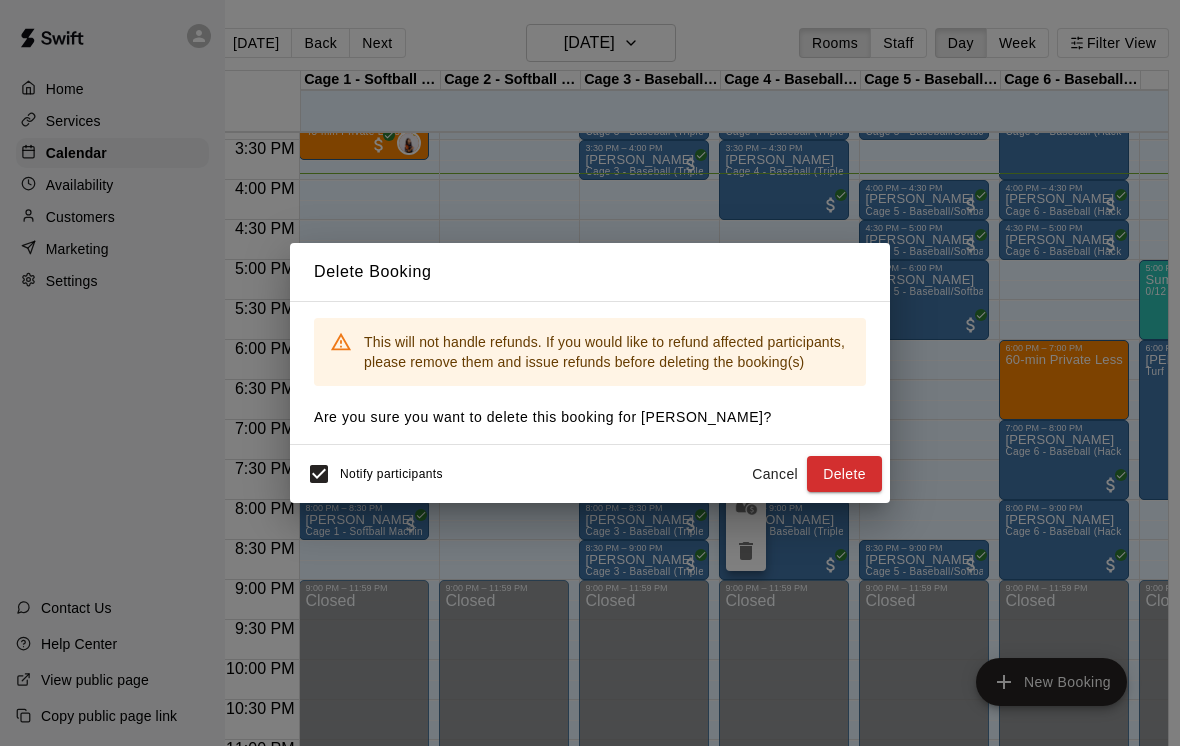 click on "Delete" at bounding box center [844, 474] 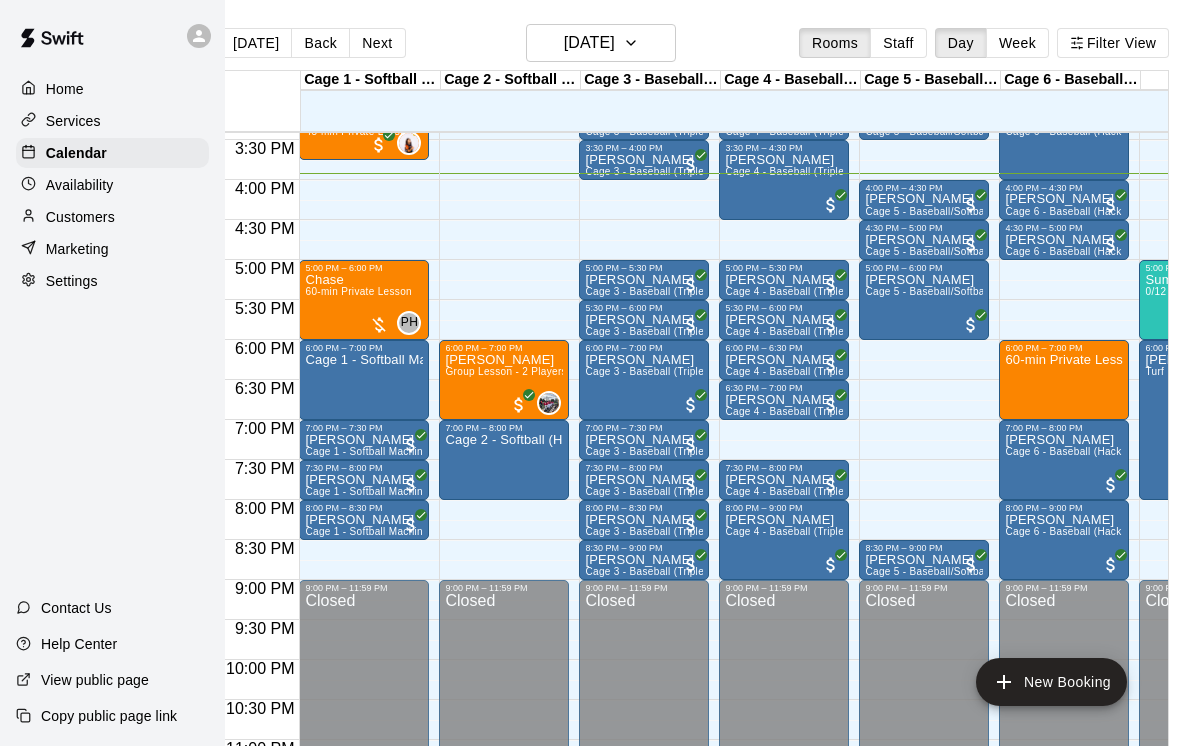 click on "[PERSON_NAME]" at bounding box center (784, 480) 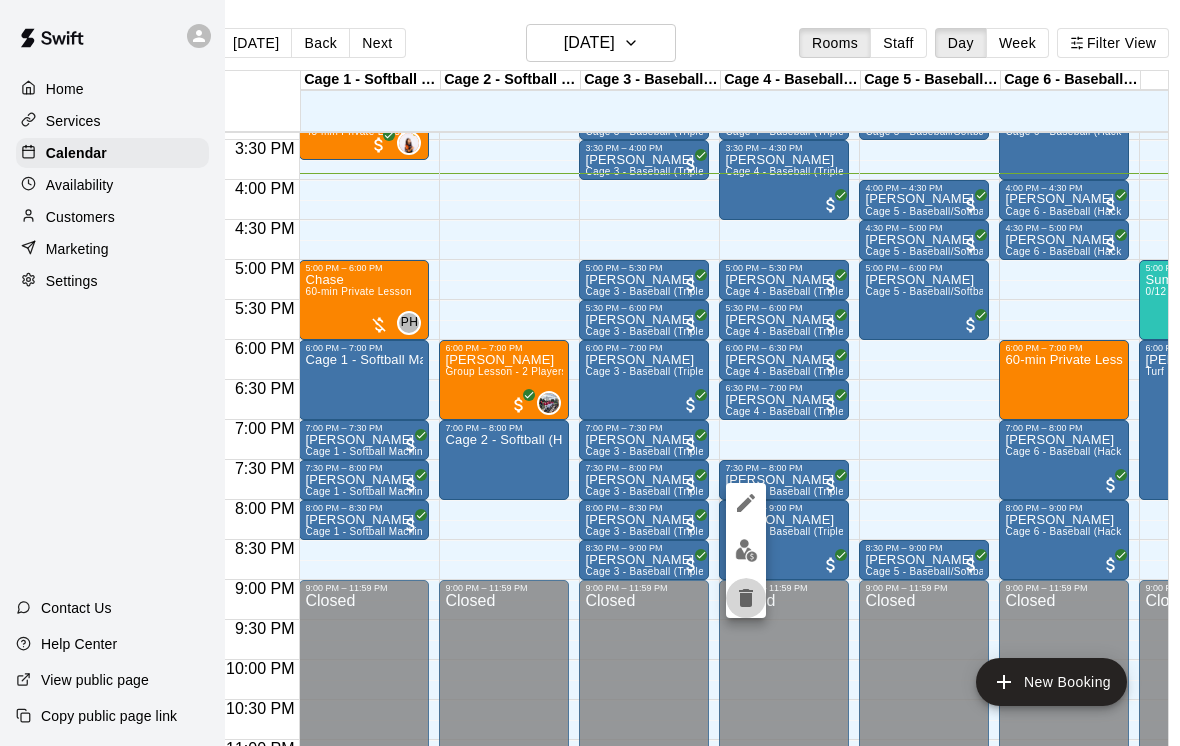 click 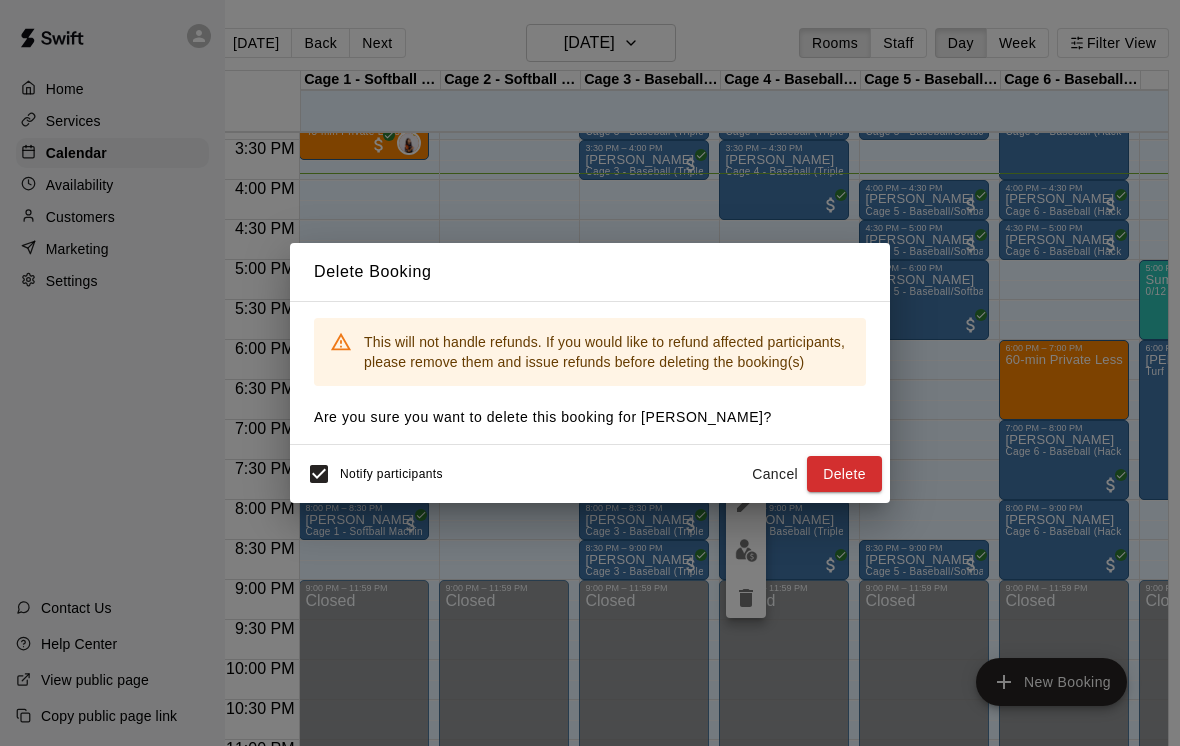 click on "Delete" at bounding box center [844, 474] 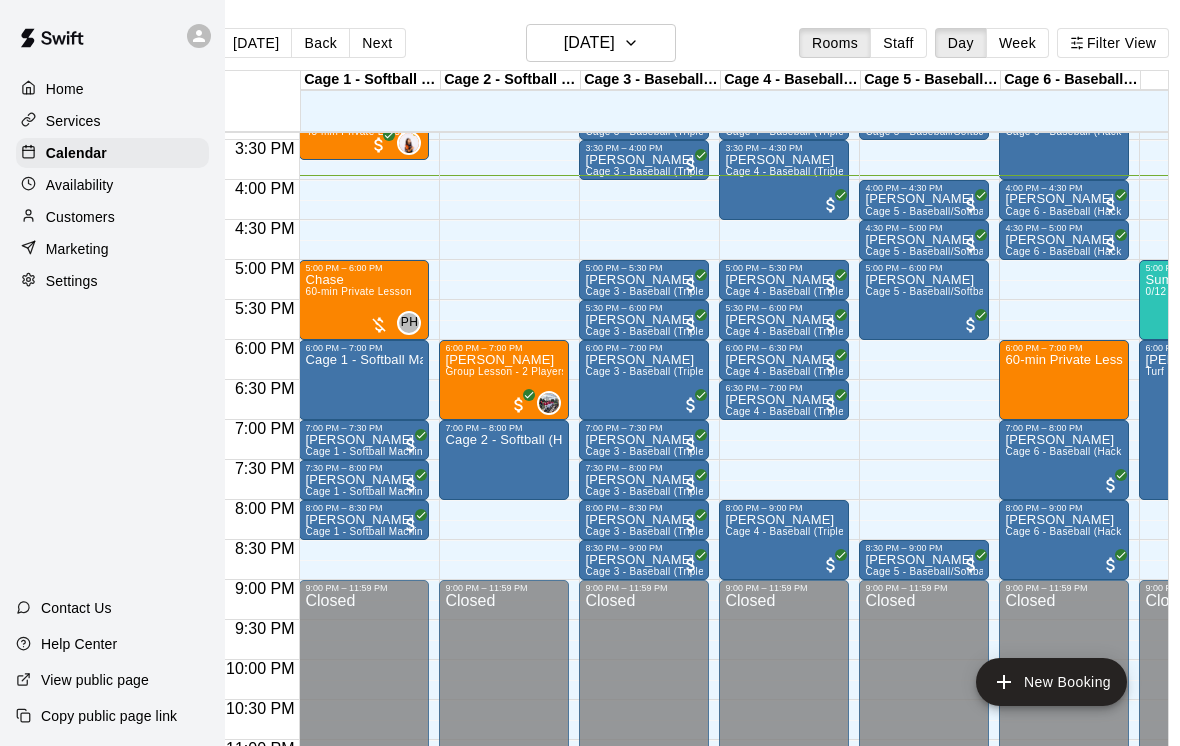 scroll, scrollTop: 31, scrollLeft: 28, axis: both 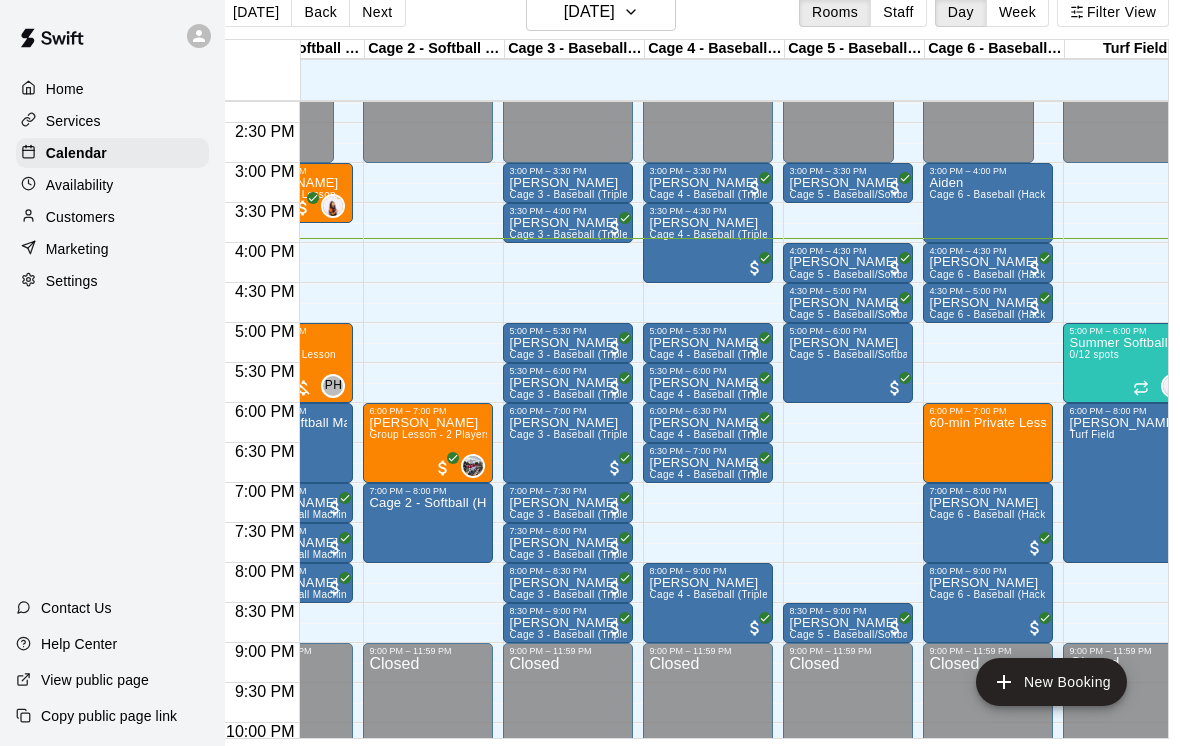 click on "Aiden  Cage 6 - Baseball (Hack Attack Hand-fed Machine)" at bounding box center (988, 549) 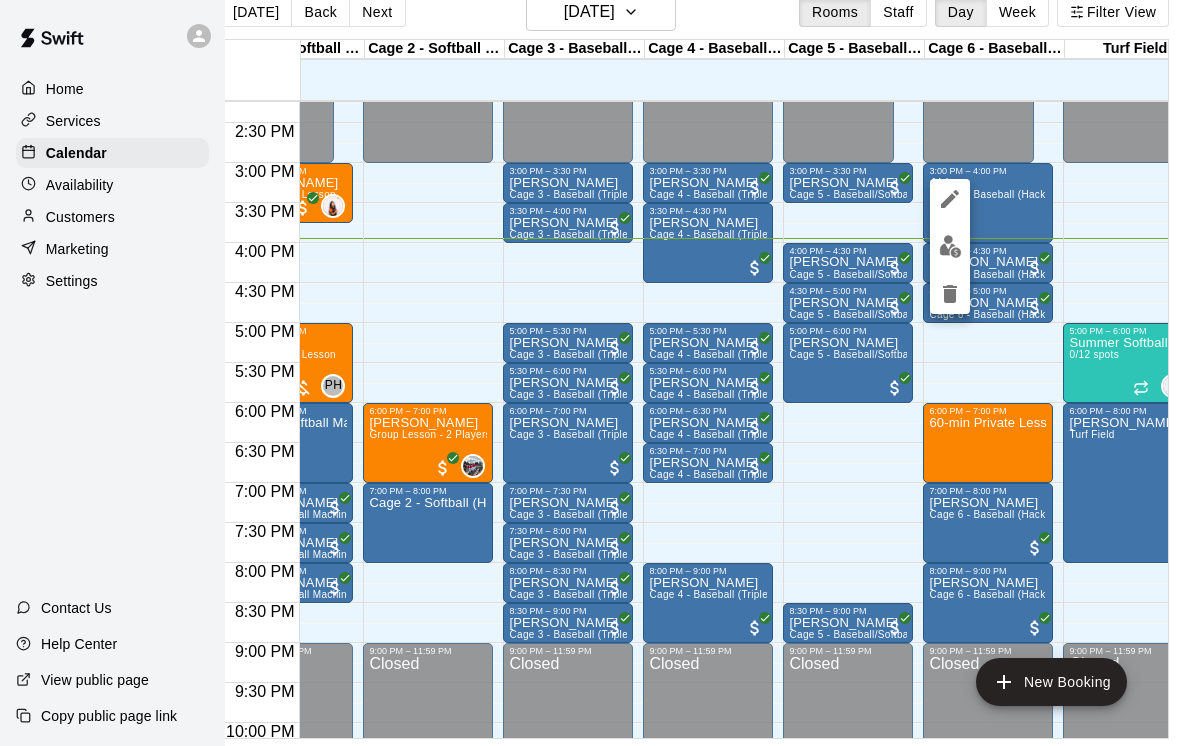 click at bounding box center (950, 246) 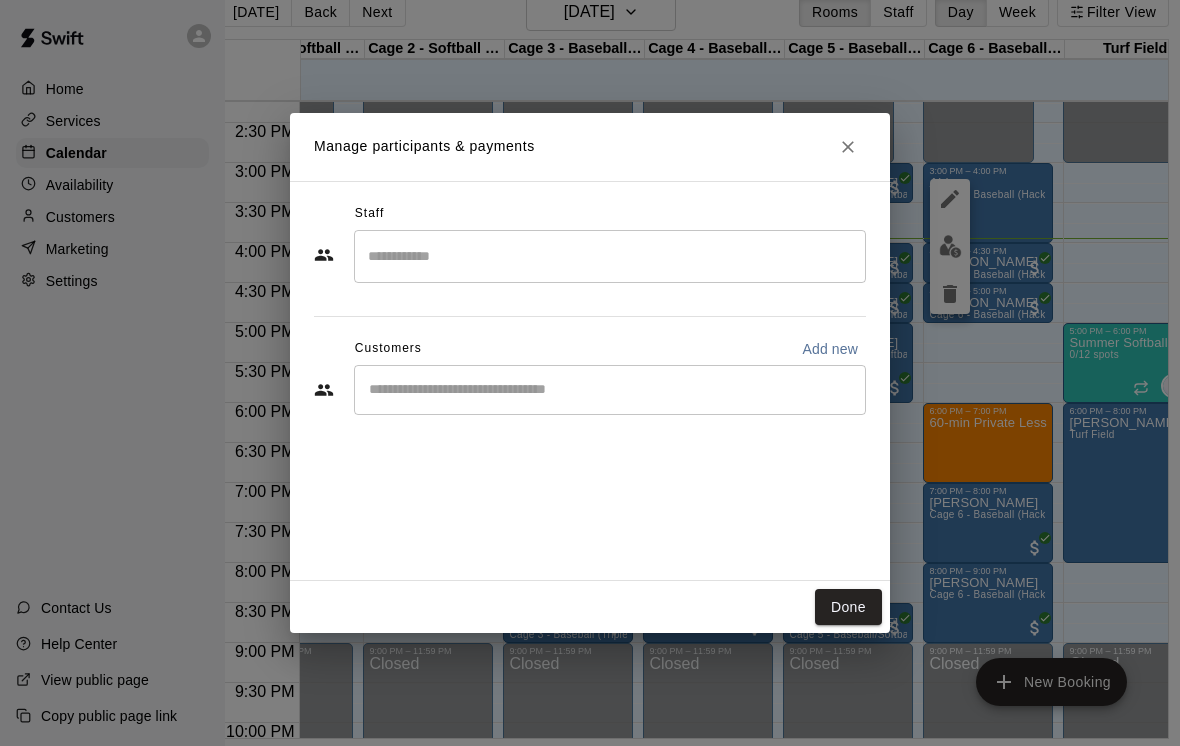 click at bounding box center [610, 390] 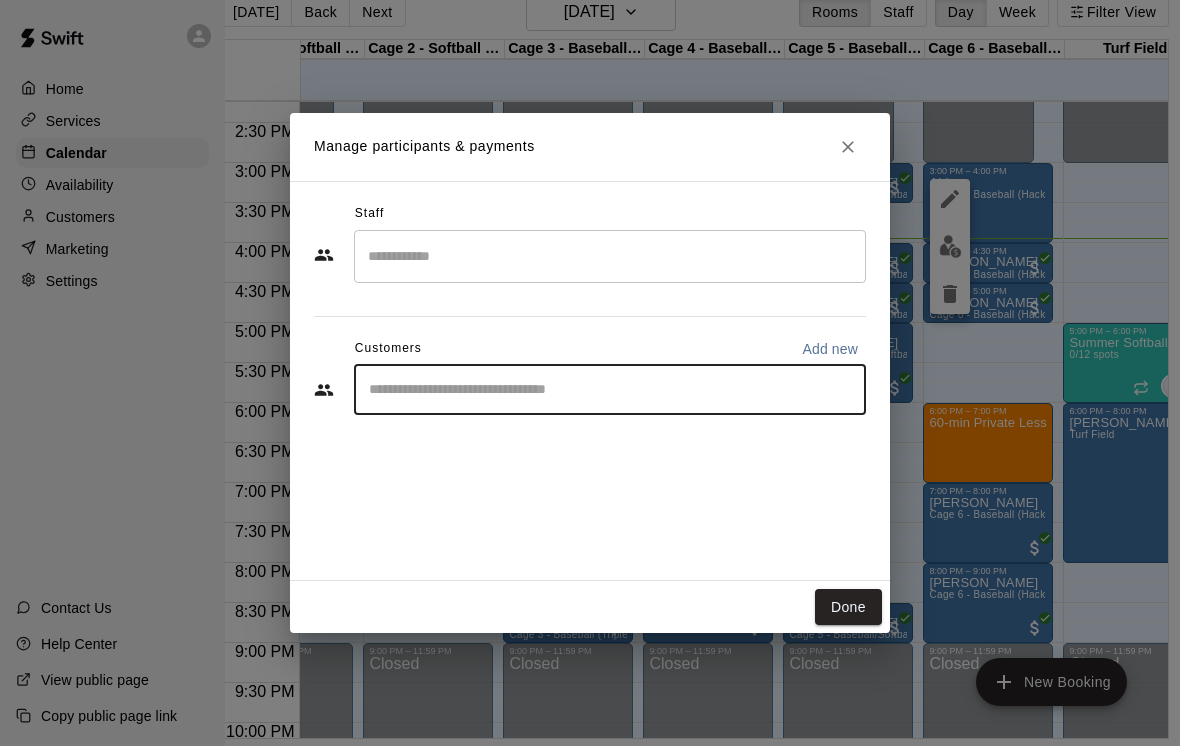 scroll, scrollTop: 31, scrollLeft: 40, axis: both 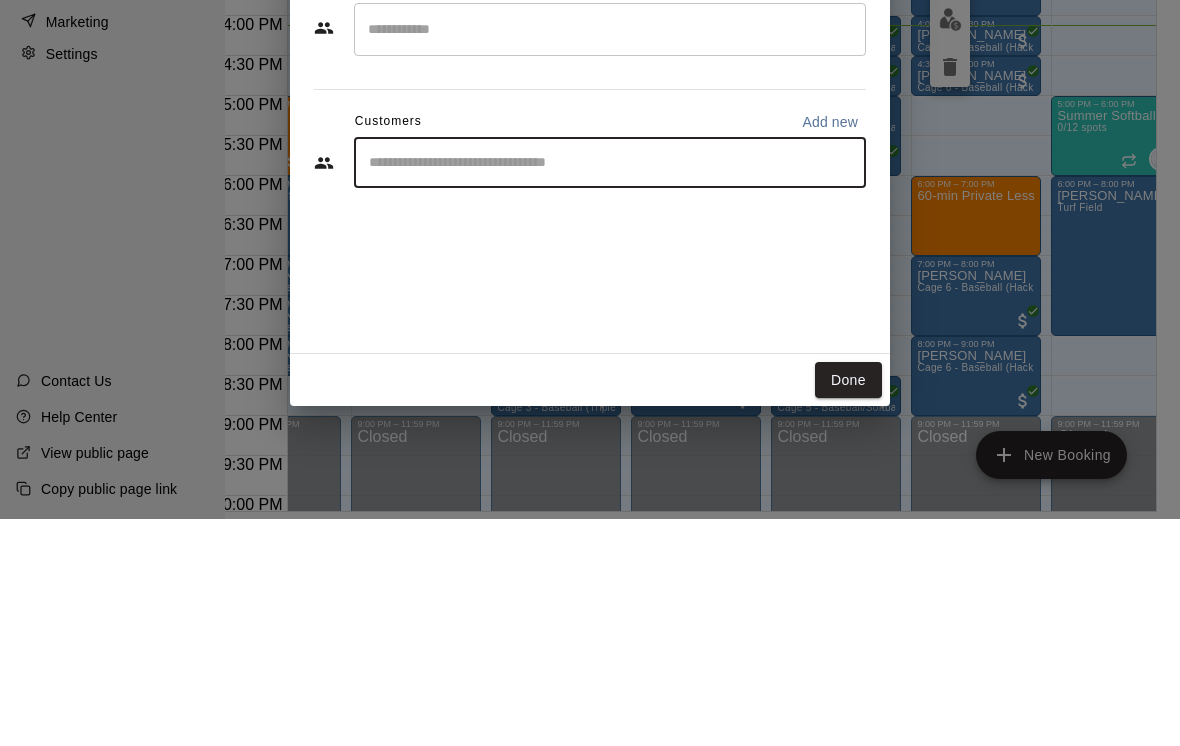 click on "Add new" at bounding box center [830, 349] 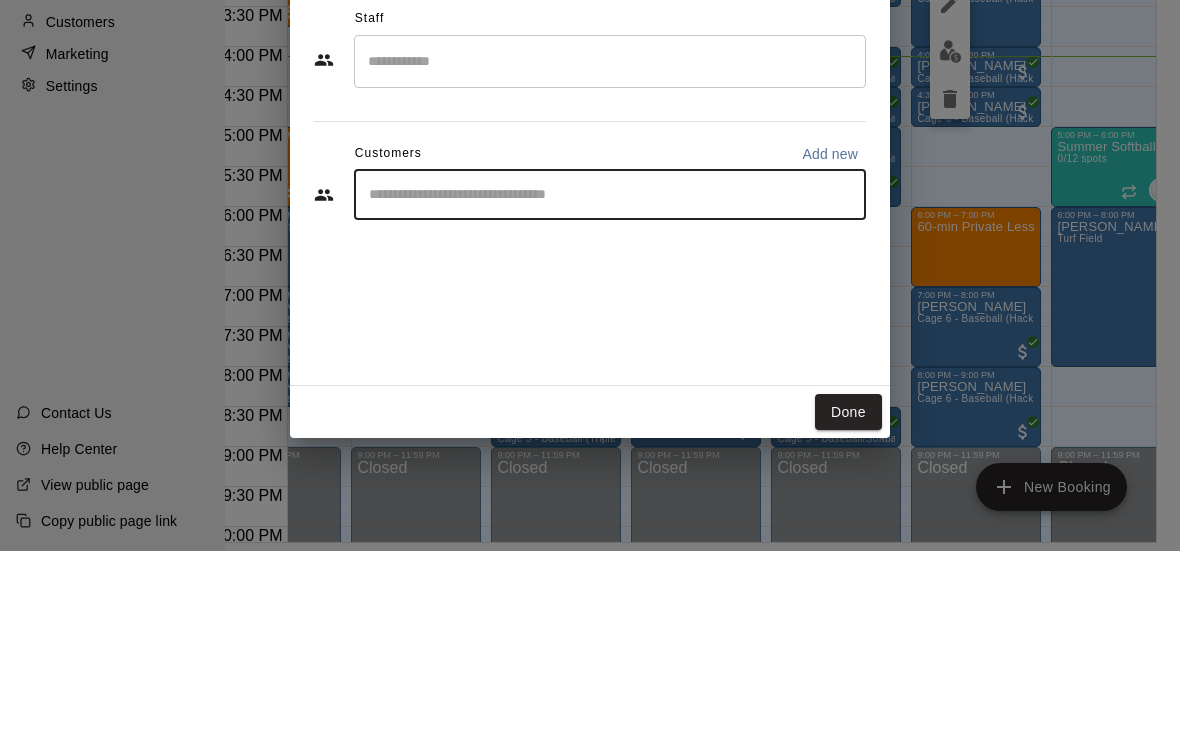 select on "**" 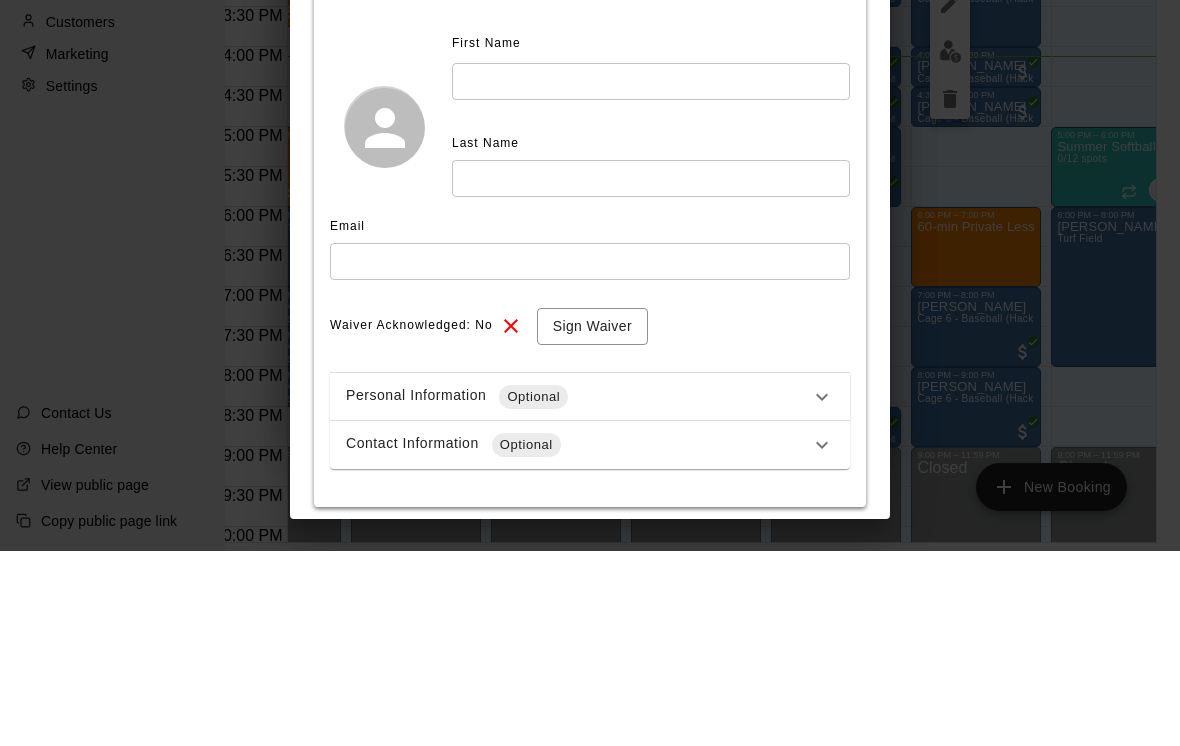 click on "New customer" at bounding box center (590, 65) 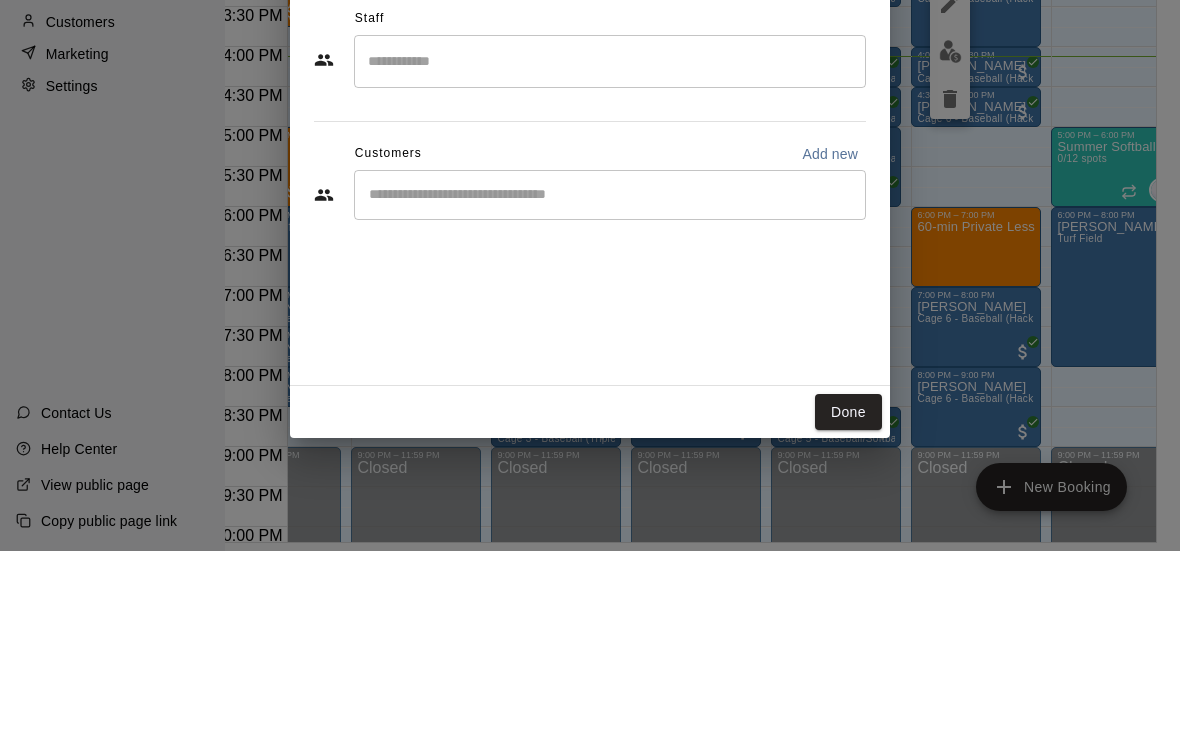 click at bounding box center (610, 390) 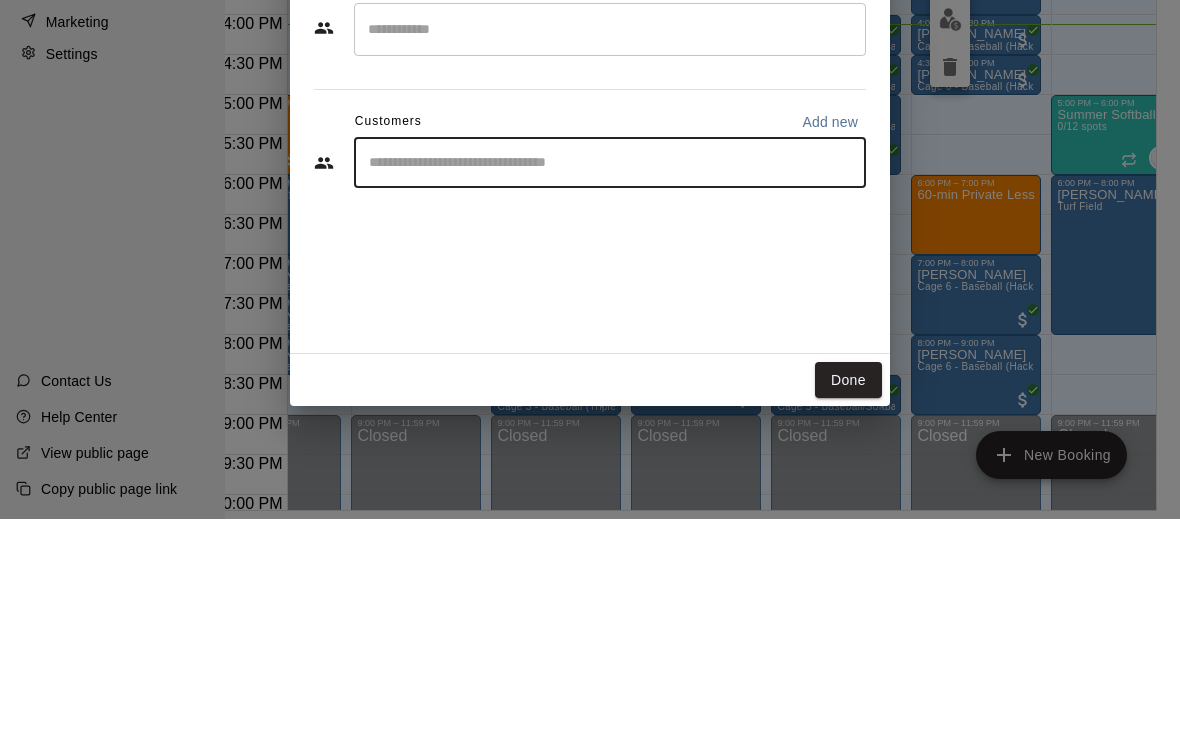 click on "Add new" at bounding box center [830, 349] 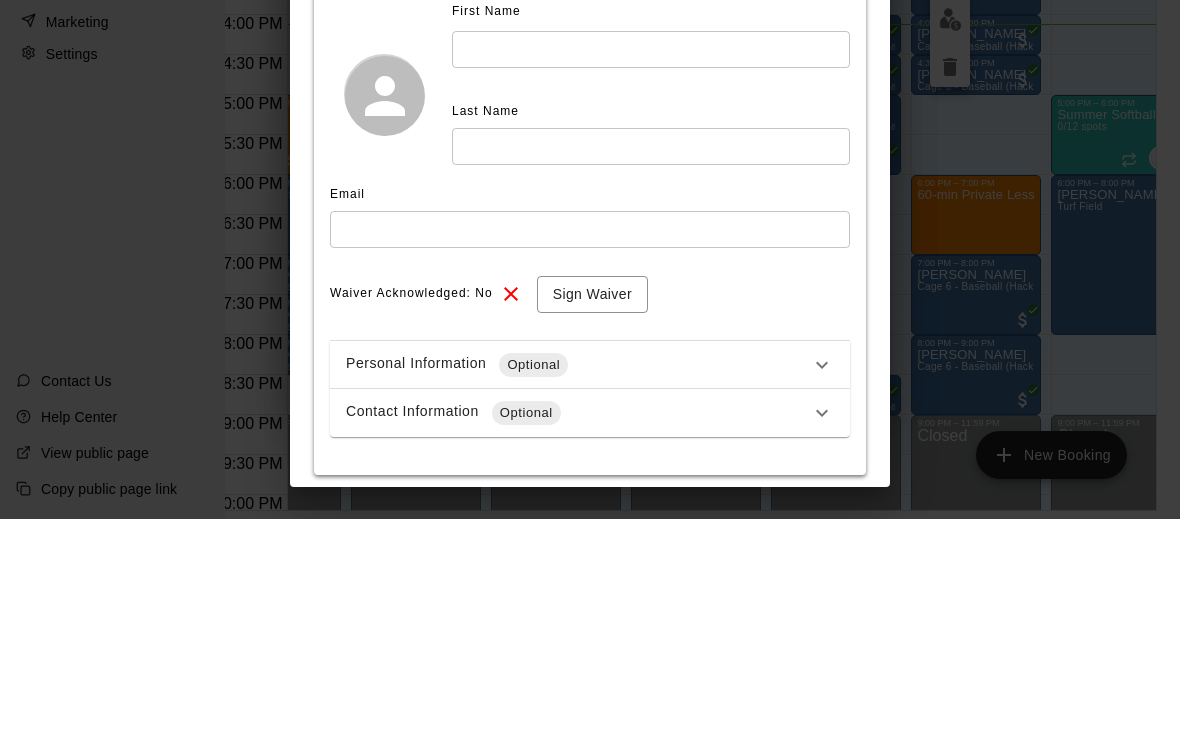 click at bounding box center (590, 456) 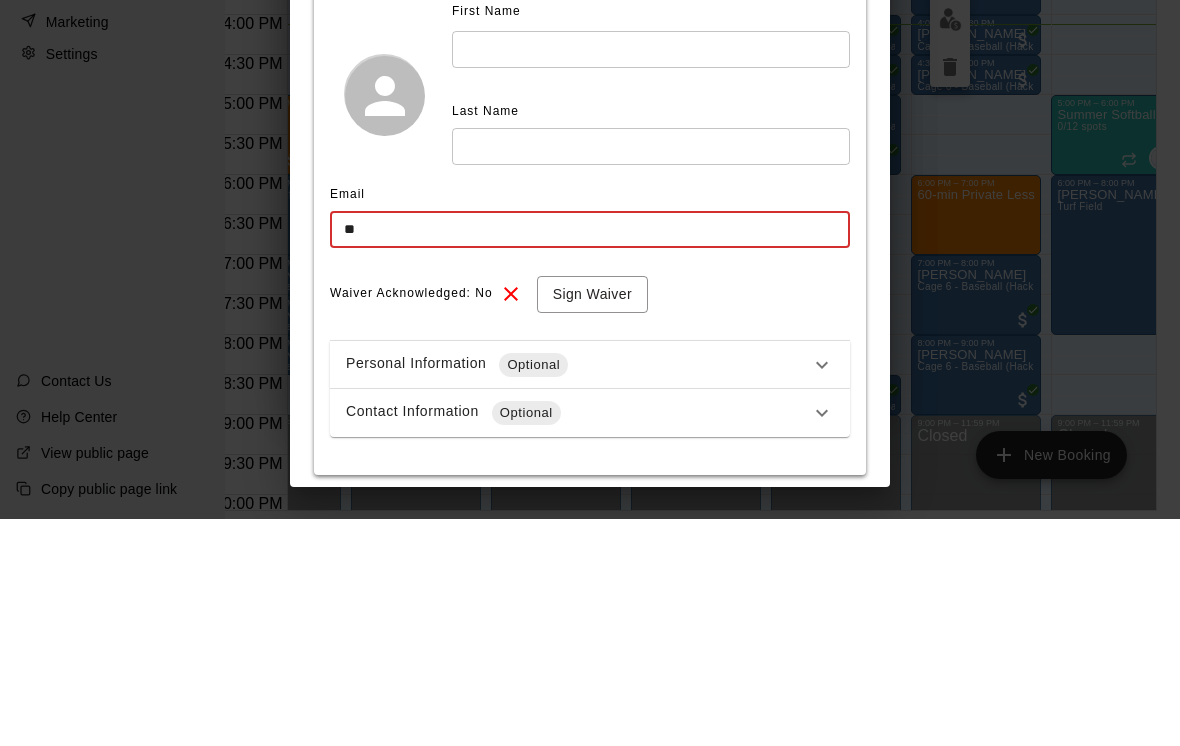 type on "*" 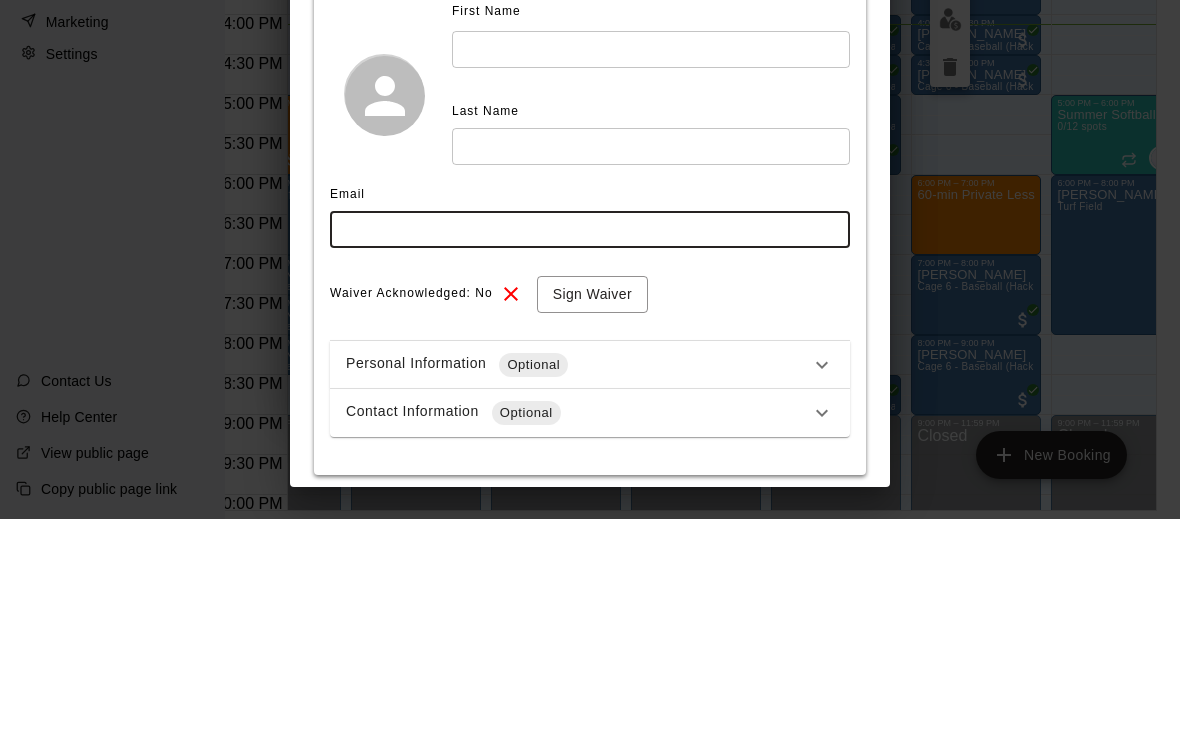 type 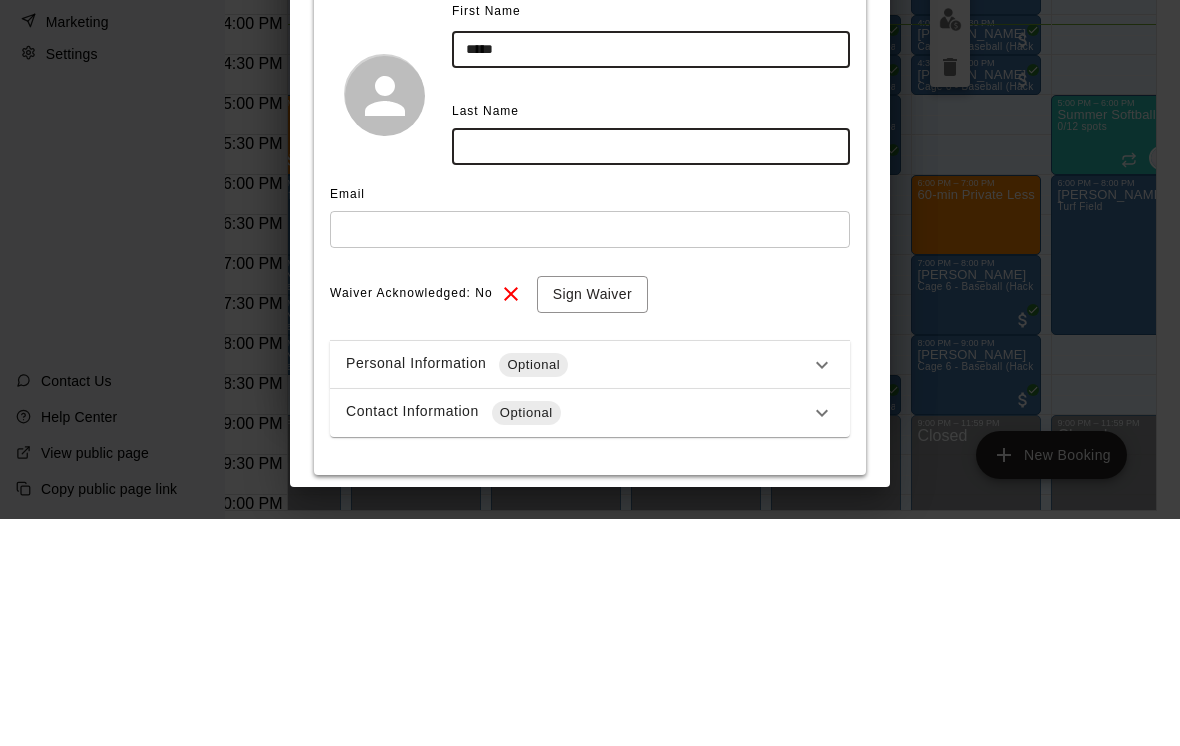 type on "*****" 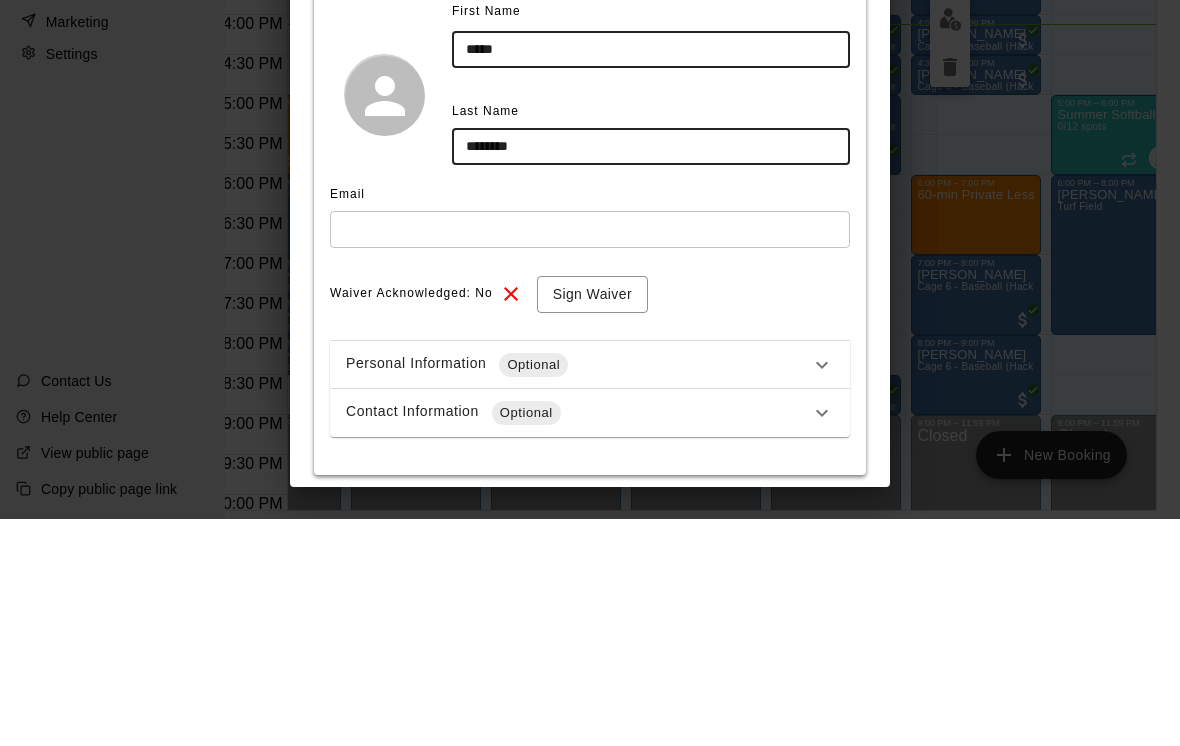 type on "********" 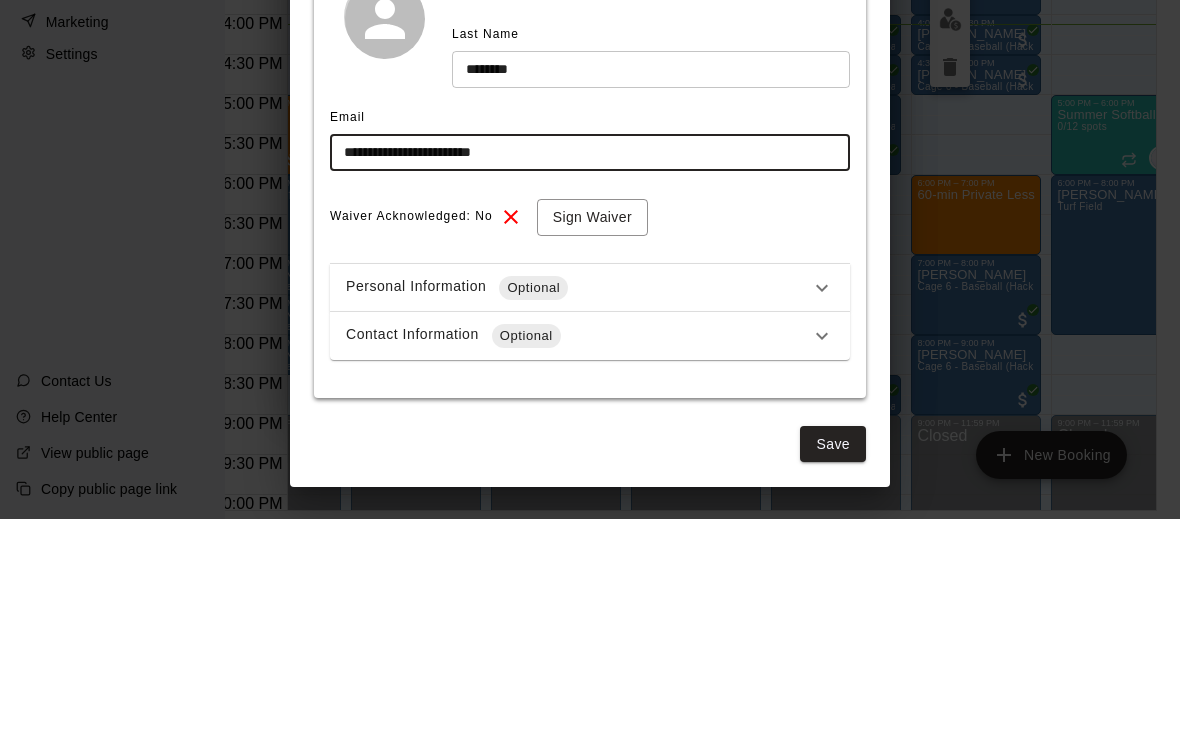 scroll, scrollTop: 76, scrollLeft: 0, axis: vertical 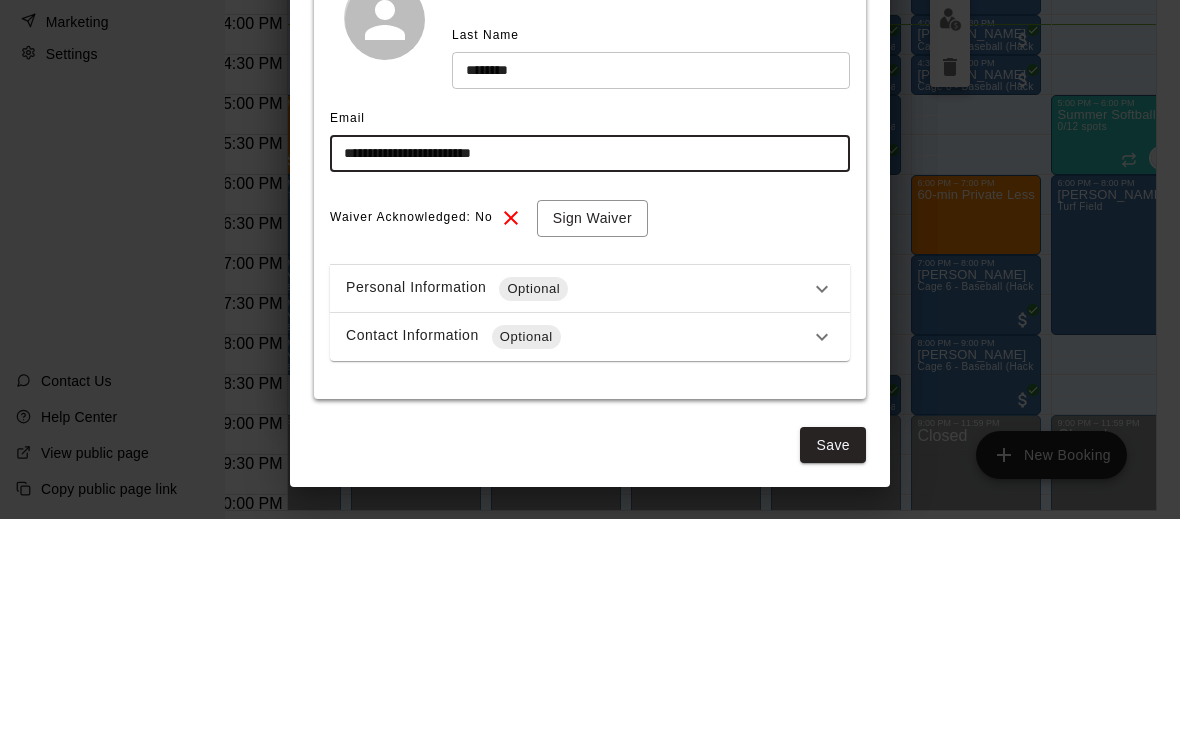 type on "**********" 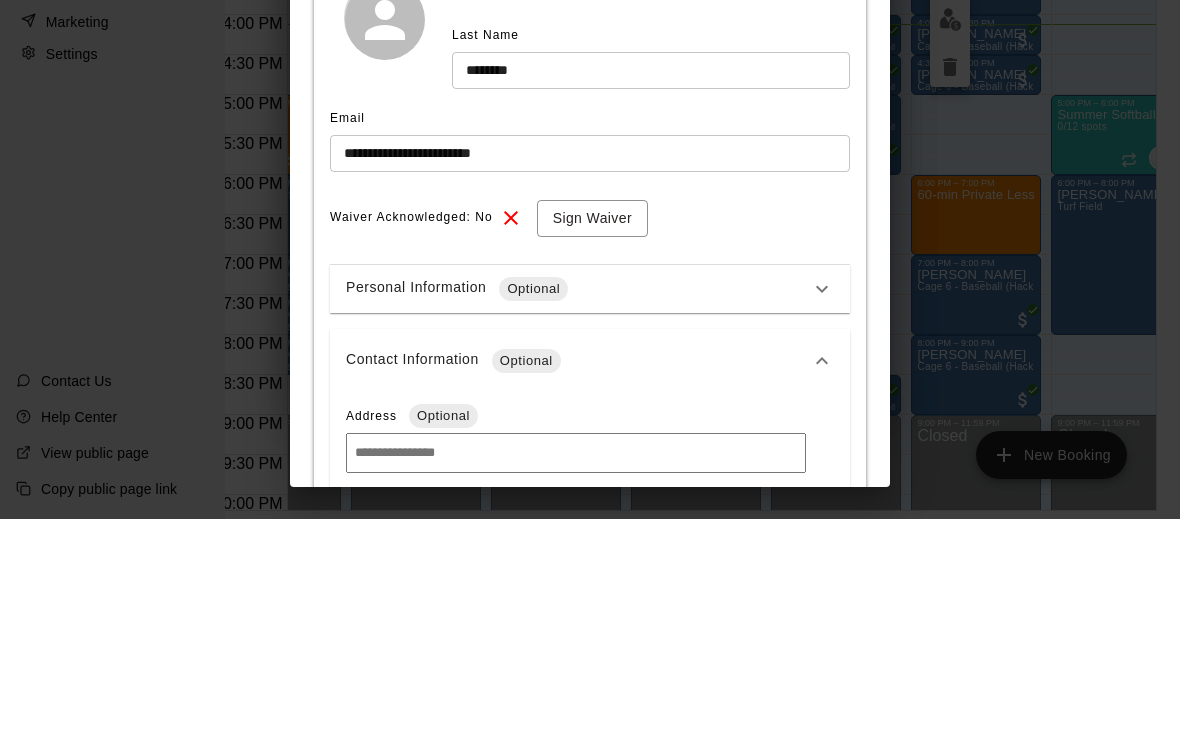 click on "Contact Information Optional" at bounding box center (590, 588) 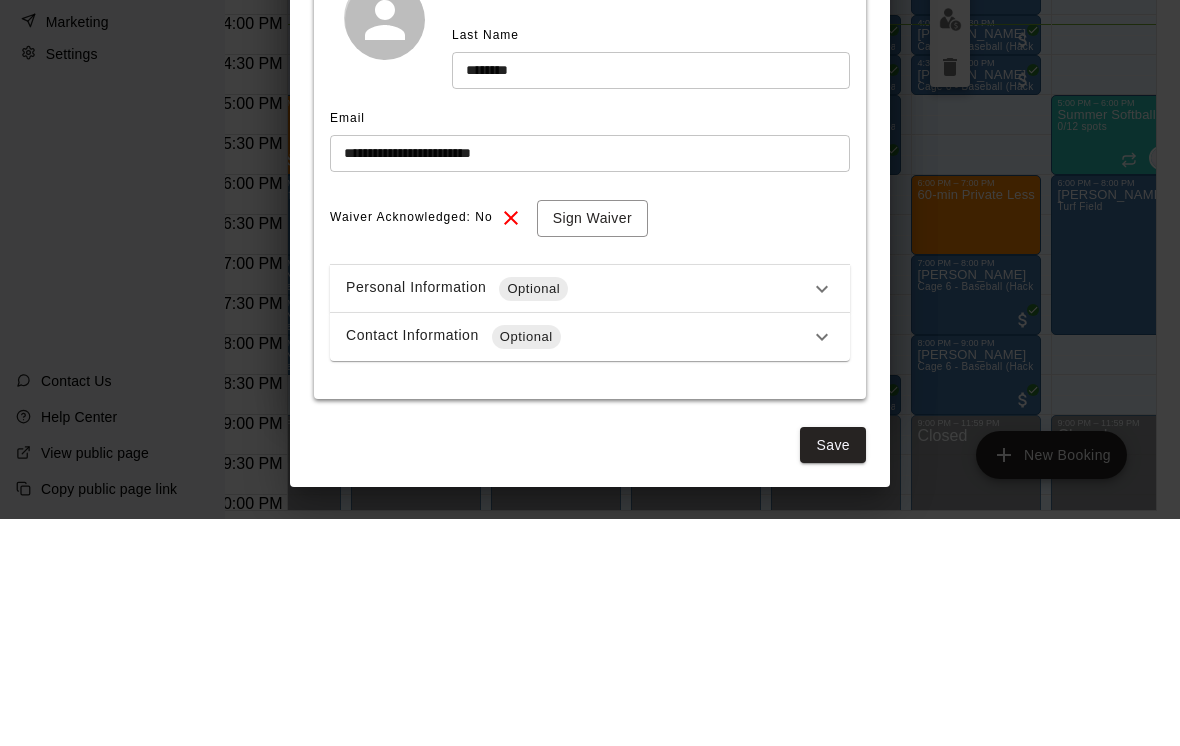 click 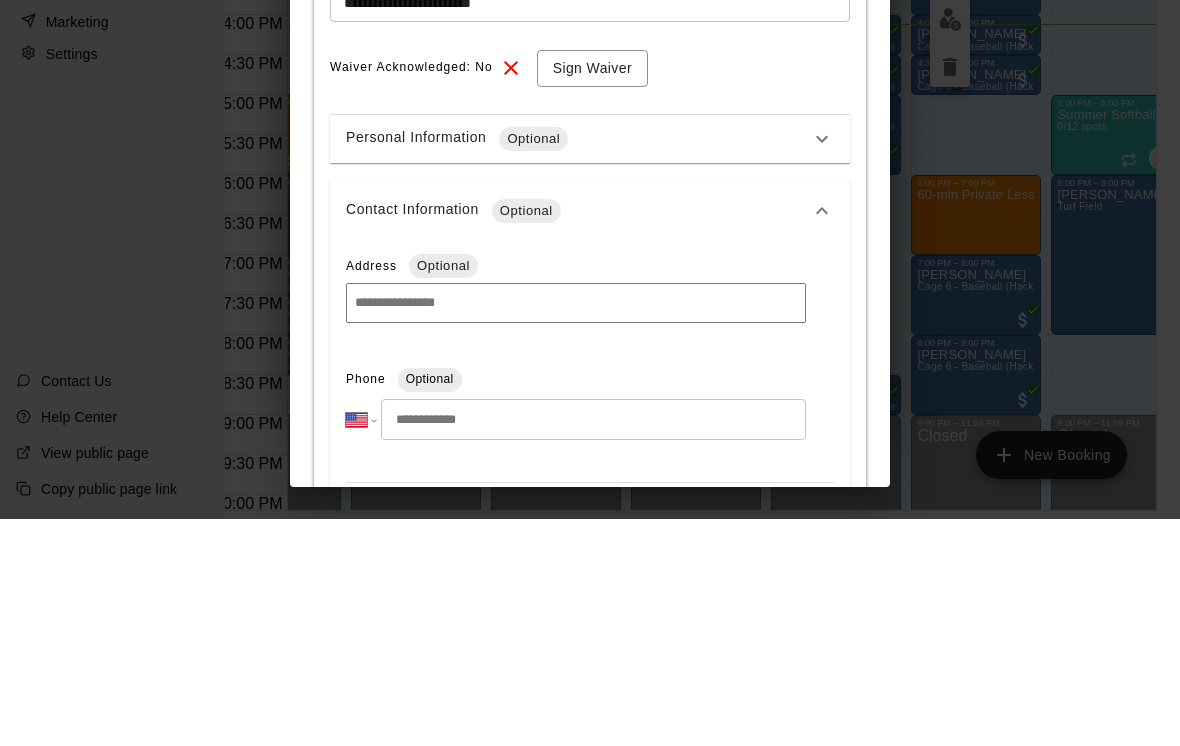 scroll, scrollTop: 248, scrollLeft: 0, axis: vertical 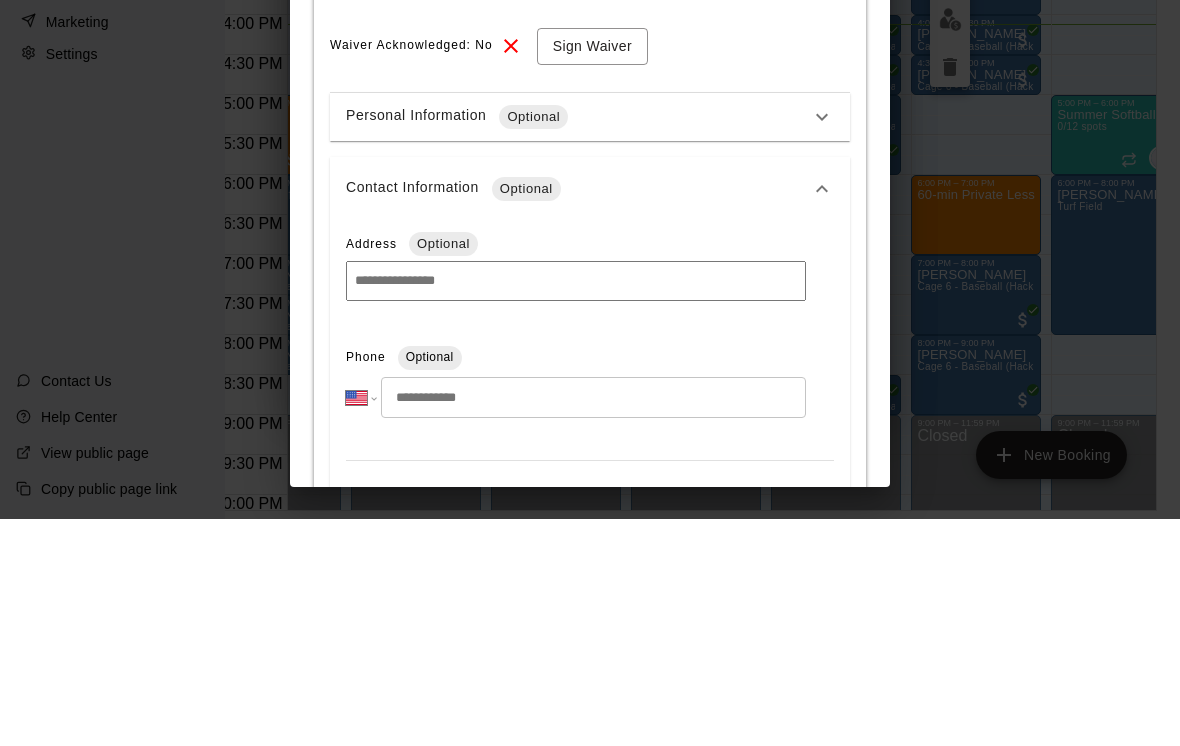 click at bounding box center (593, 624) 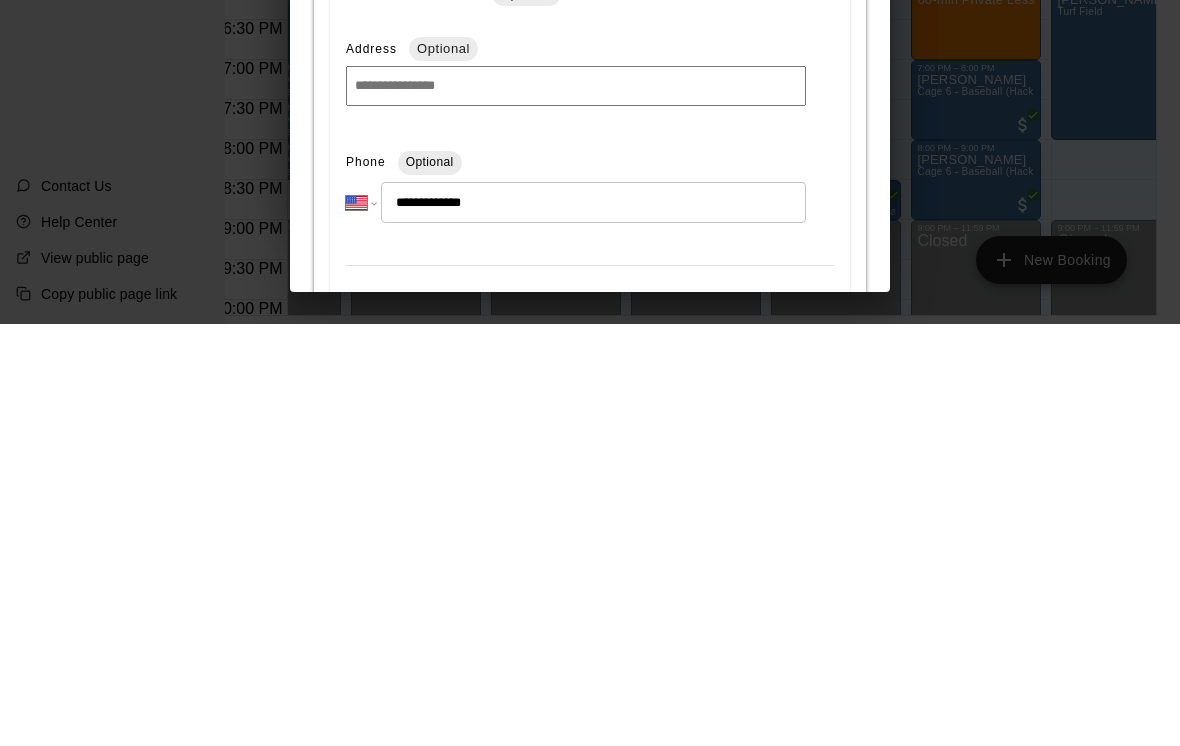 type on "**********" 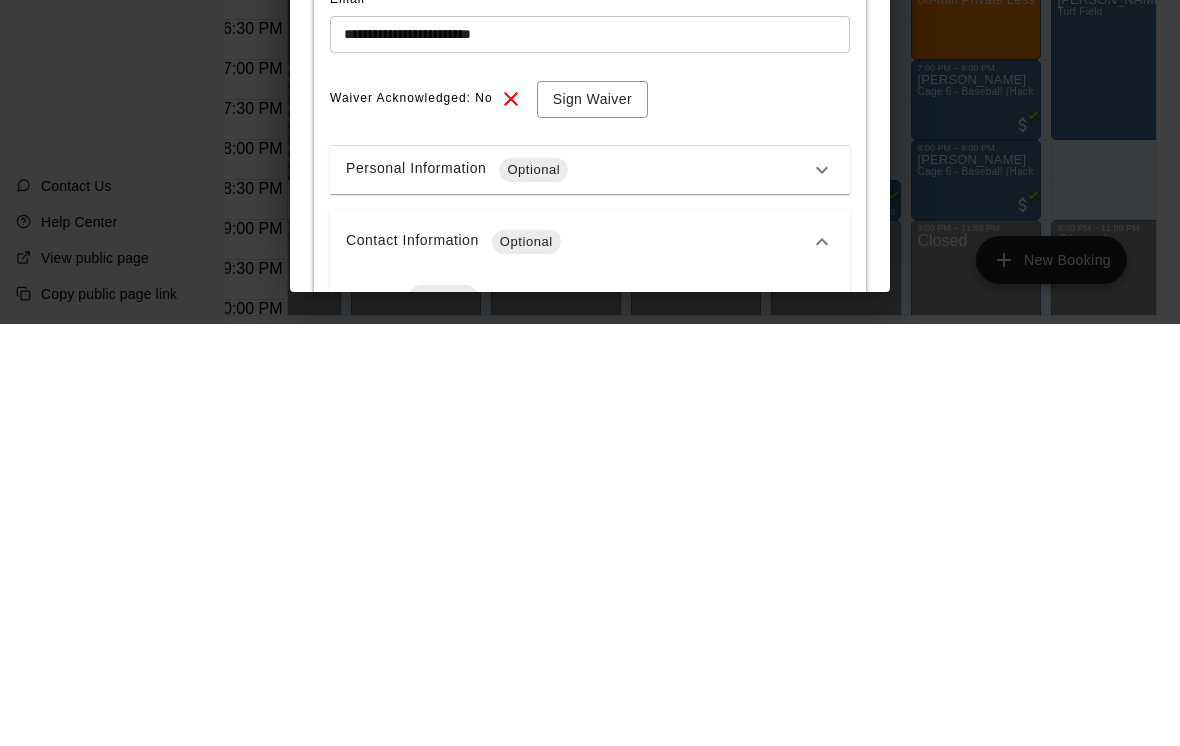 scroll, scrollTop: 0, scrollLeft: 0, axis: both 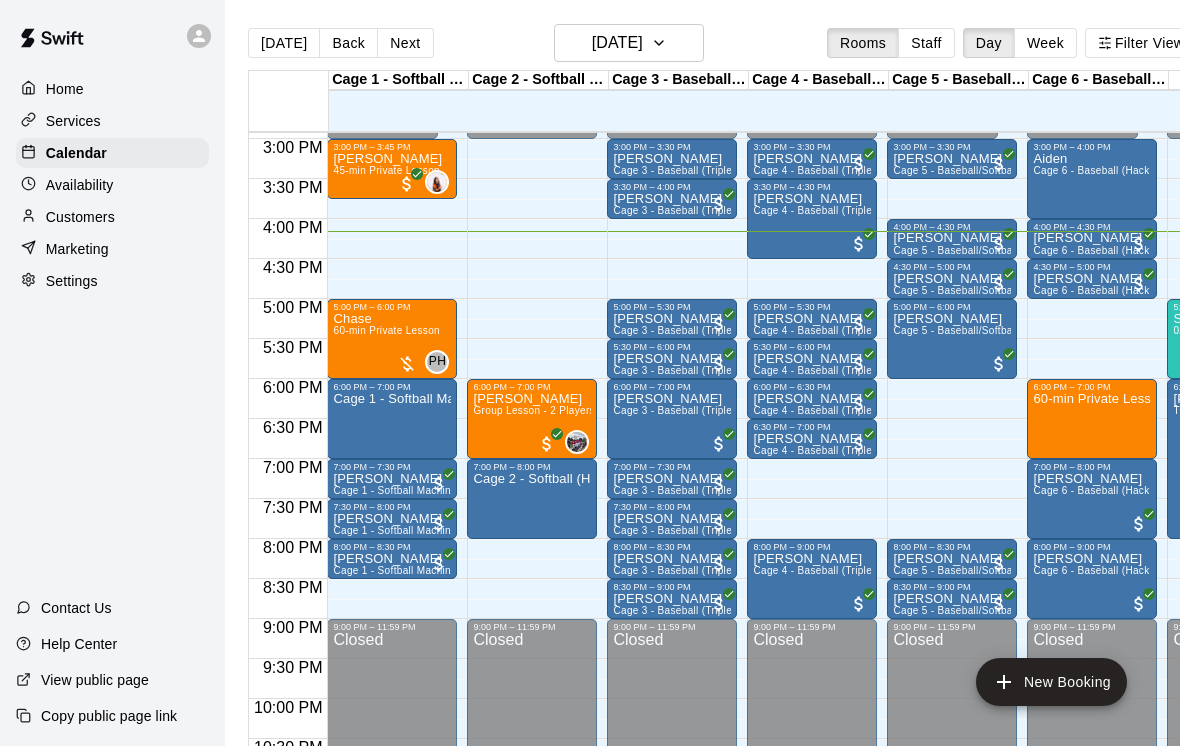 click on "Cage 6 - Baseball (Hack Attack Hand-fed Machine)" at bounding box center [1154, 170] 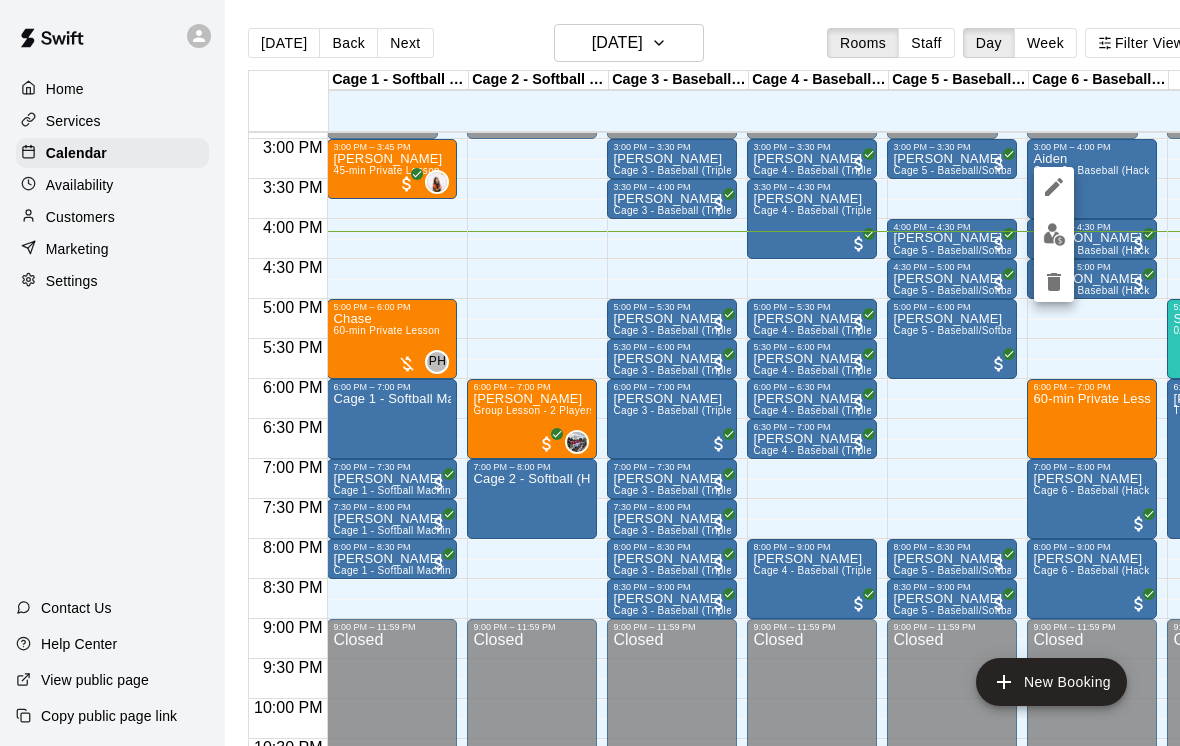 click at bounding box center [1054, 234] 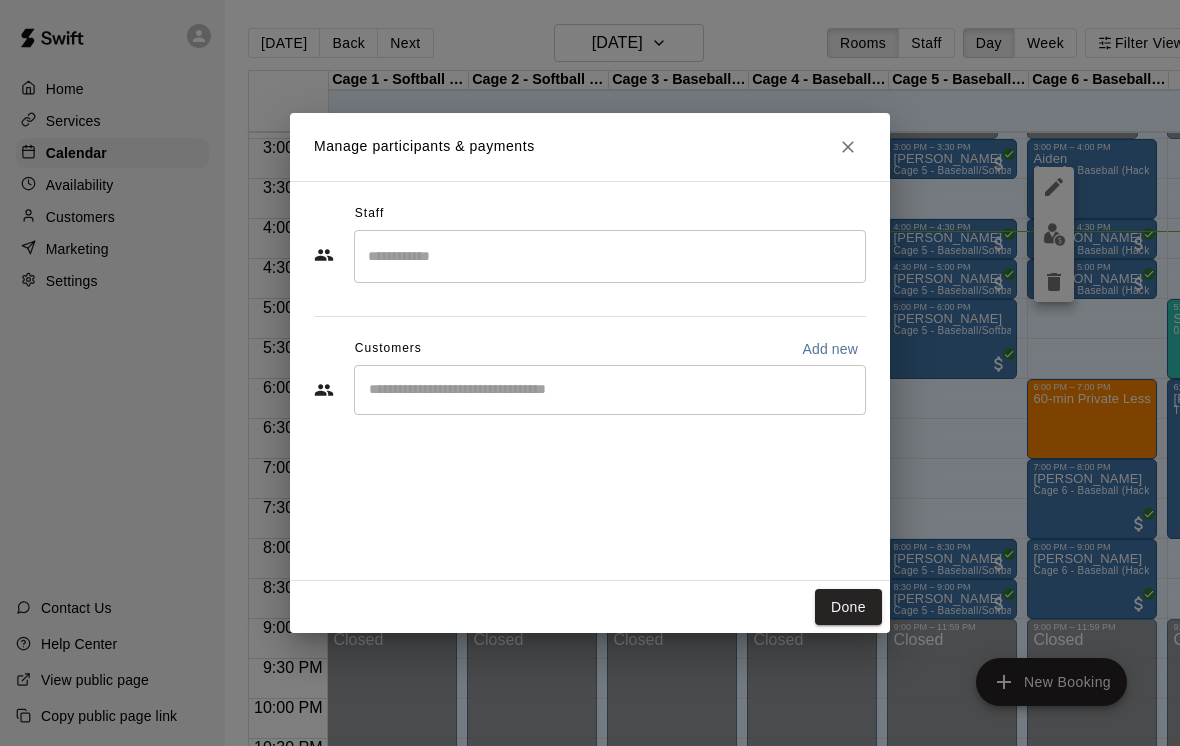 click on "Add new" at bounding box center (830, 349) 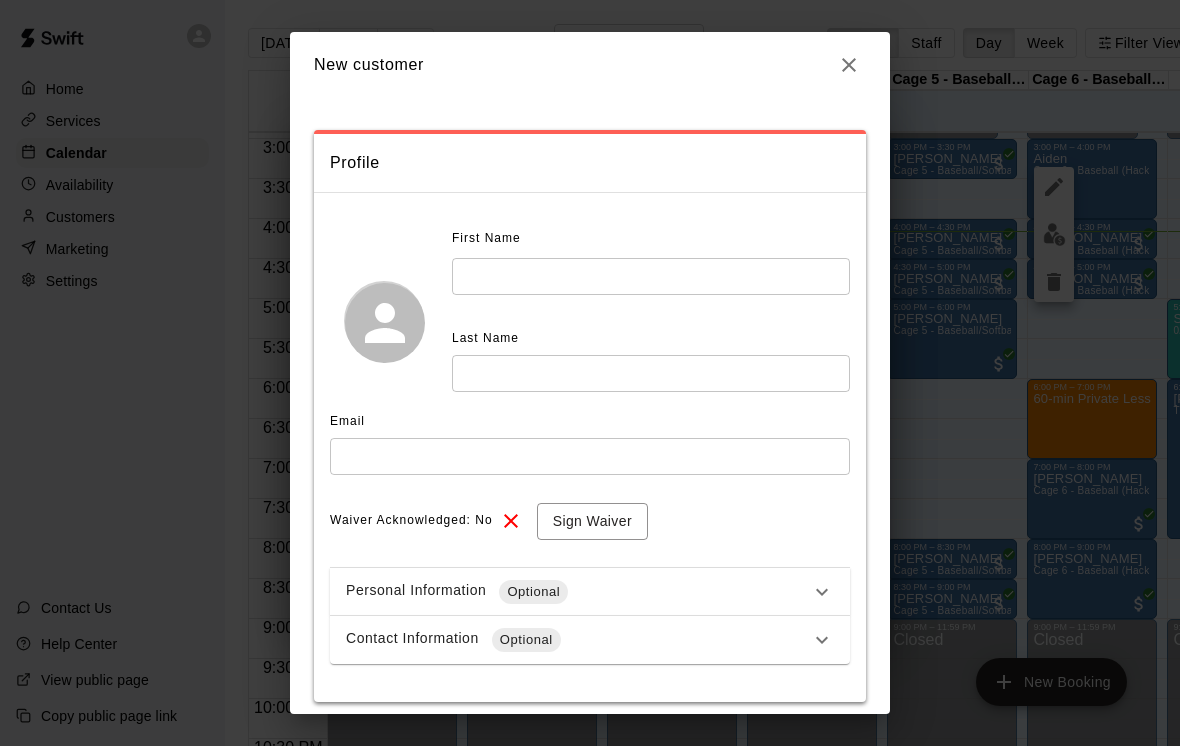click at bounding box center (651, 276) 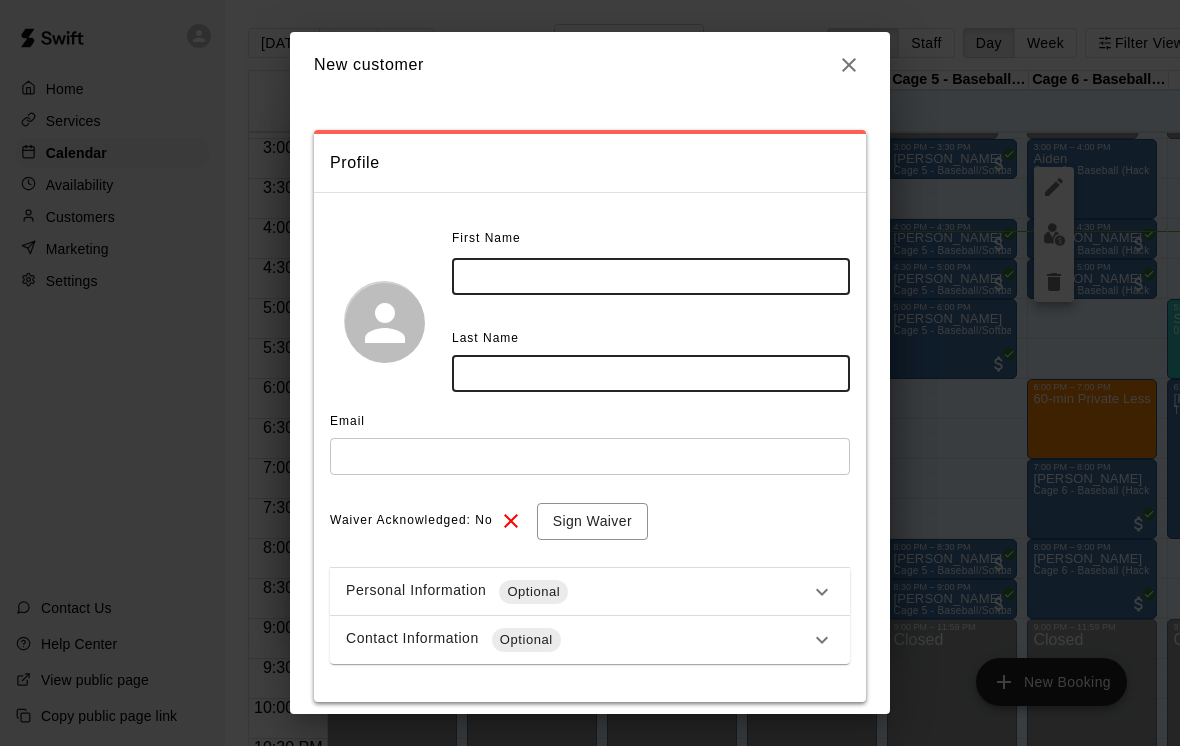 scroll, scrollTop: 0, scrollLeft: 40, axis: horizontal 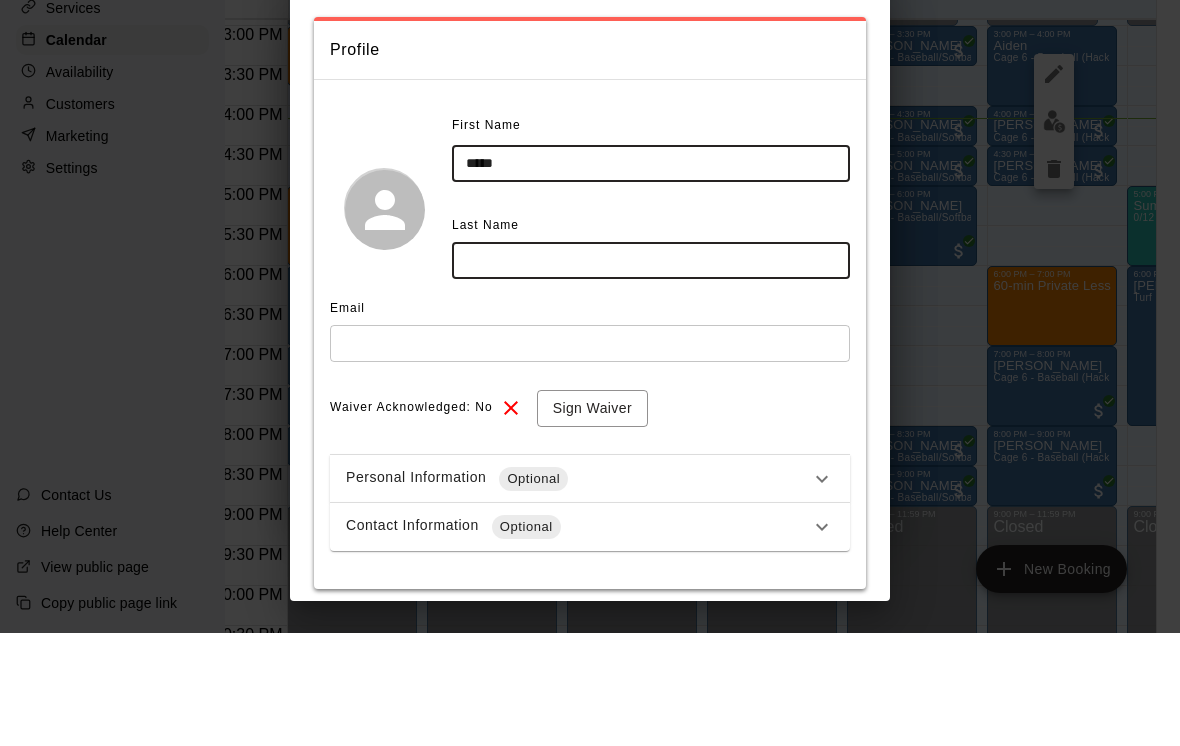 type on "*****" 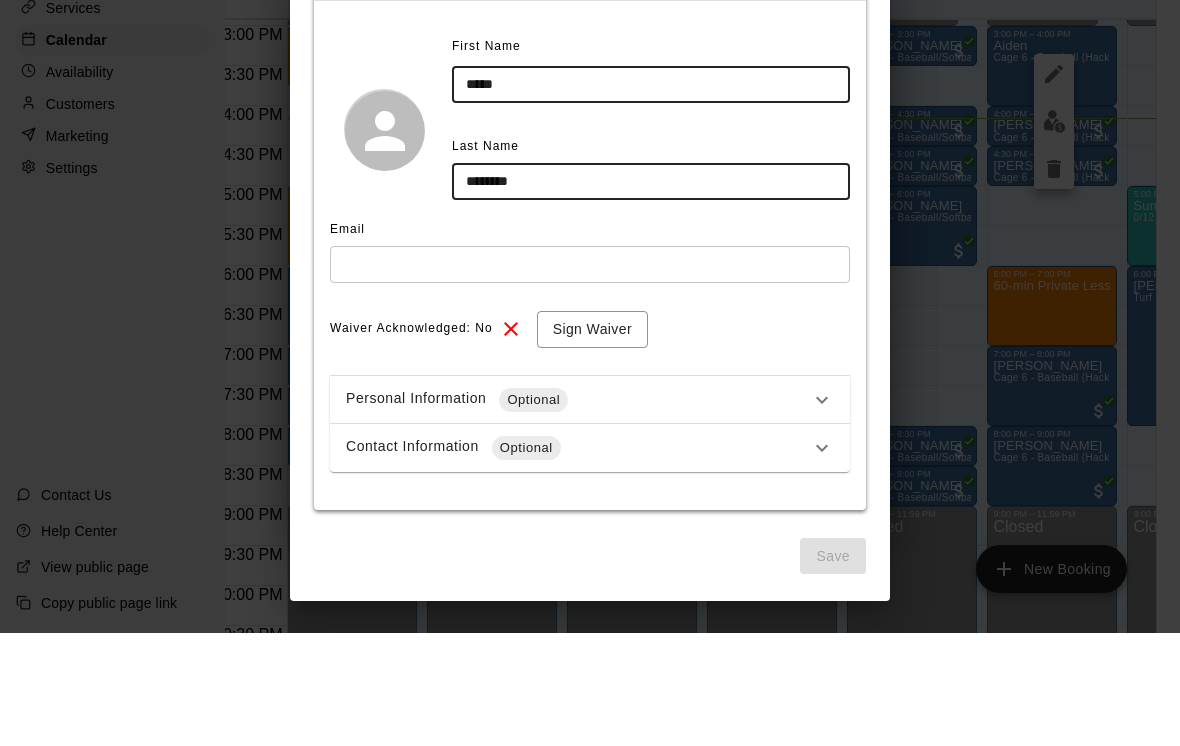 scroll, scrollTop: 76, scrollLeft: 0, axis: vertical 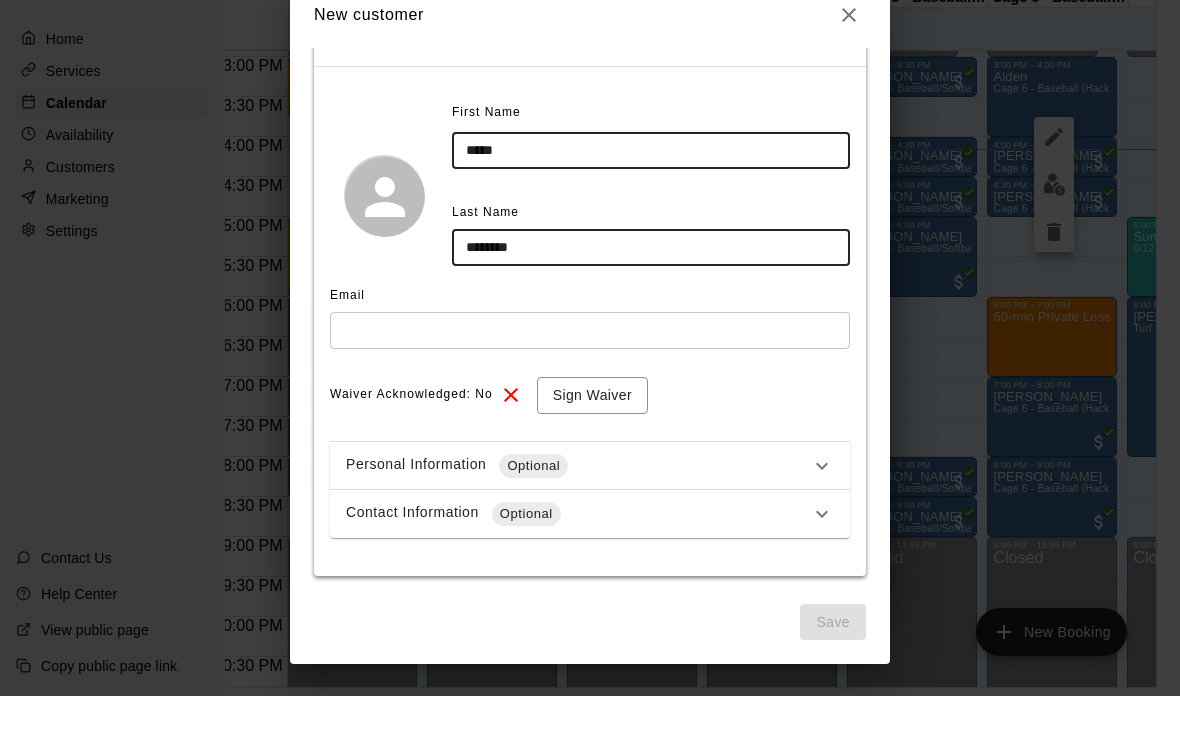 type on "********" 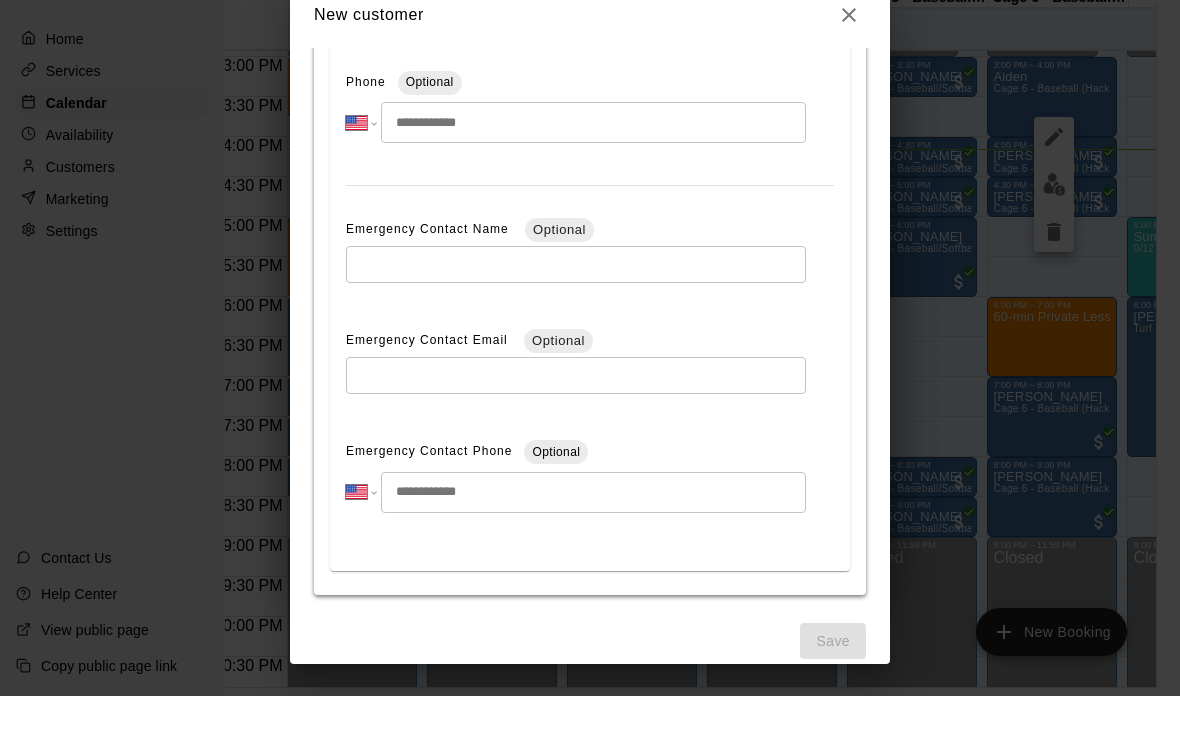 scroll, scrollTop: 689, scrollLeft: 0, axis: vertical 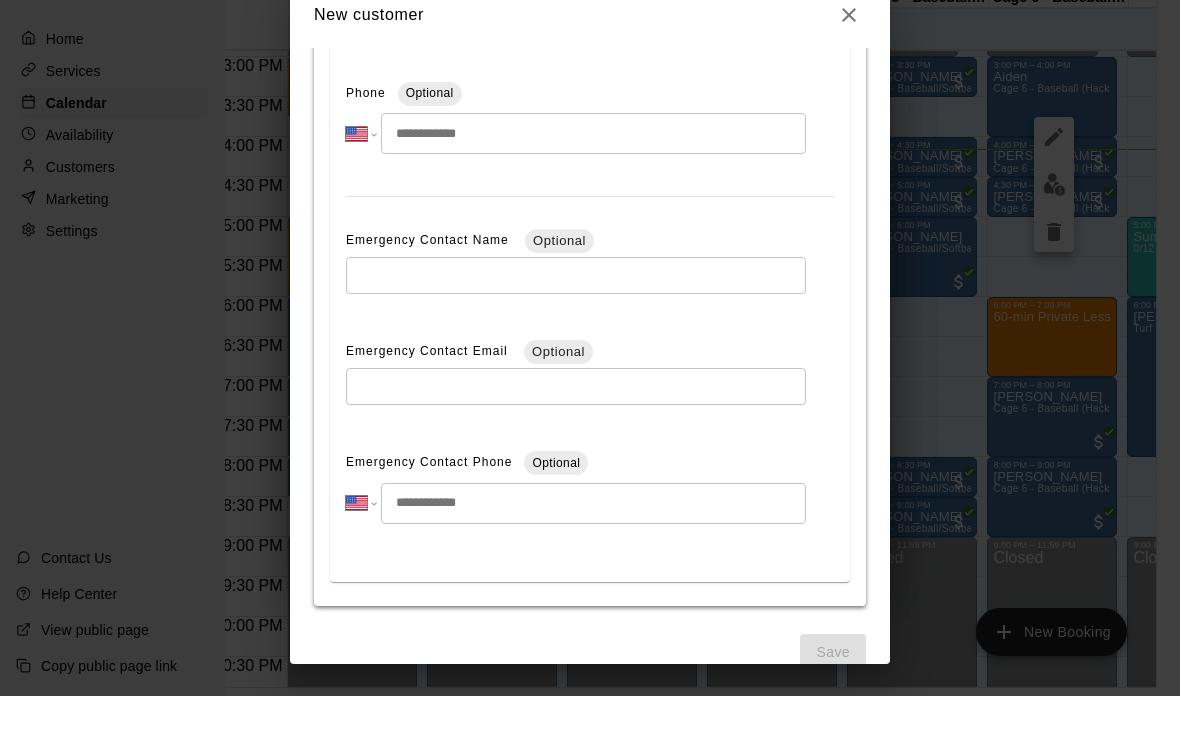 click at bounding box center [593, 183] 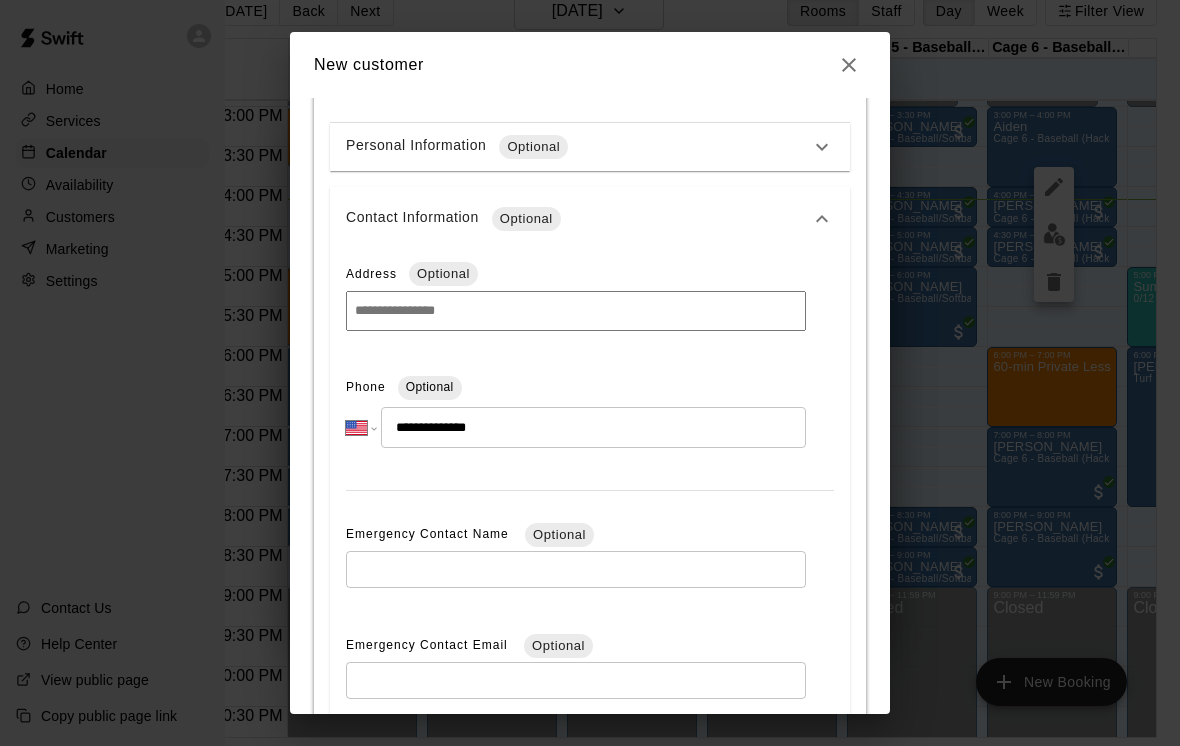 type on "**********" 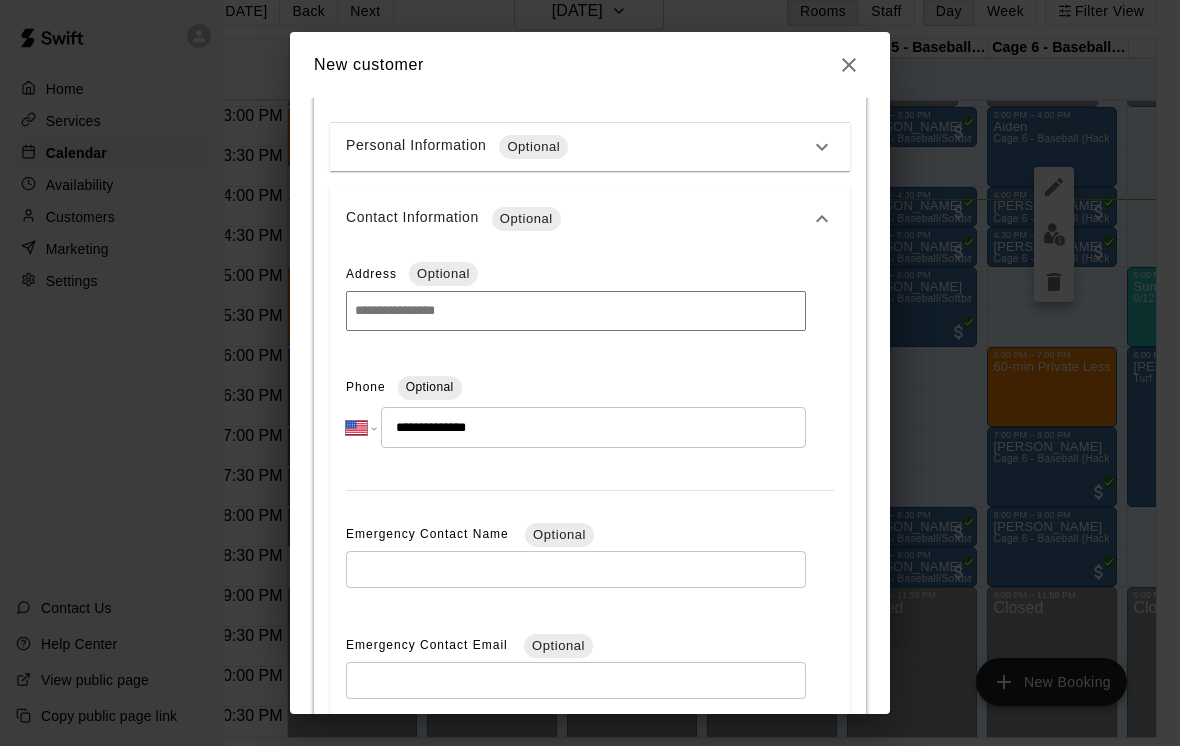 click 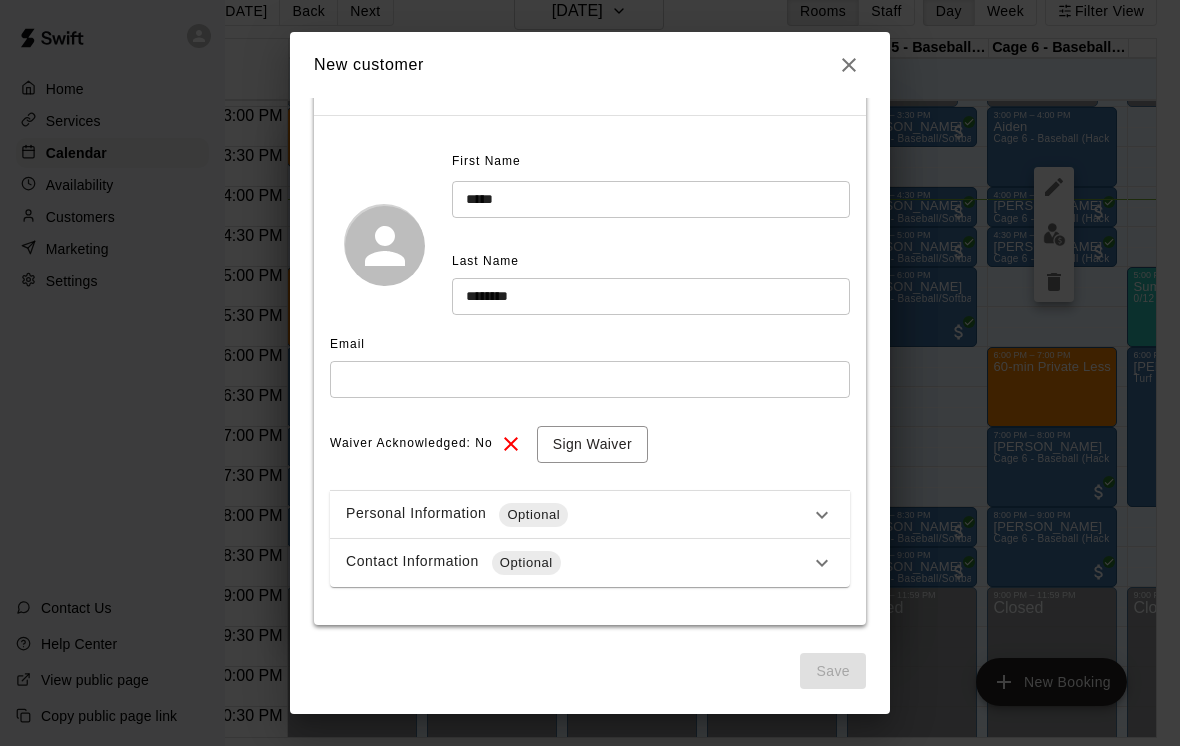 scroll, scrollTop: 76, scrollLeft: 0, axis: vertical 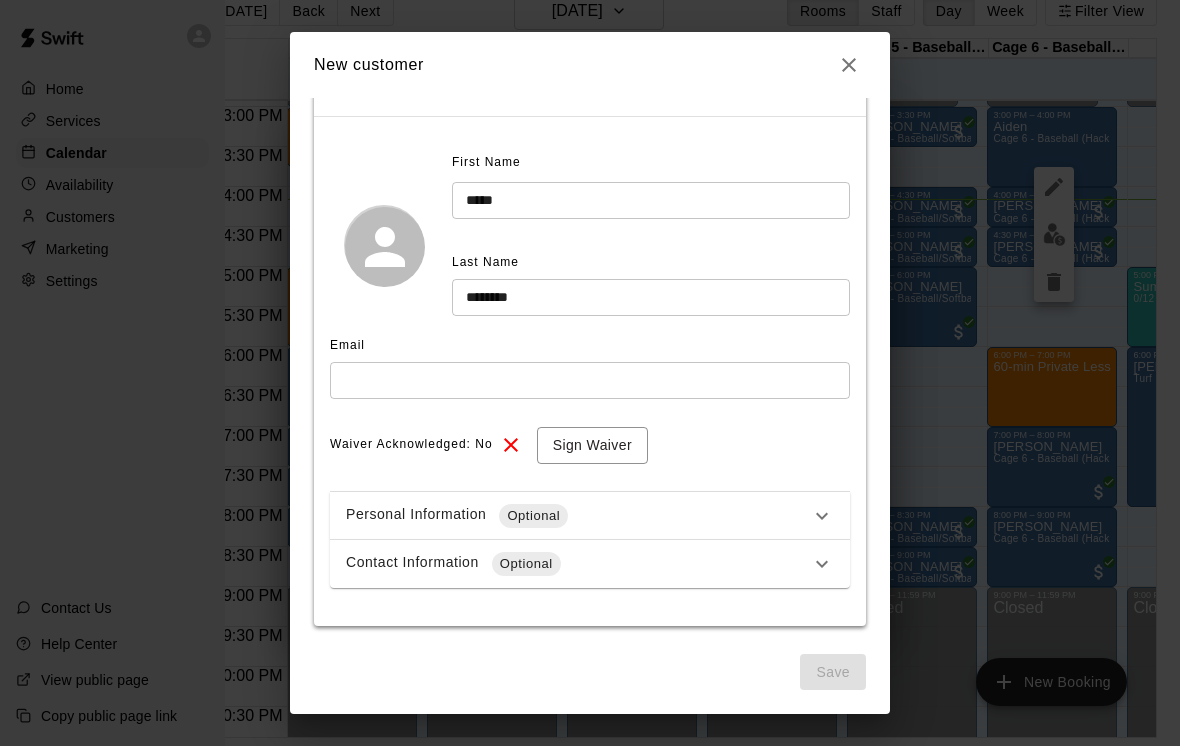 click at bounding box center [590, 380] 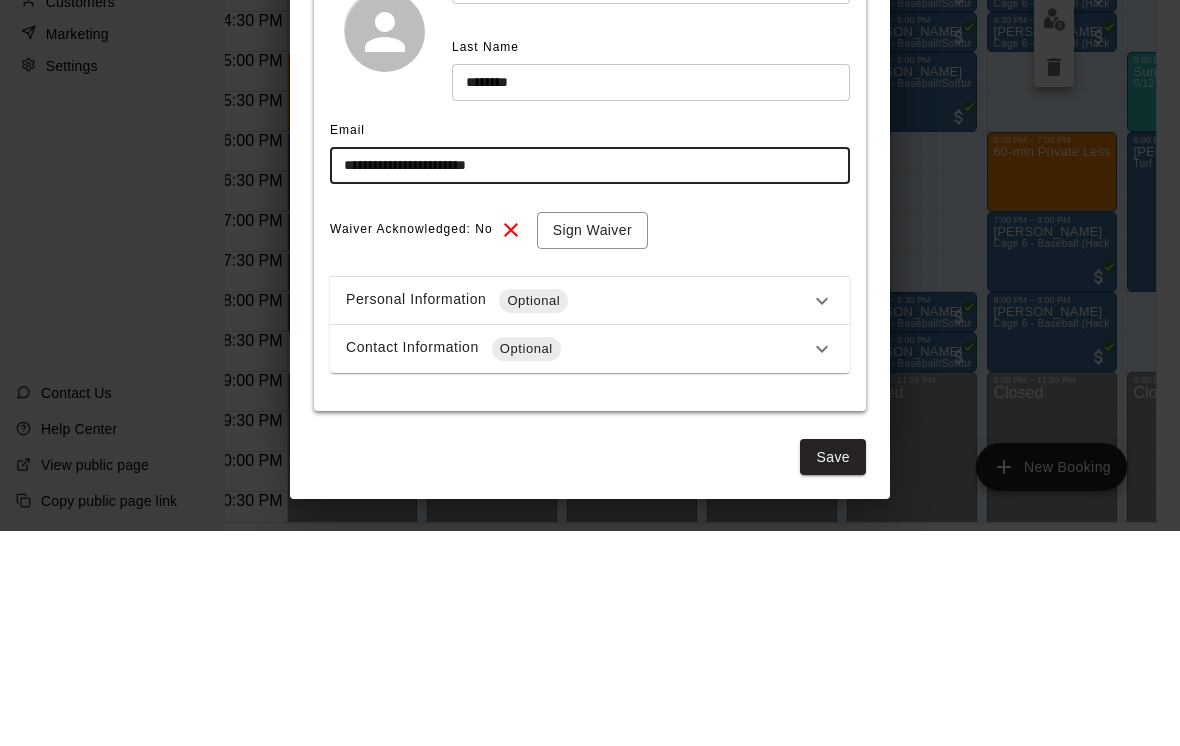 type on "**********" 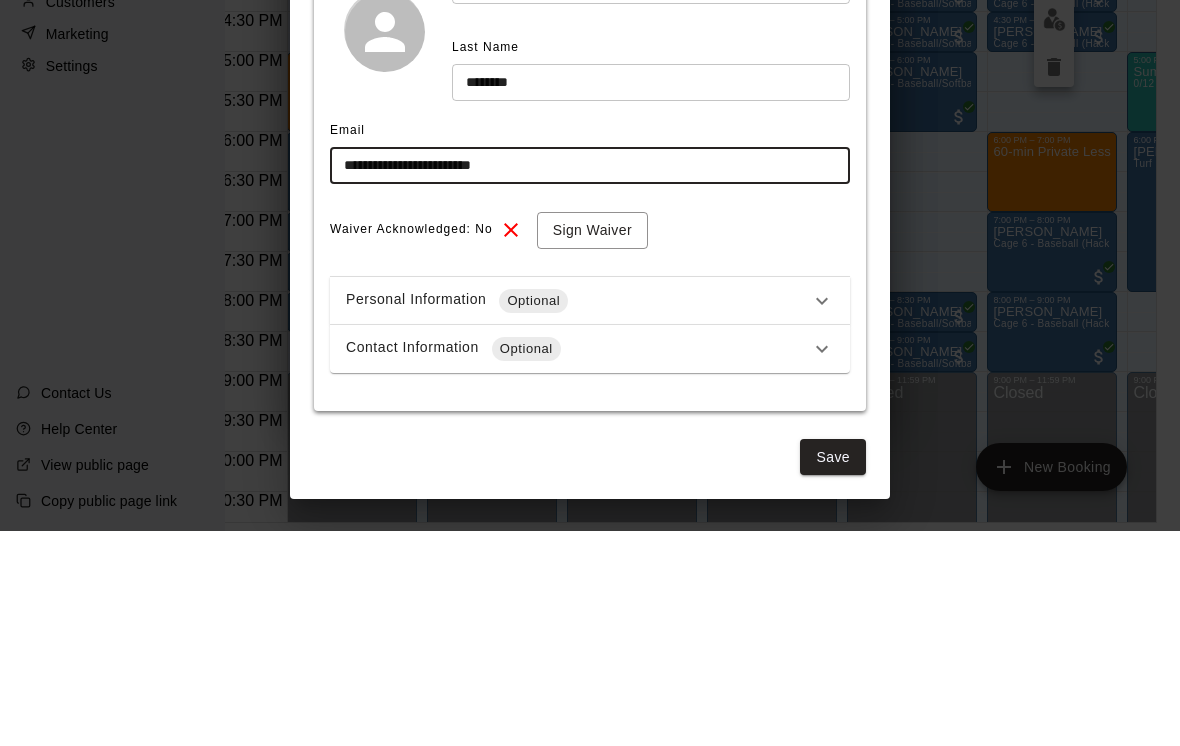 click on "Save" at bounding box center [833, 672] 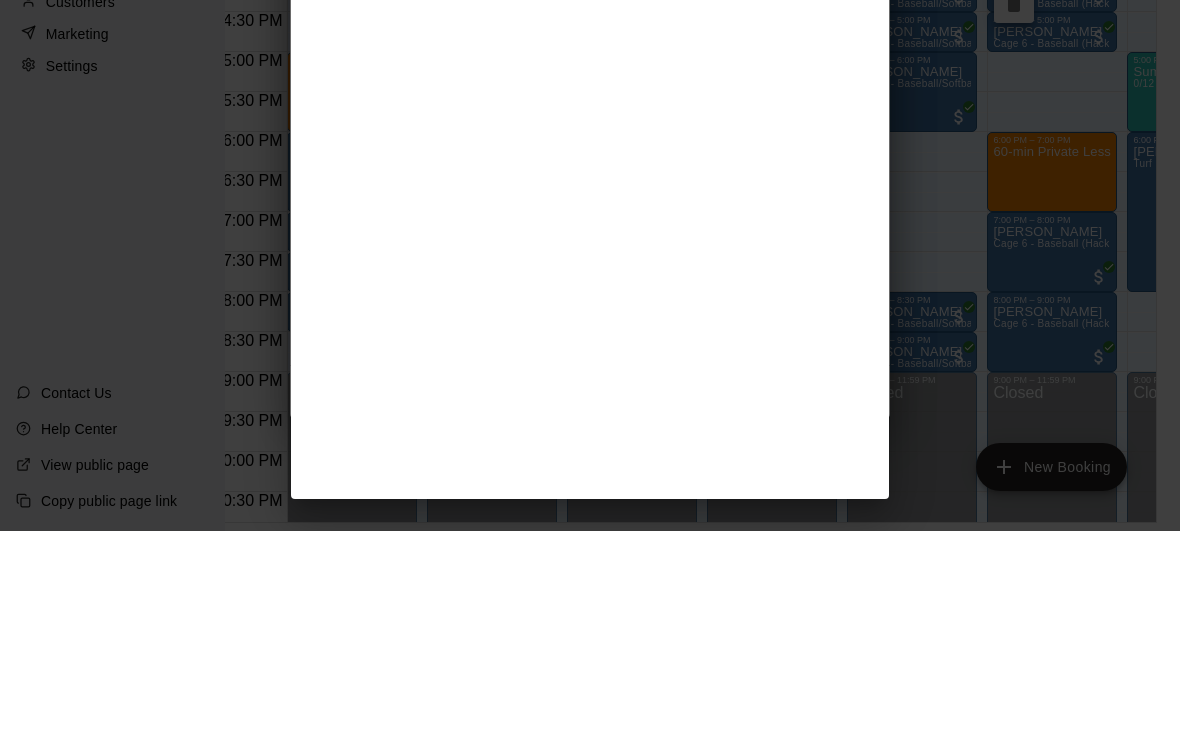 select on "**" 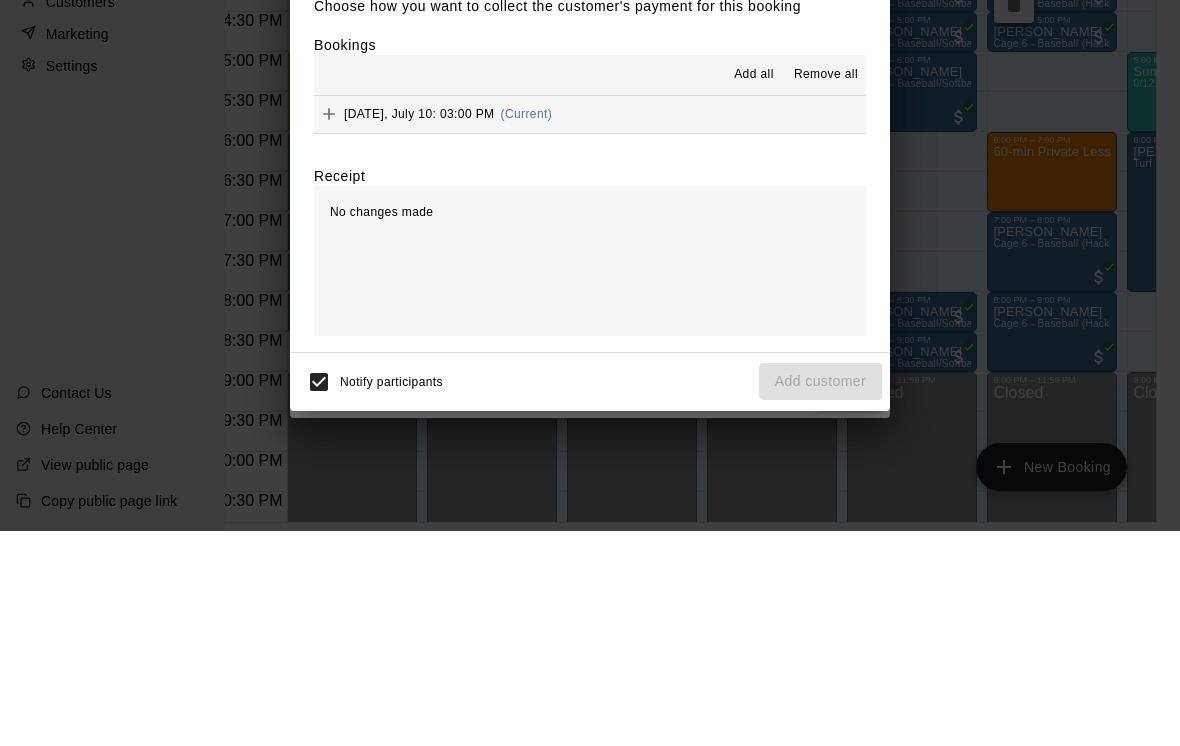 click on "Add all" at bounding box center [754, 290] 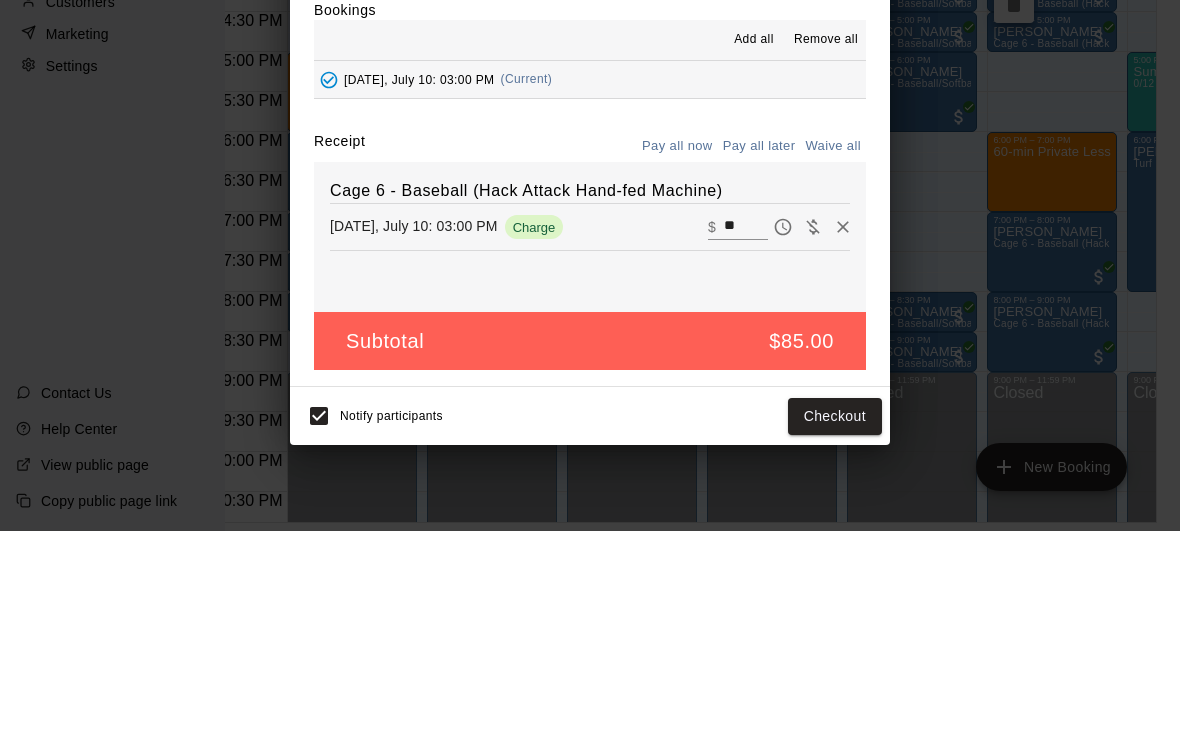 click on "**" at bounding box center [746, 442] 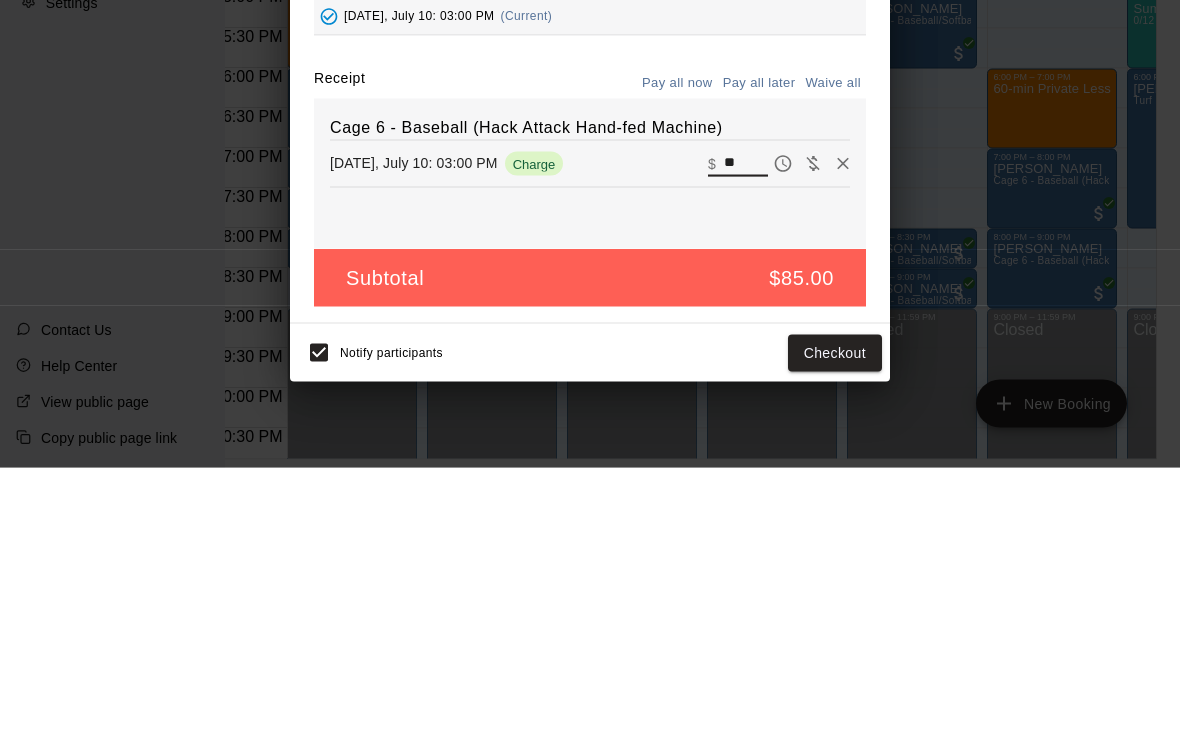 click on "**" at bounding box center [746, 442] 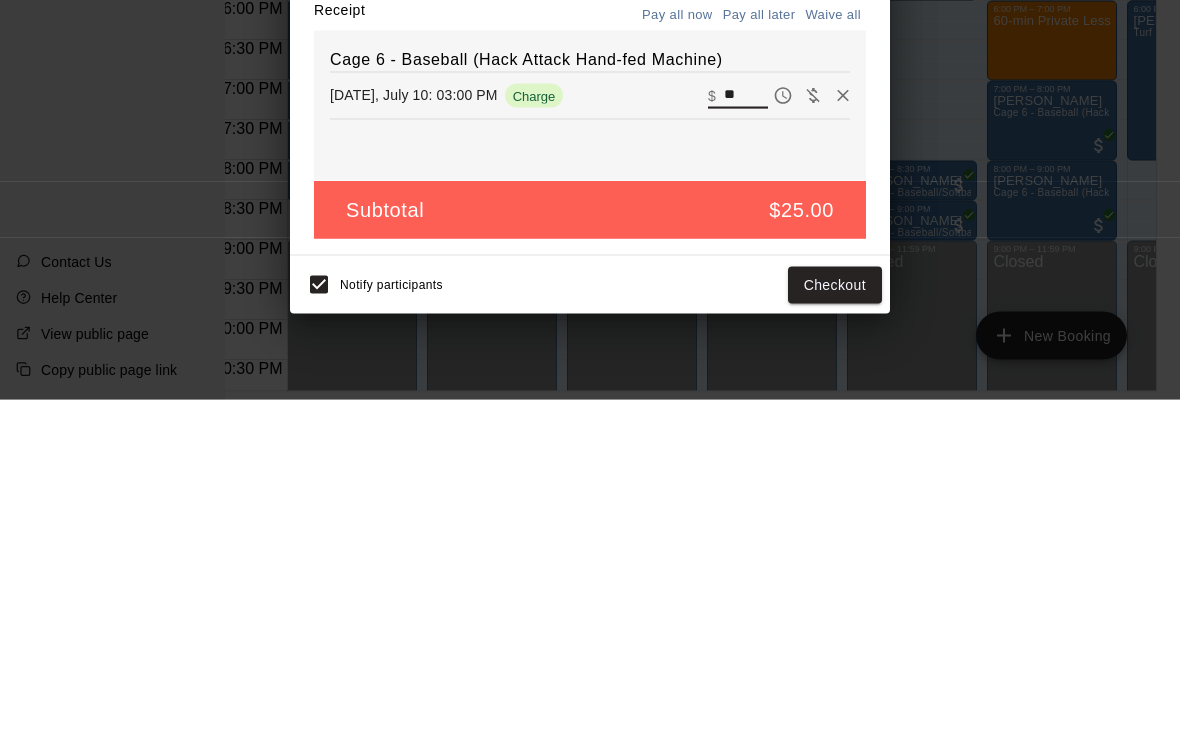 type on "**" 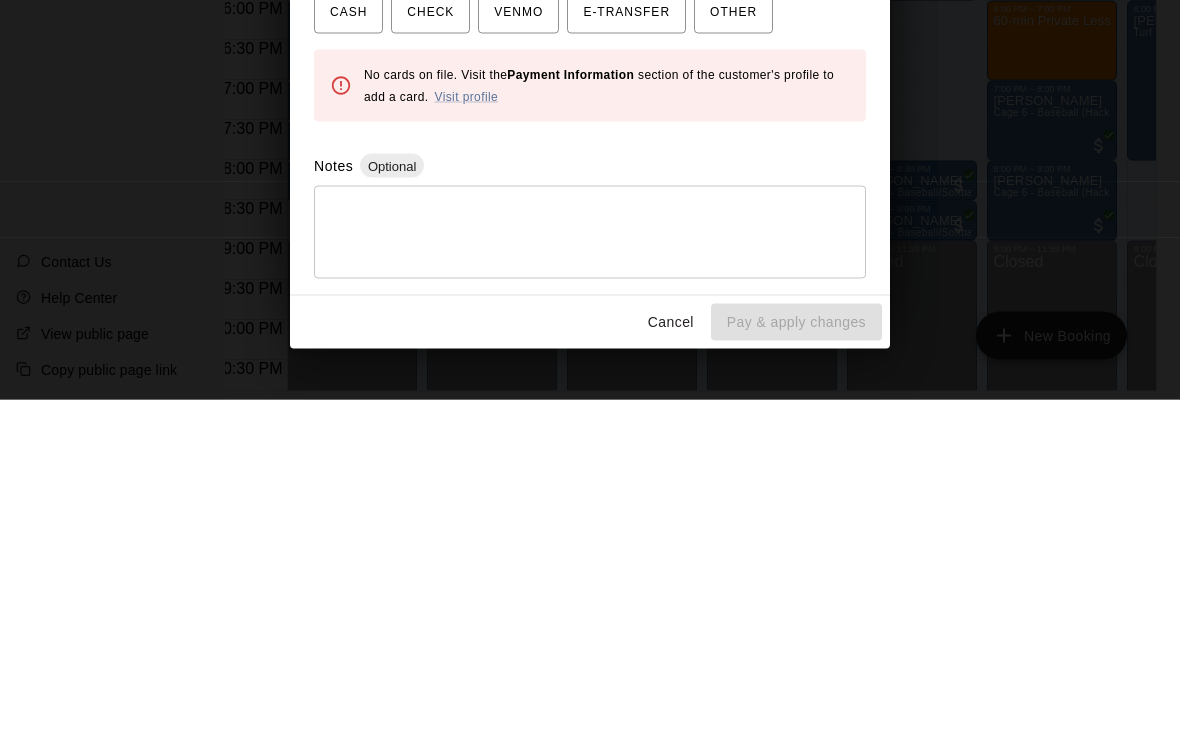 click on "Visit profile" at bounding box center (466, 443) 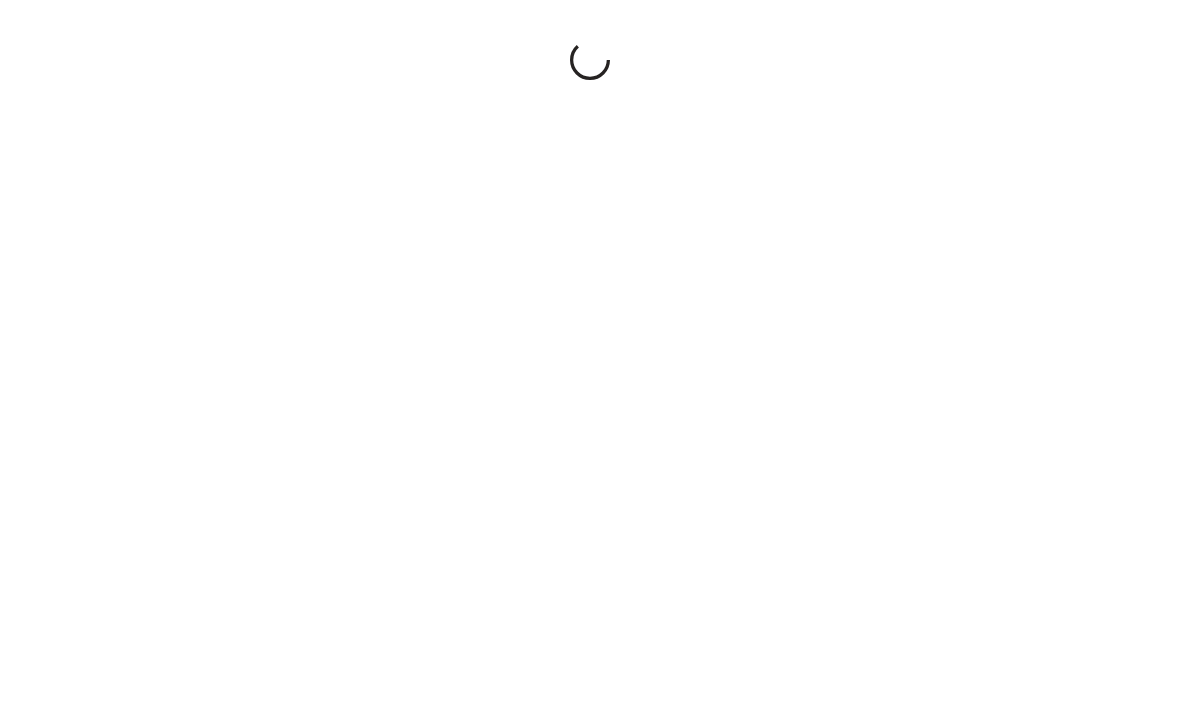 scroll, scrollTop: 0, scrollLeft: 0, axis: both 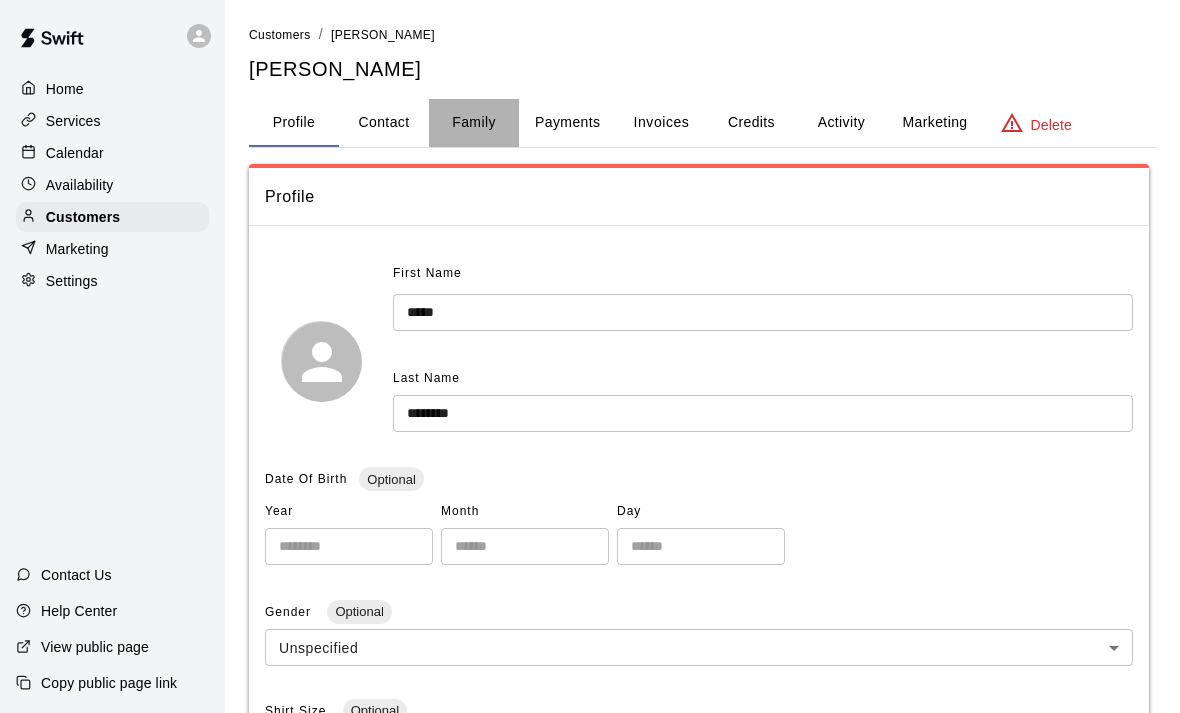 click on "Family" at bounding box center [474, 123] 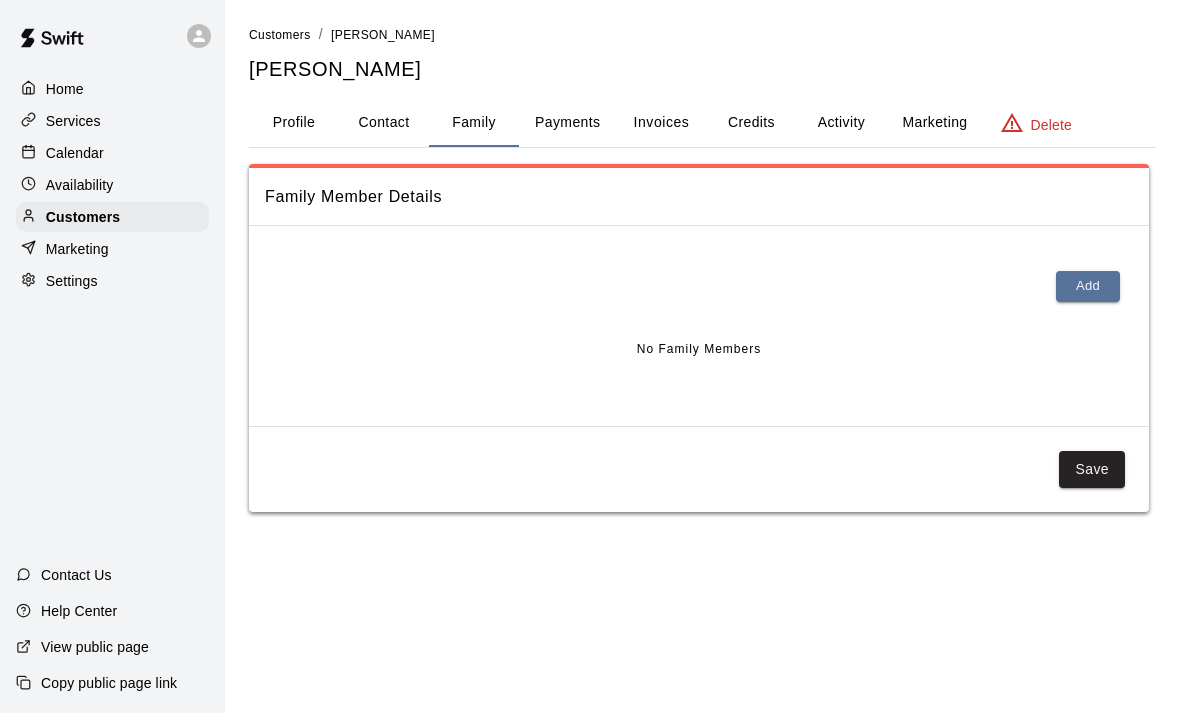 click on "Payments" at bounding box center (567, 123) 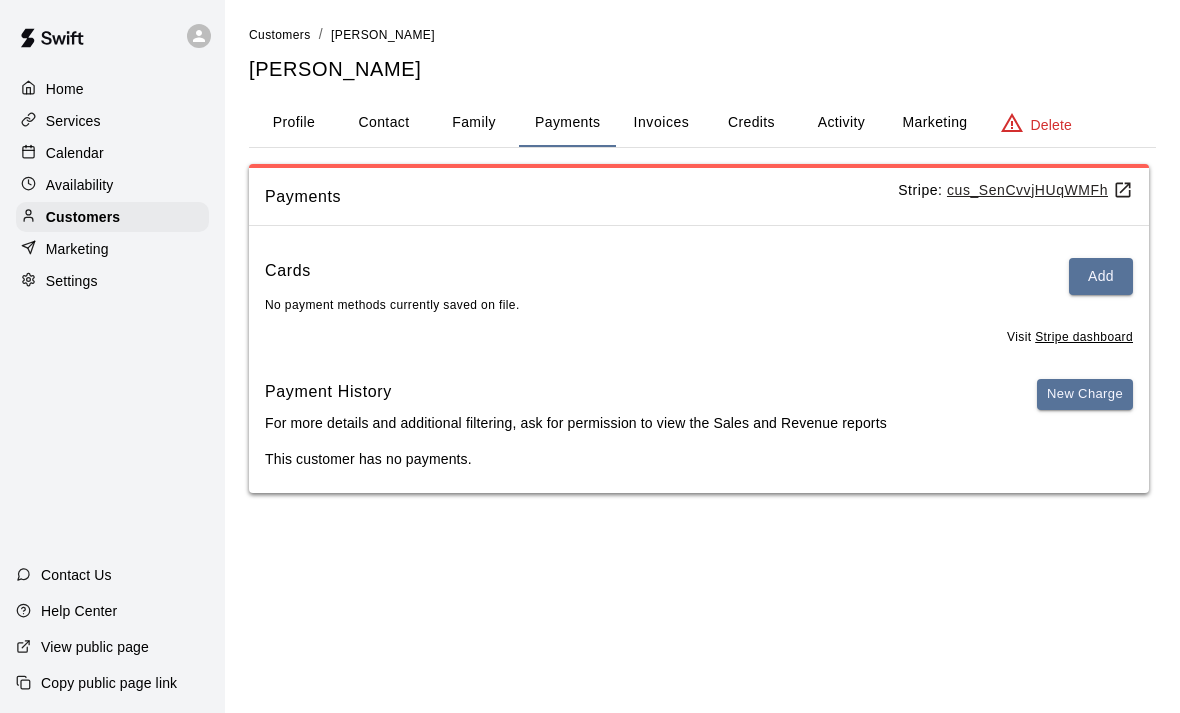 click on "Add" at bounding box center (1101, 276) 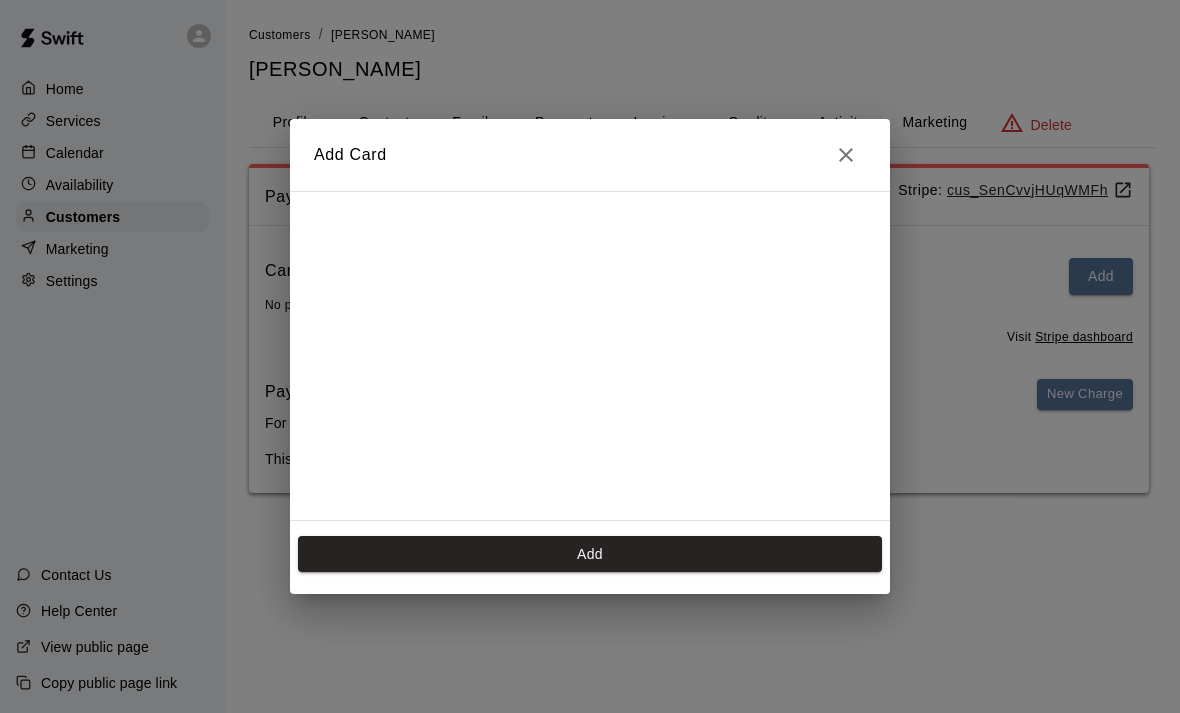 click on "Add" at bounding box center [590, 554] 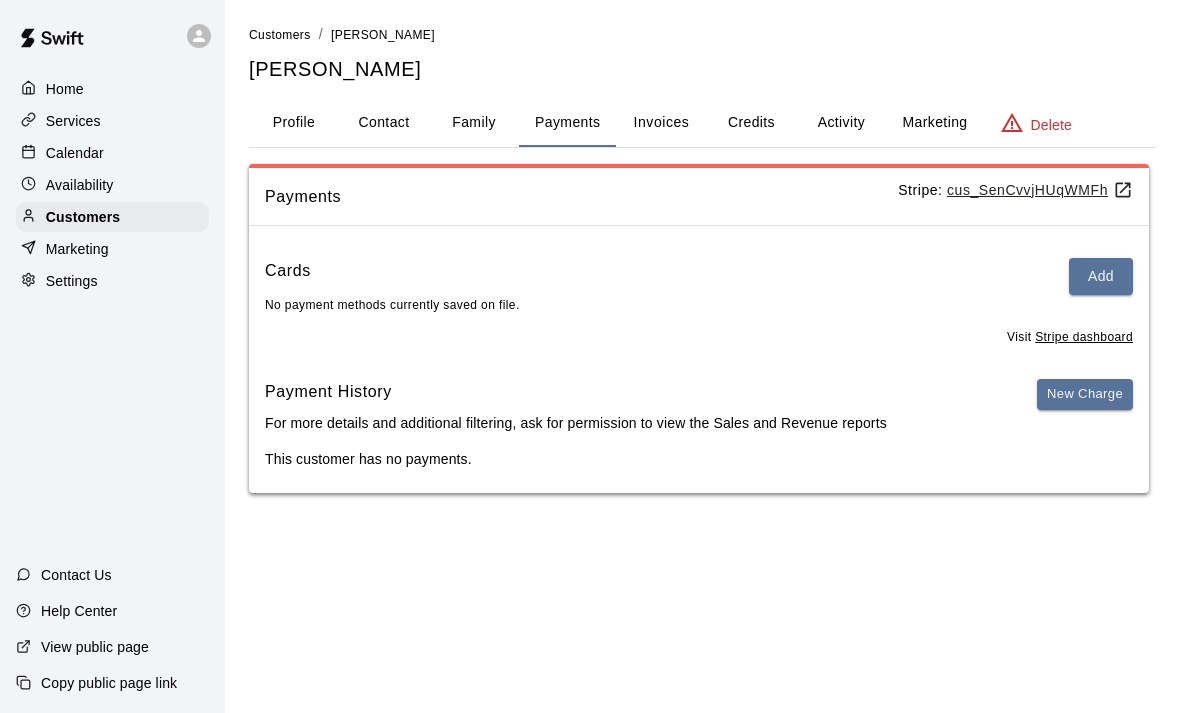 click on "Add" at bounding box center (1101, 276) 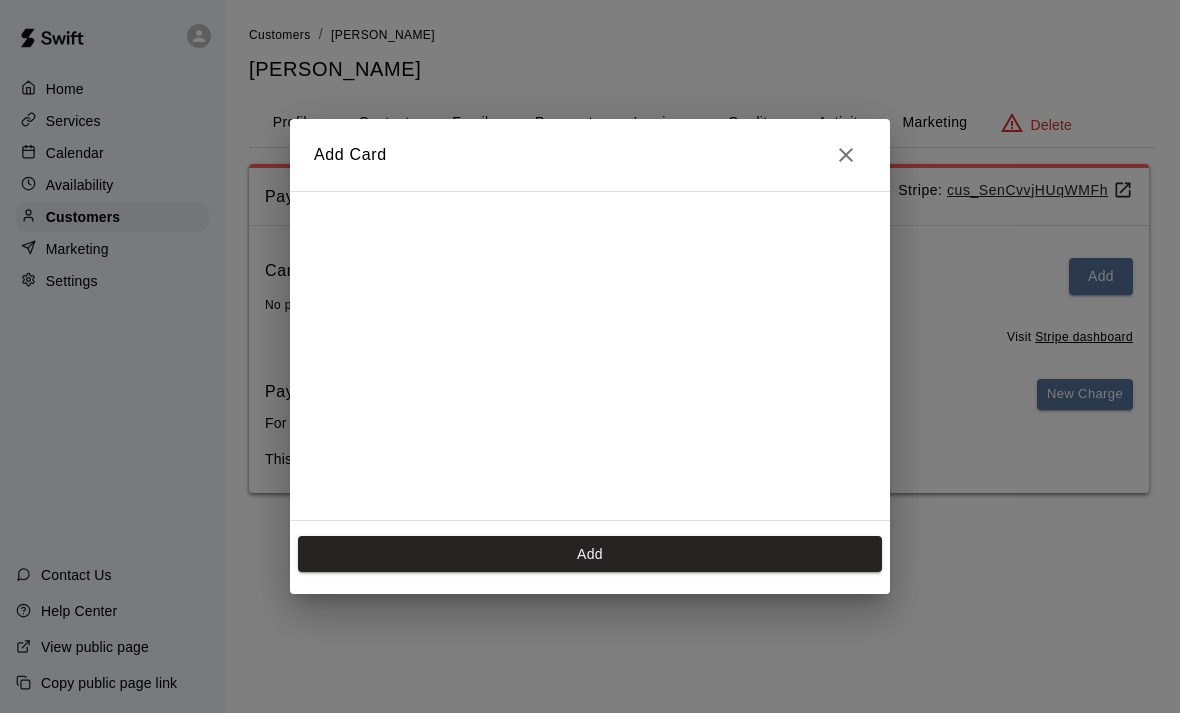 click on "Add" at bounding box center (590, 554) 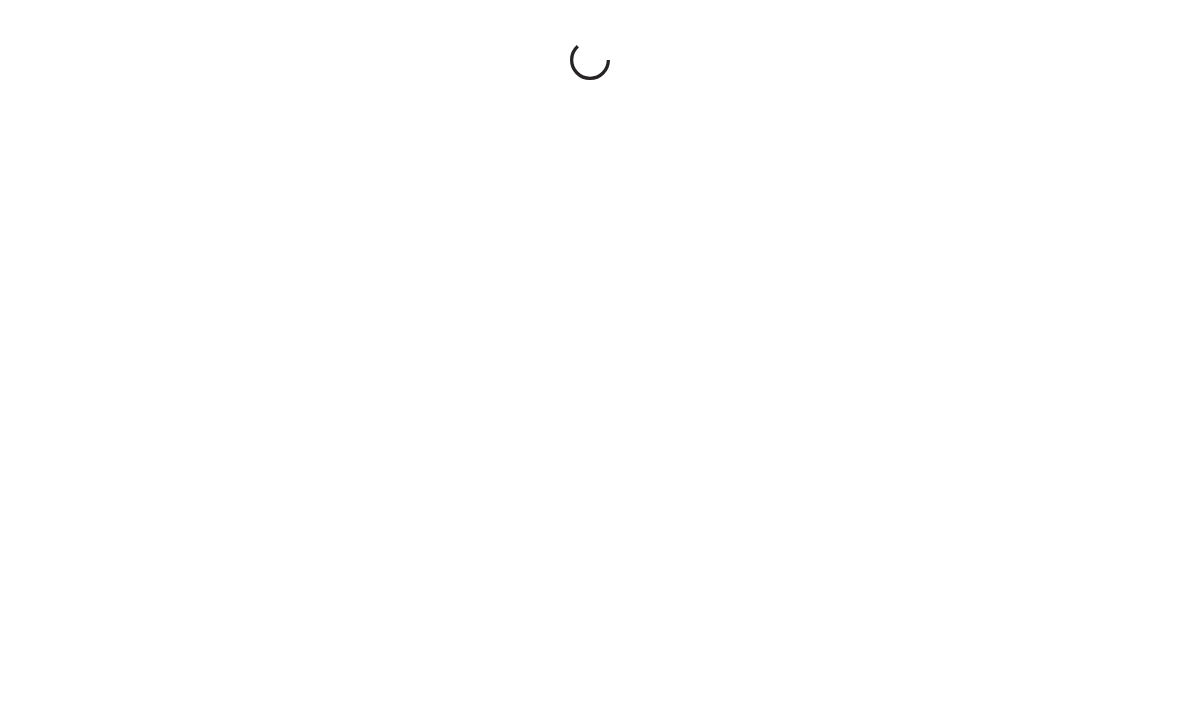 scroll, scrollTop: 0, scrollLeft: 0, axis: both 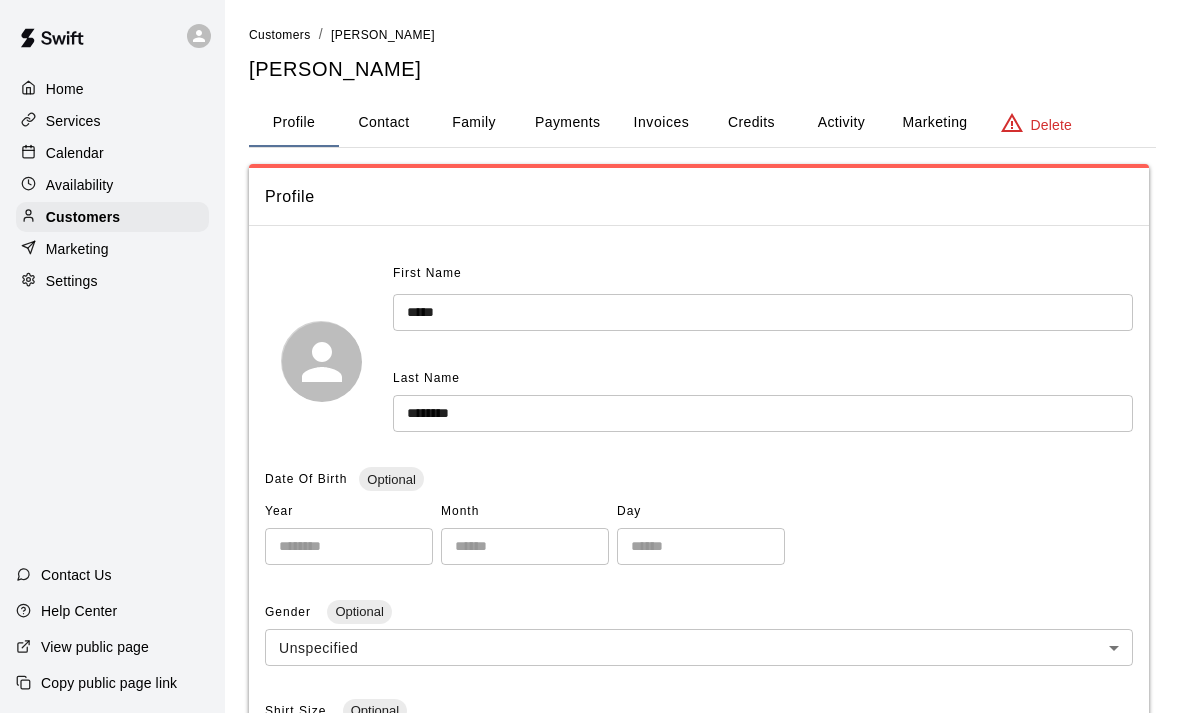 click on "Payments" at bounding box center [567, 123] 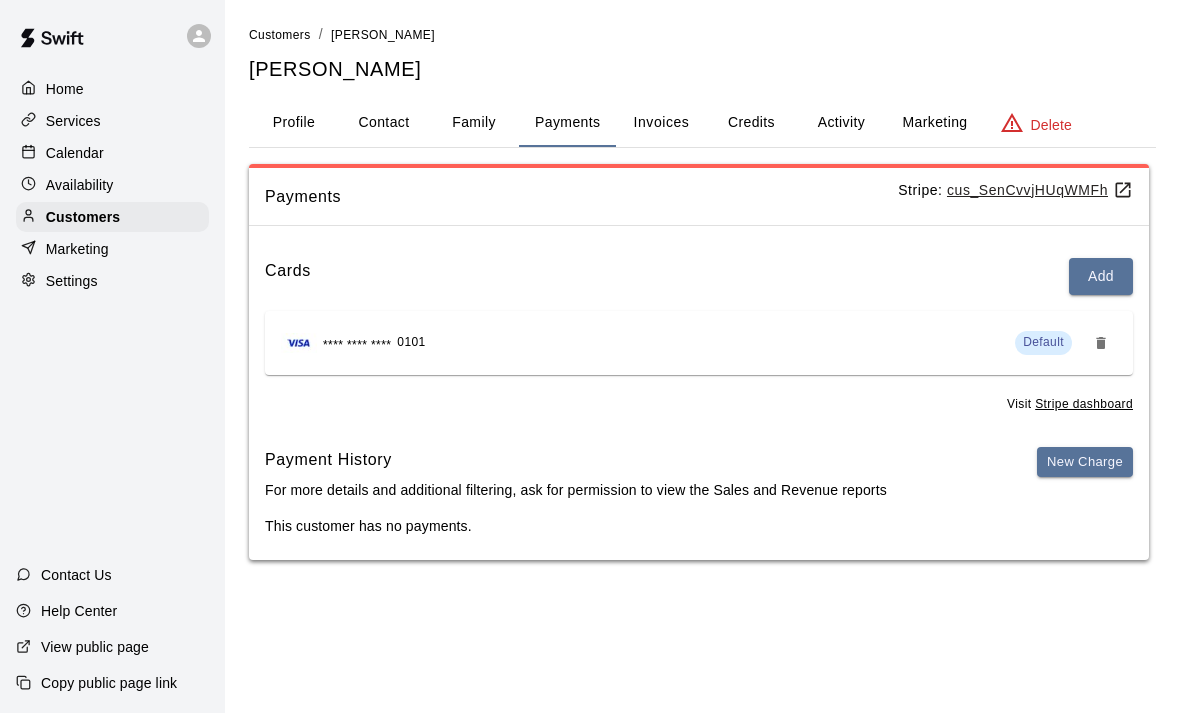 click on "New Charge" at bounding box center [1085, 462] 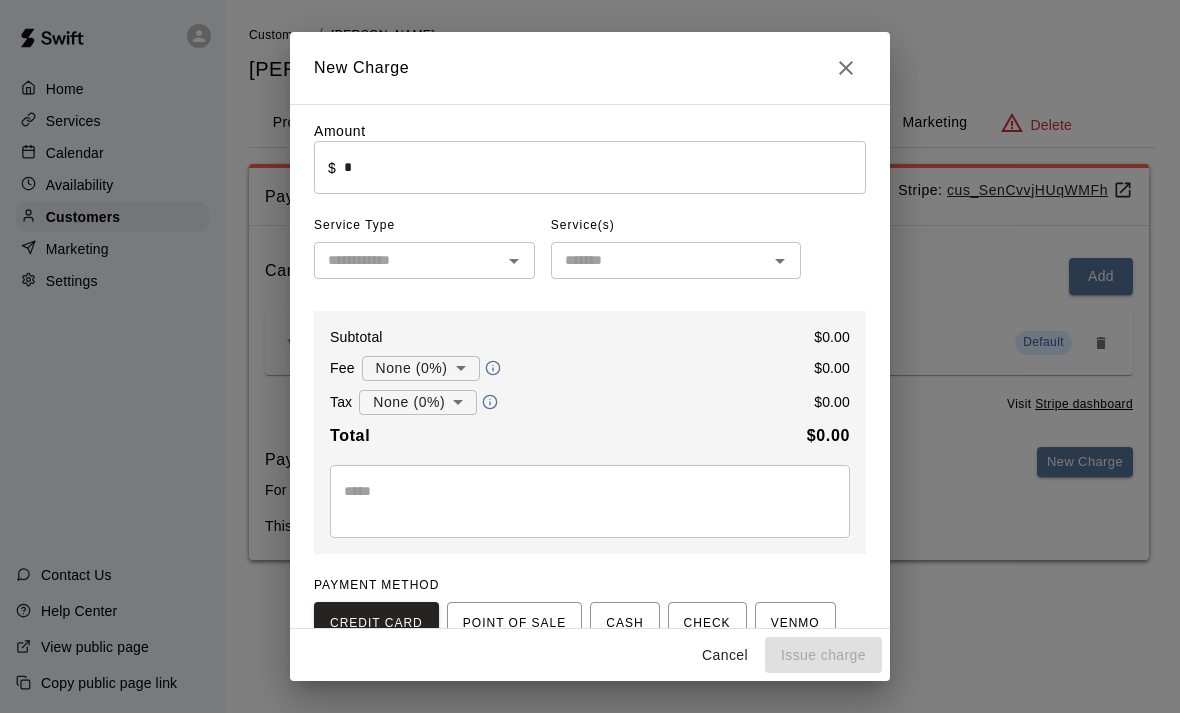 click at bounding box center (846, 68) 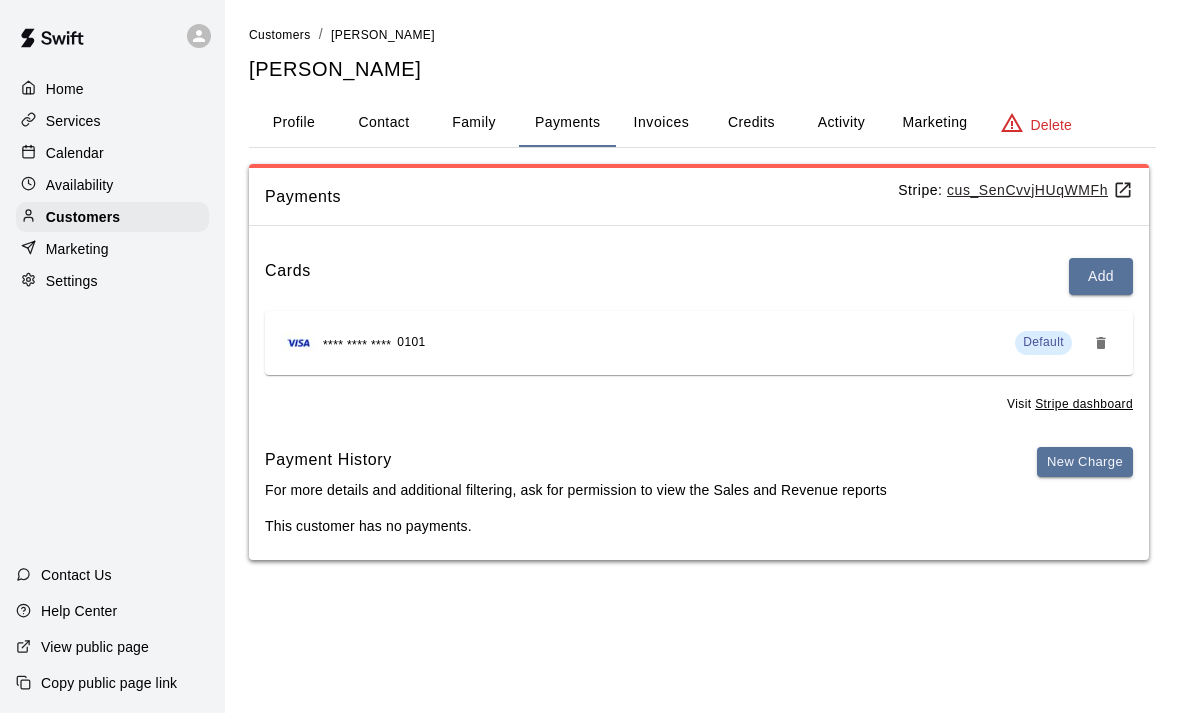 click on "Calendar" at bounding box center [75, 153] 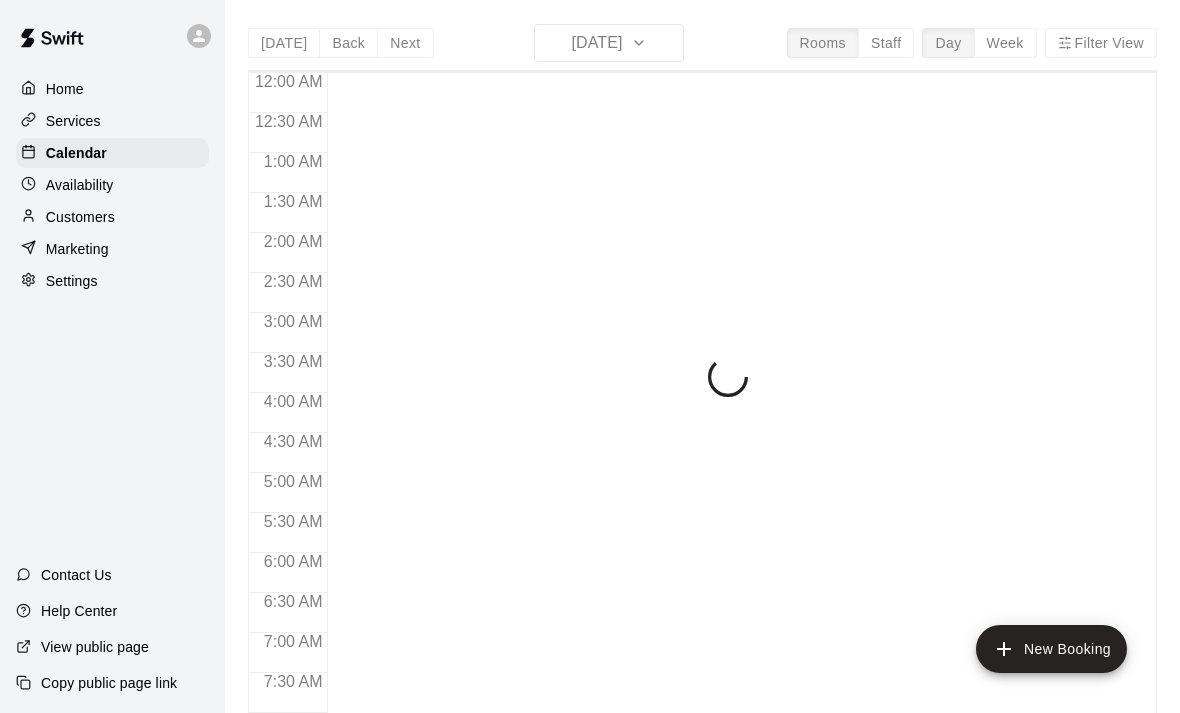 scroll, scrollTop: 1194, scrollLeft: 0, axis: vertical 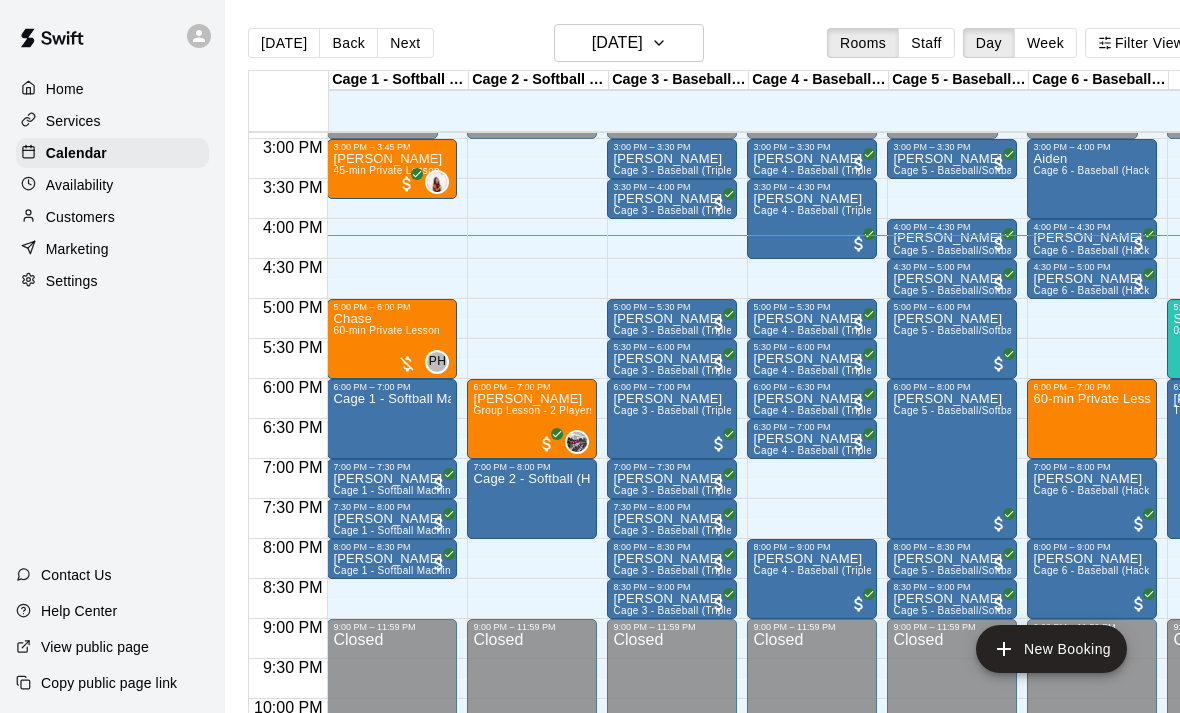 click on "Cage 6 - Baseball (Hack Attack Hand-fed Machine)" at bounding box center [1154, 170] 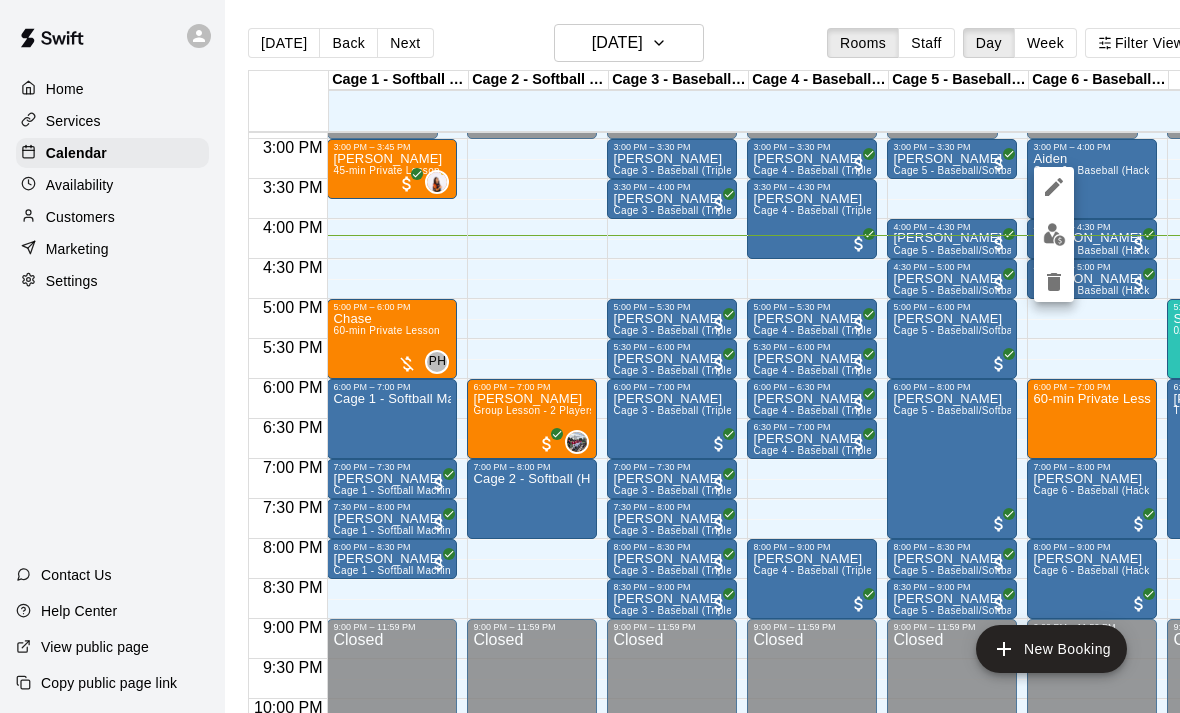 click at bounding box center [1054, 234] 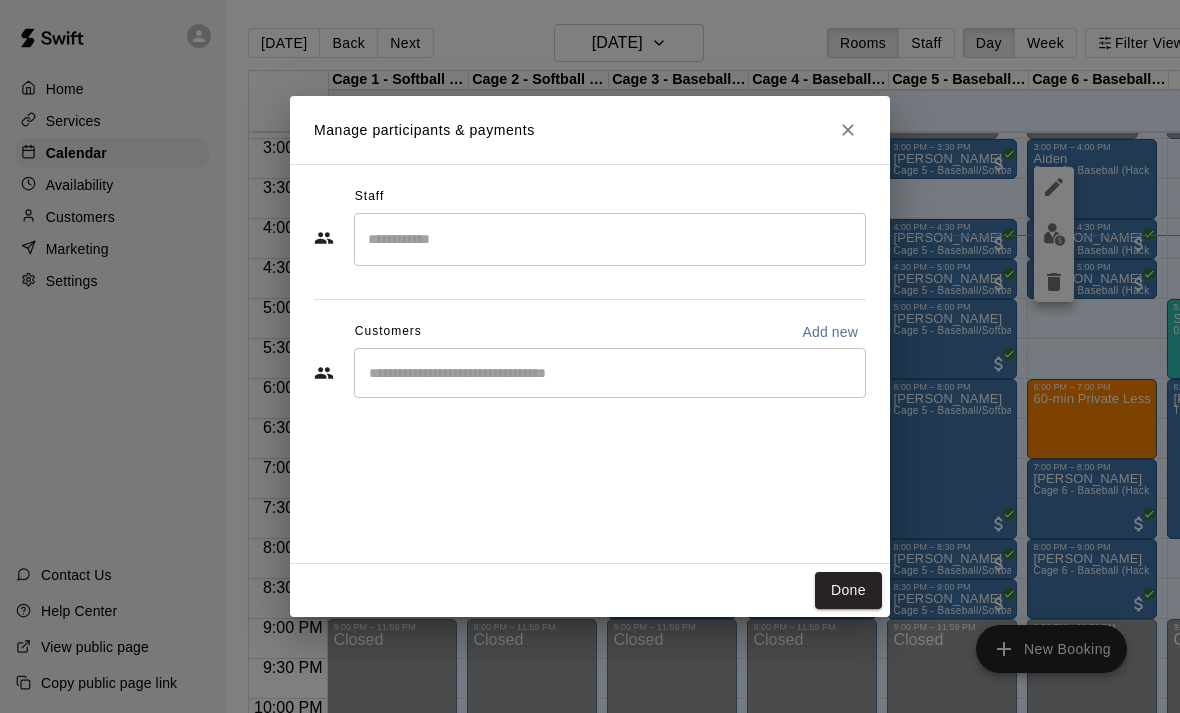 click at bounding box center (610, 373) 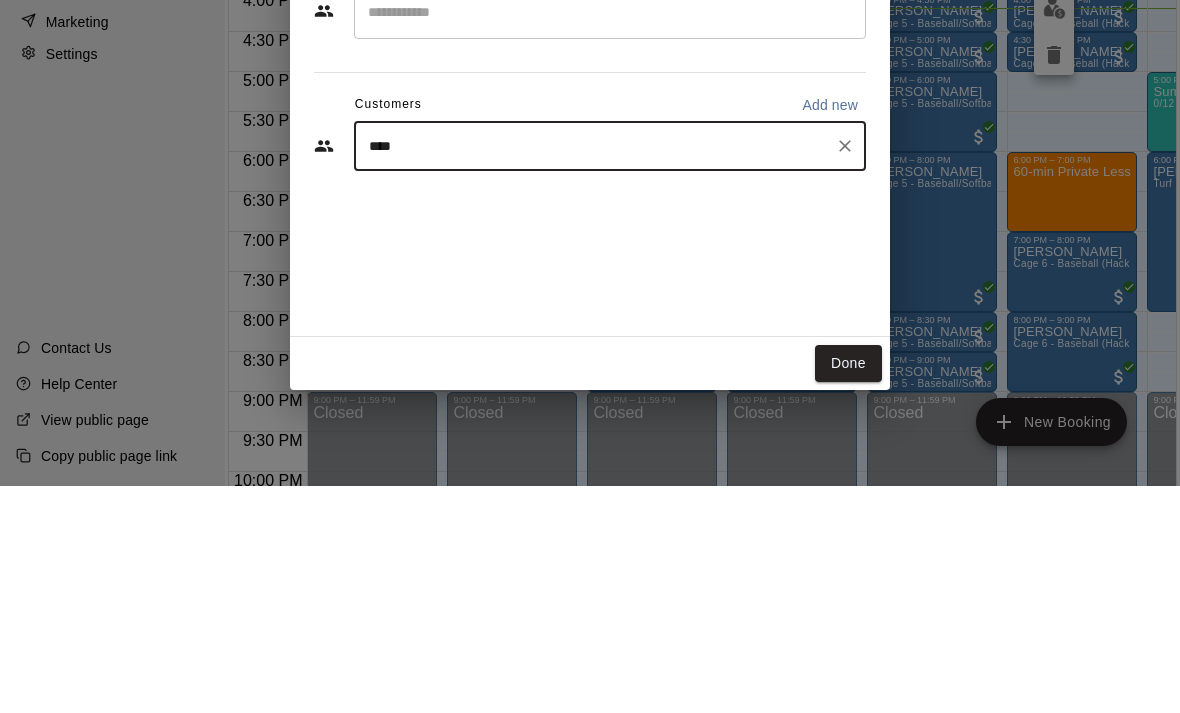 type on "*****" 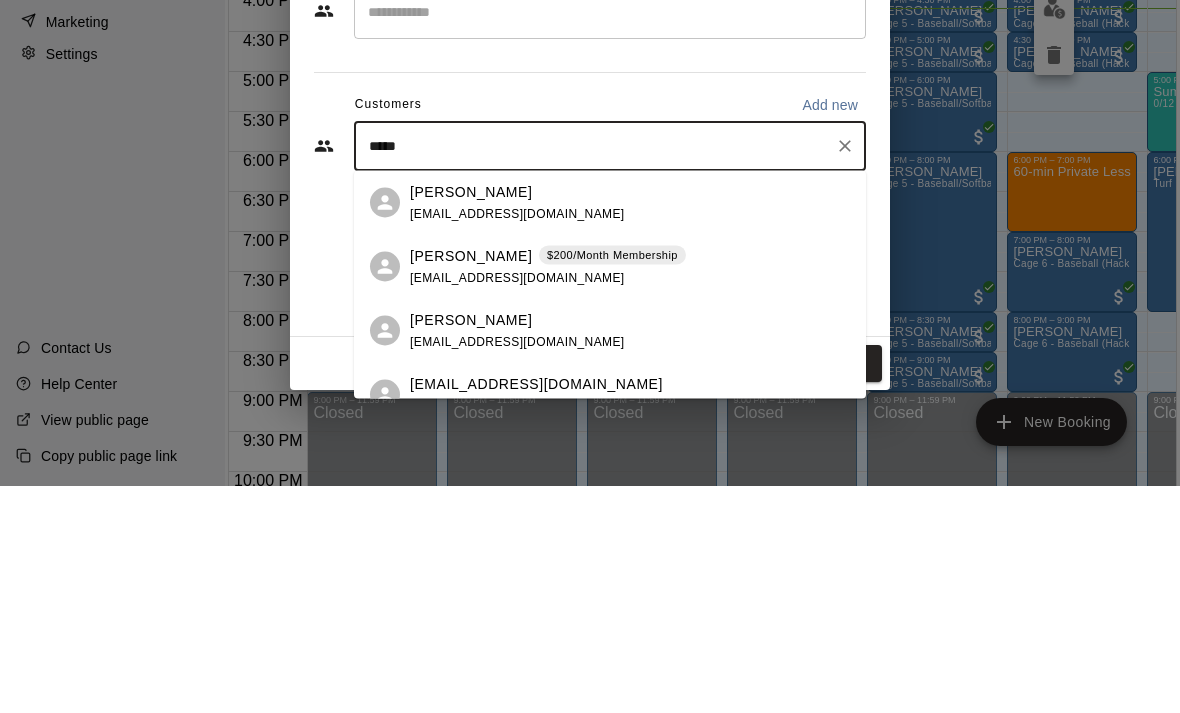 click on "[PERSON_NAME] [EMAIL_ADDRESS][DOMAIN_NAME]" at bounding box center (610, 430) 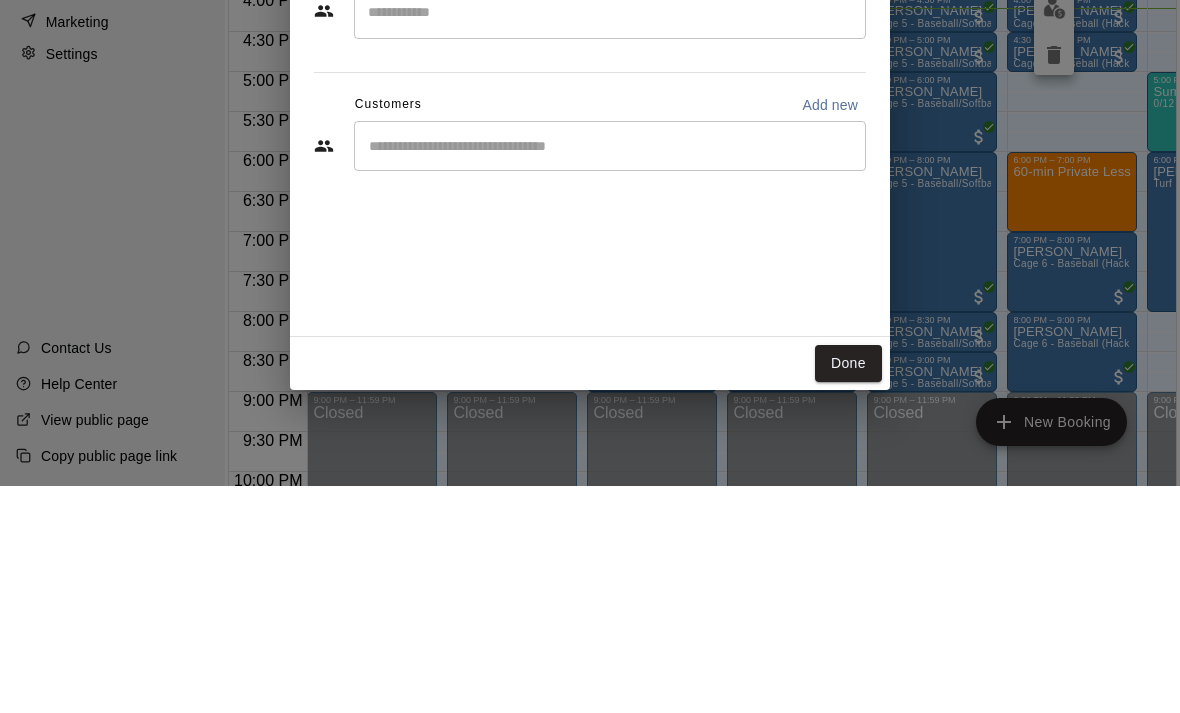 scroll, scrollTop: 96, scrollLeft: 20, axis: both 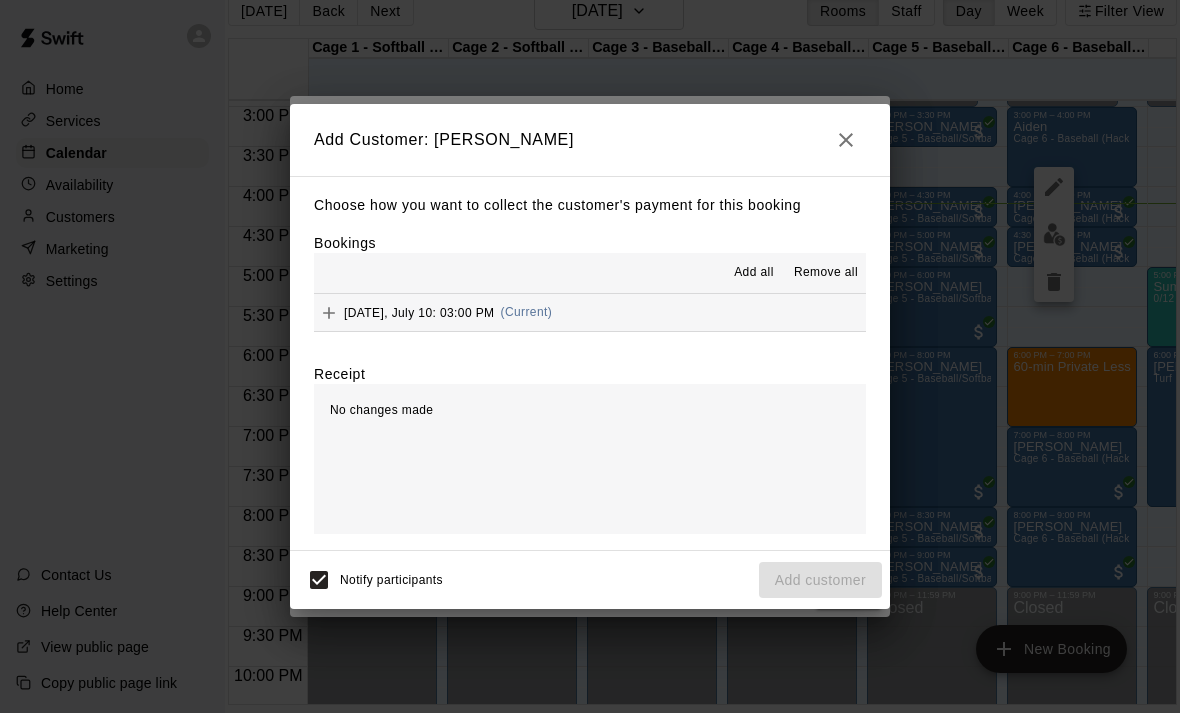 click on "Add all" at bounding box center (754, 273) 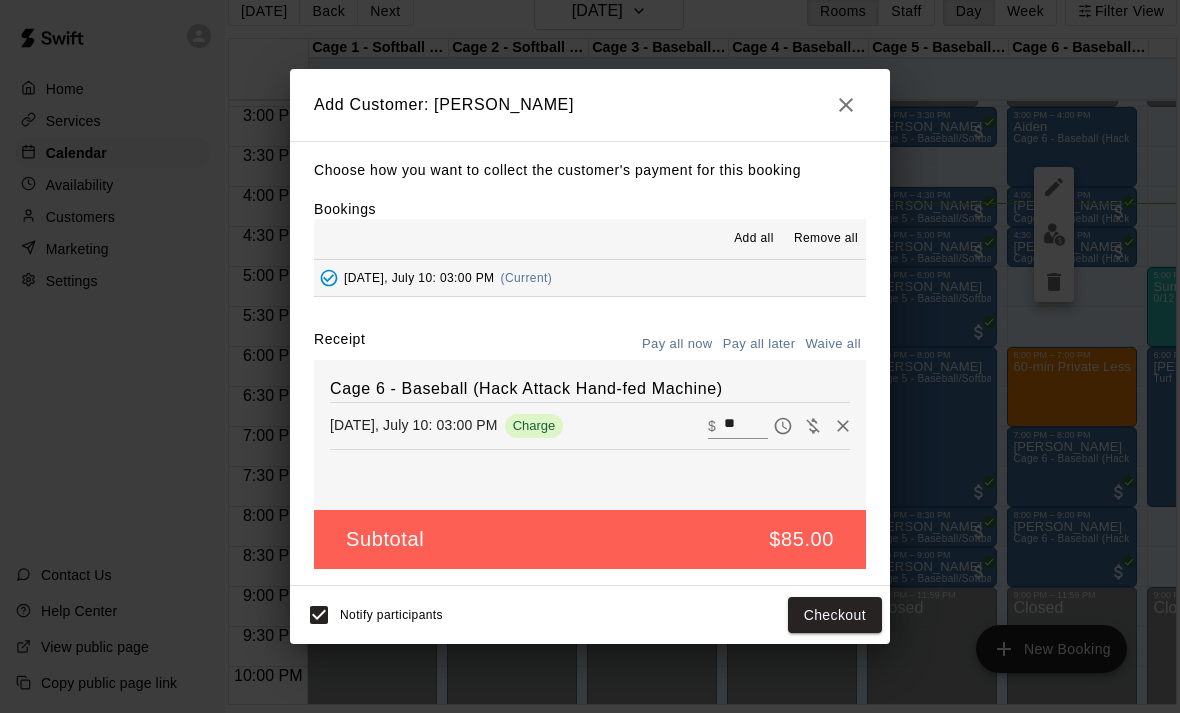 click on "Cage 6 - Baseball (Hack Attack Hand-fed Machine) [DATE], July 10: 03:00 PM Charge ​ $ **" at bounding box center (590, 435) 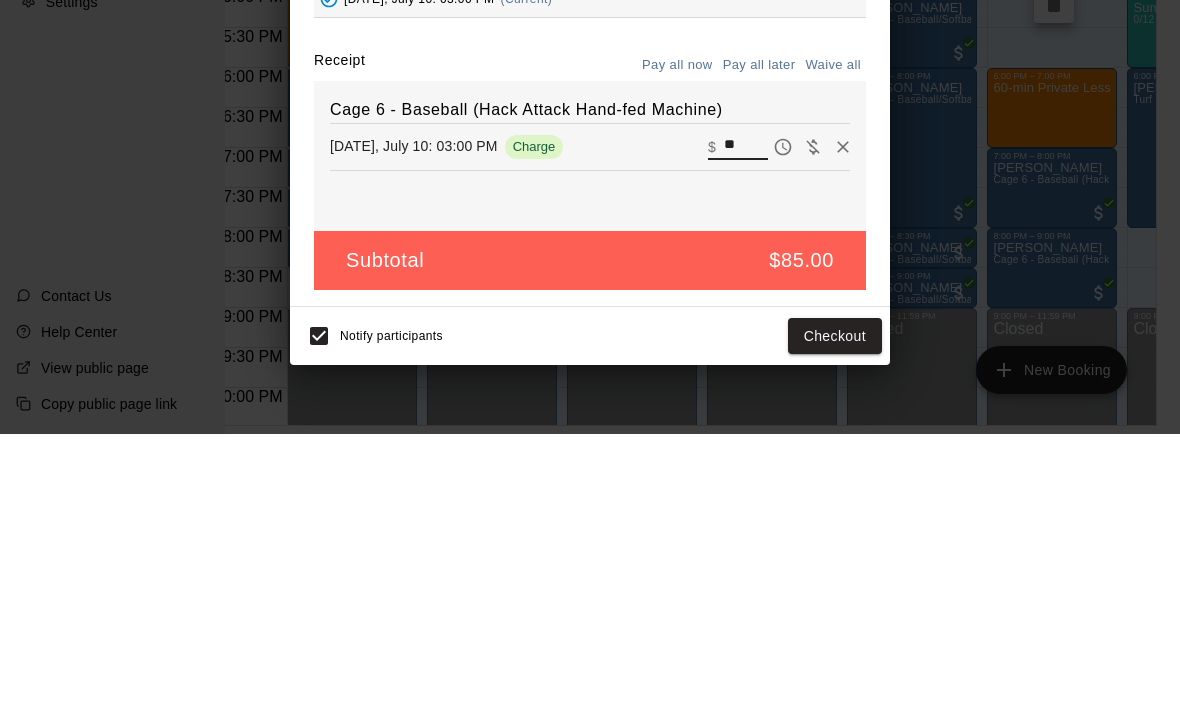 type on "*" 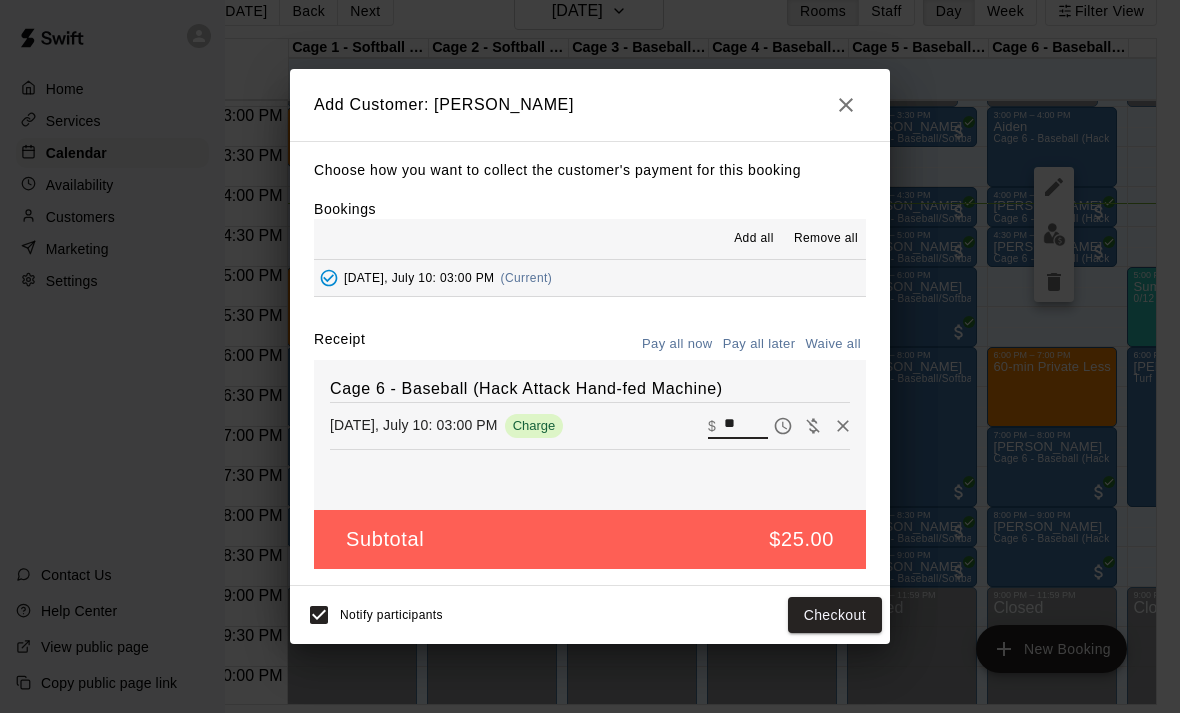 type on "**" 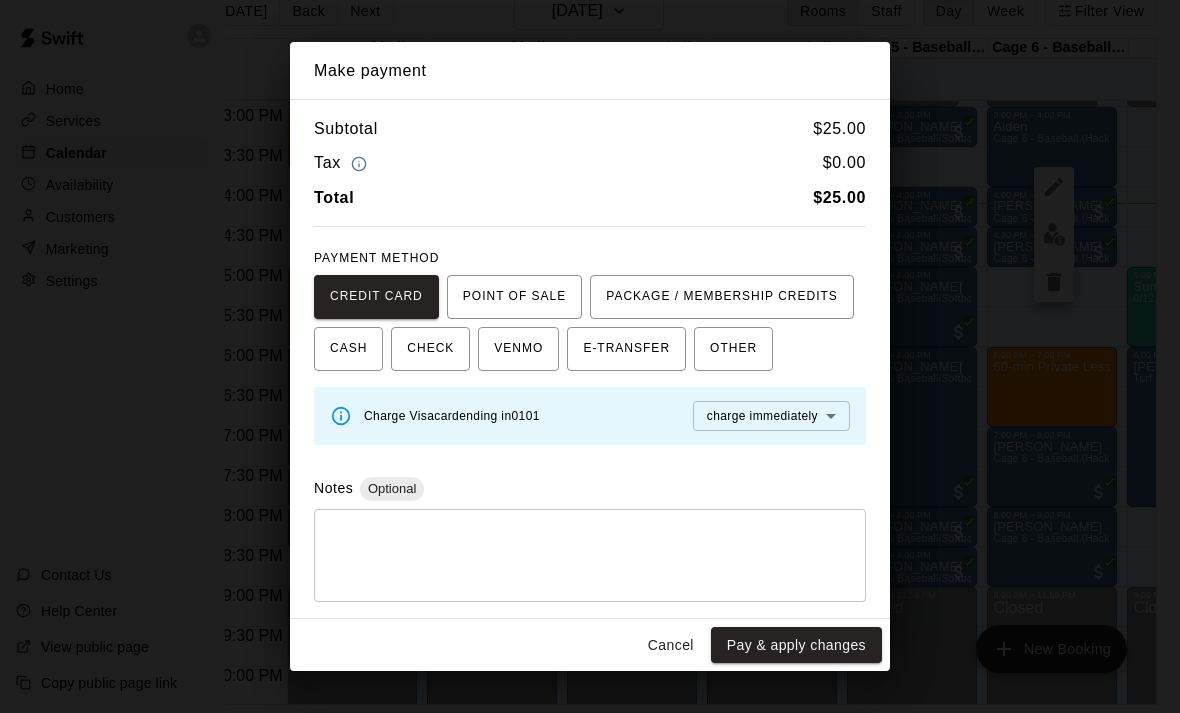 click on "Pay & apply changes" at bounding box center (796, 645) 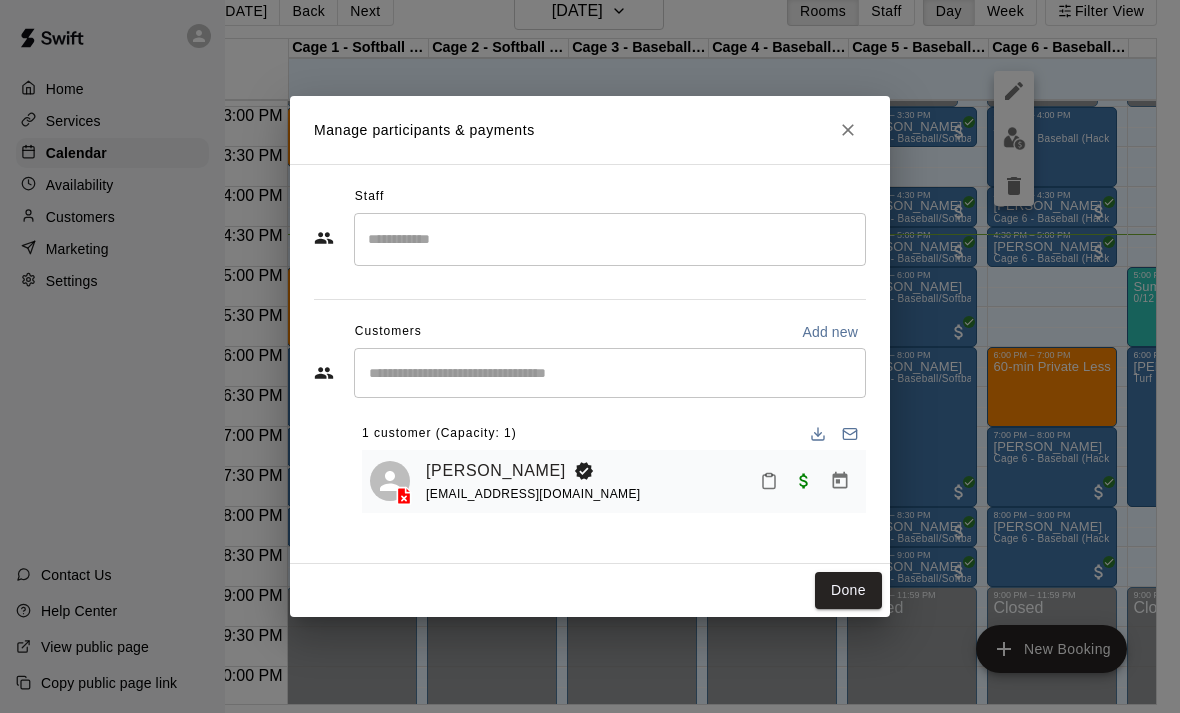 click on "Manage participants & payments" at bounding box center [590, 130] 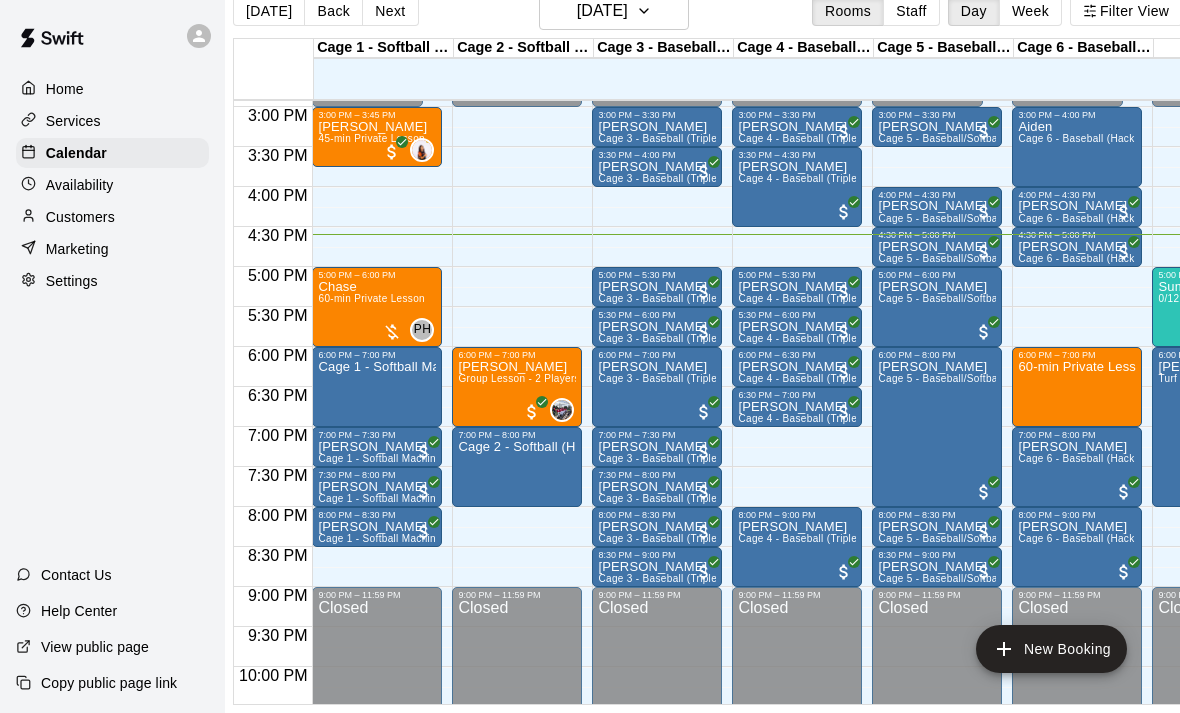 scroll, scrollTop: 96, scrollLeft: 0, axis: vertical 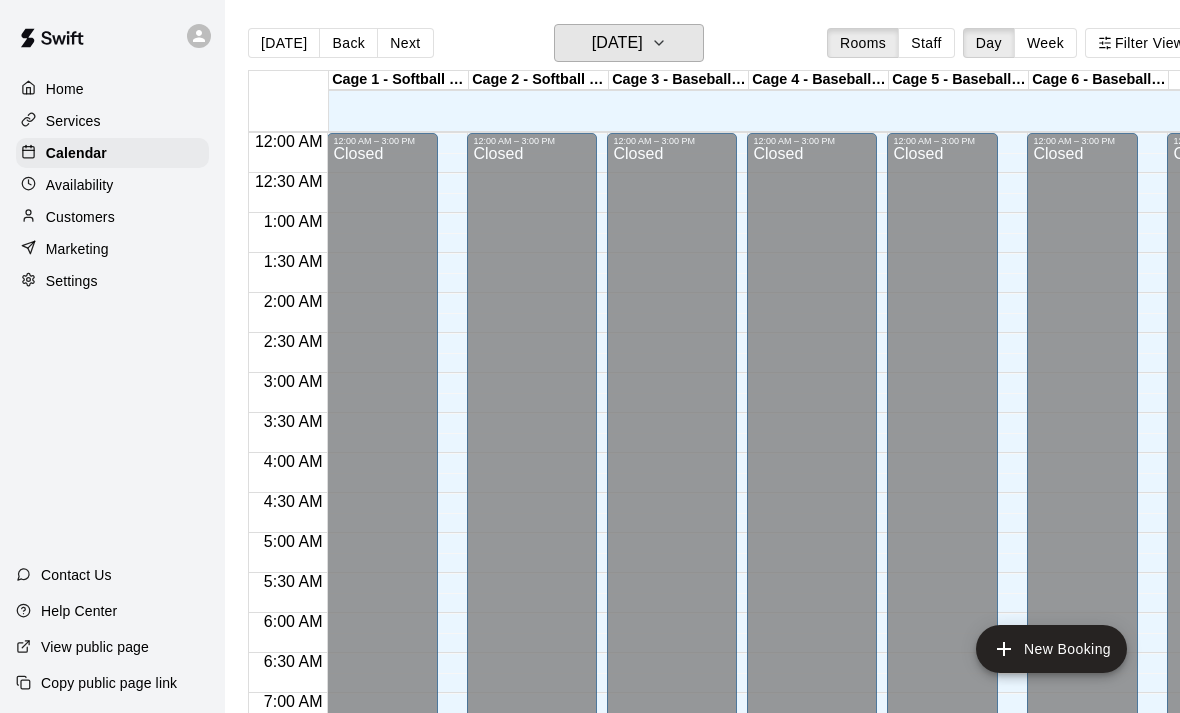 click on "[DATE]" at bounding box center (617, 43) 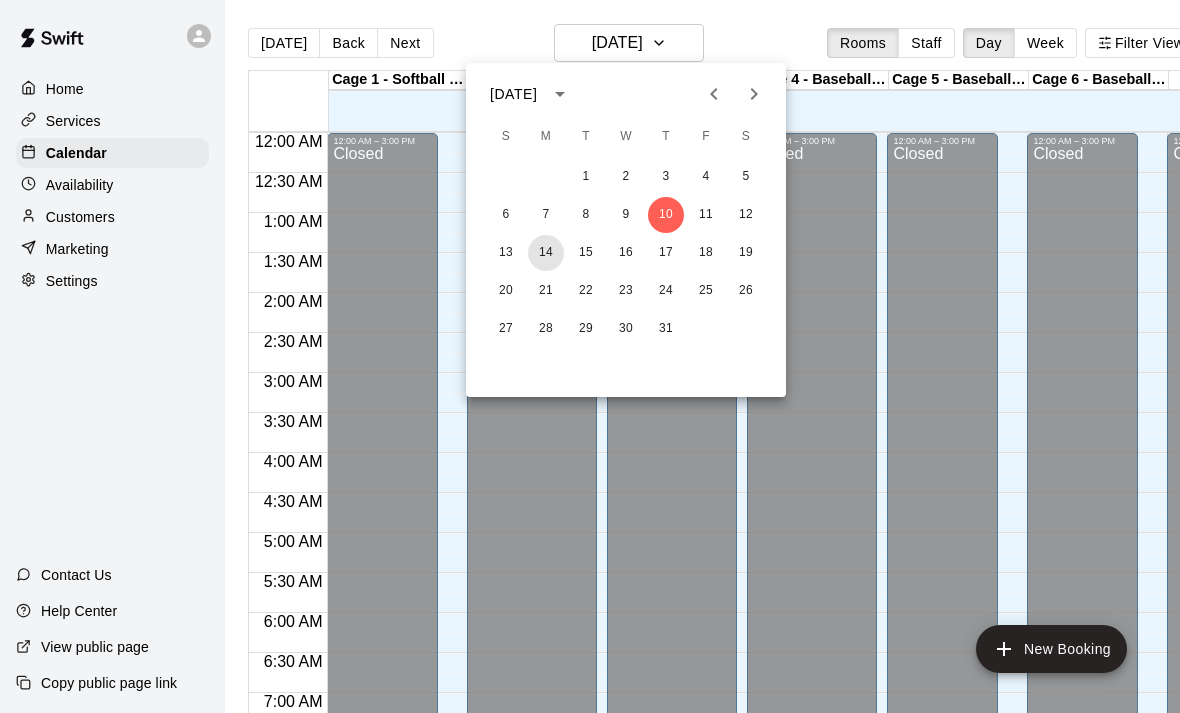 click on "14" at bounding box center (546, 253) 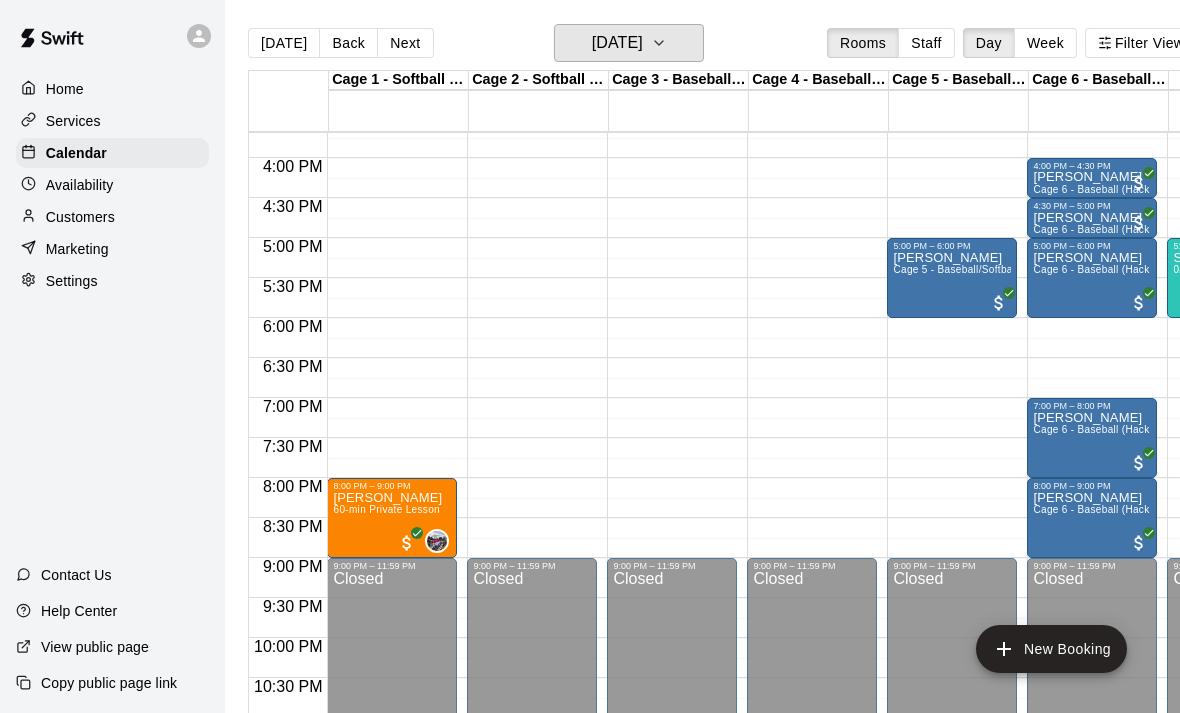 scroll, scrollTop: 1175, scrollLeft: 122, axis: both 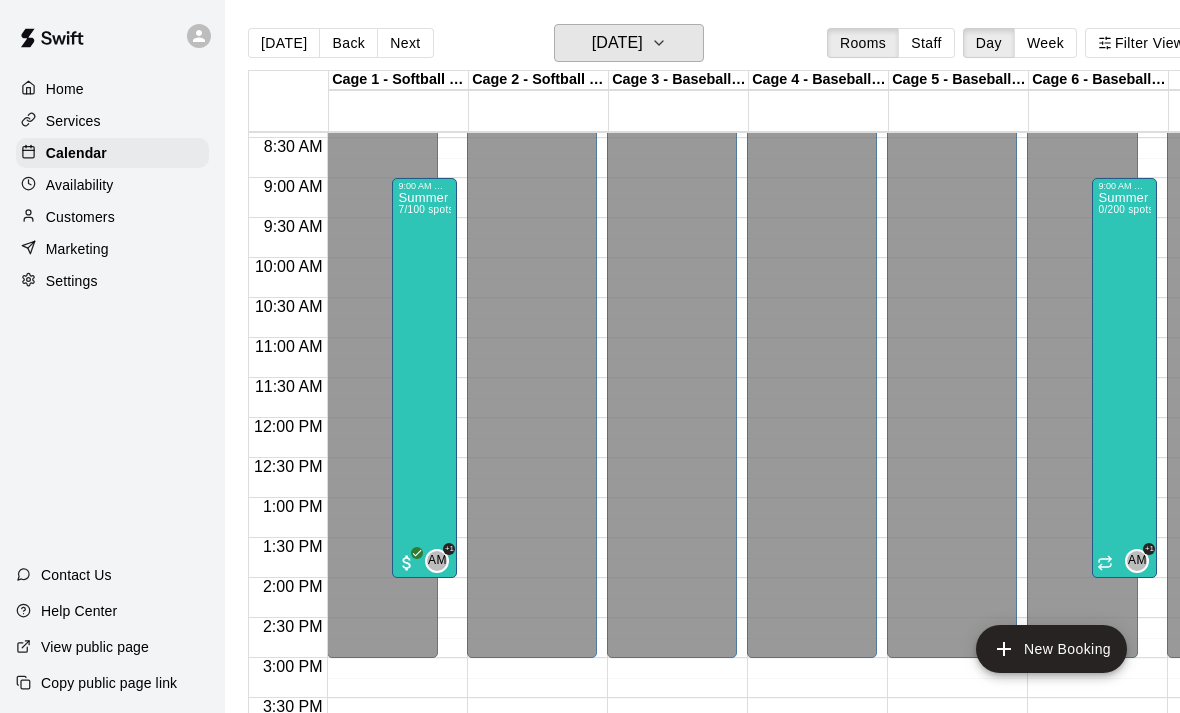 click 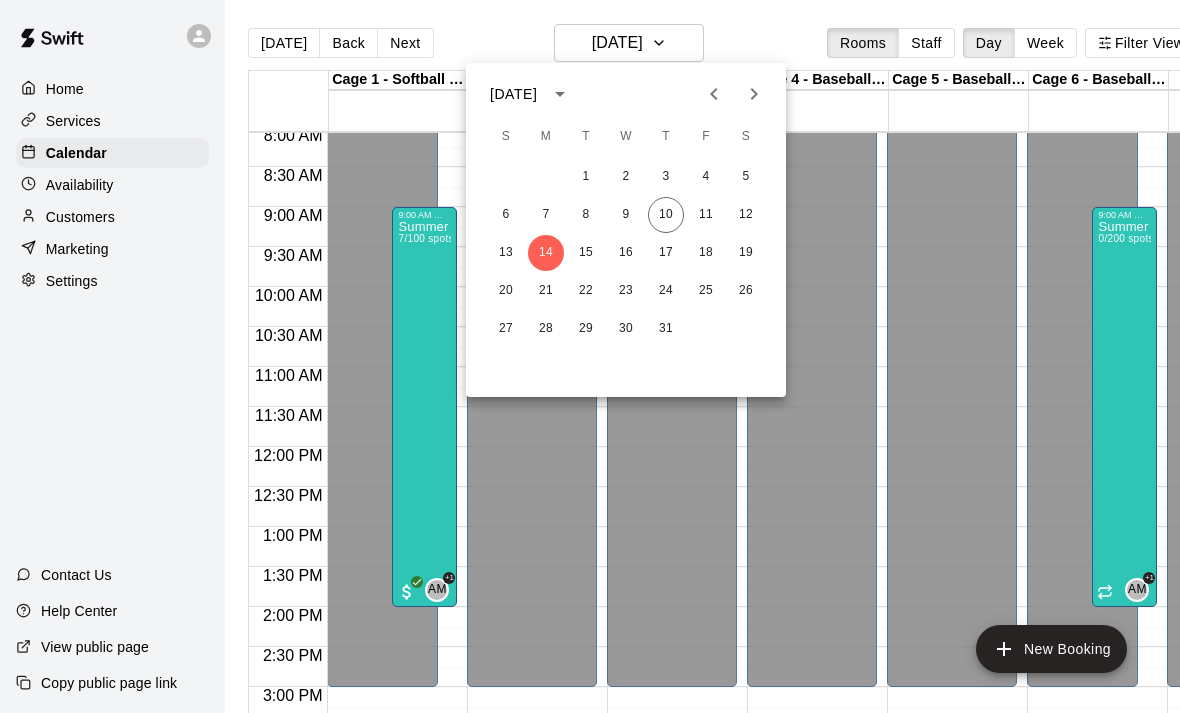 scroll, scrollTop: 645, scrollLeft: 0, axis: vertical 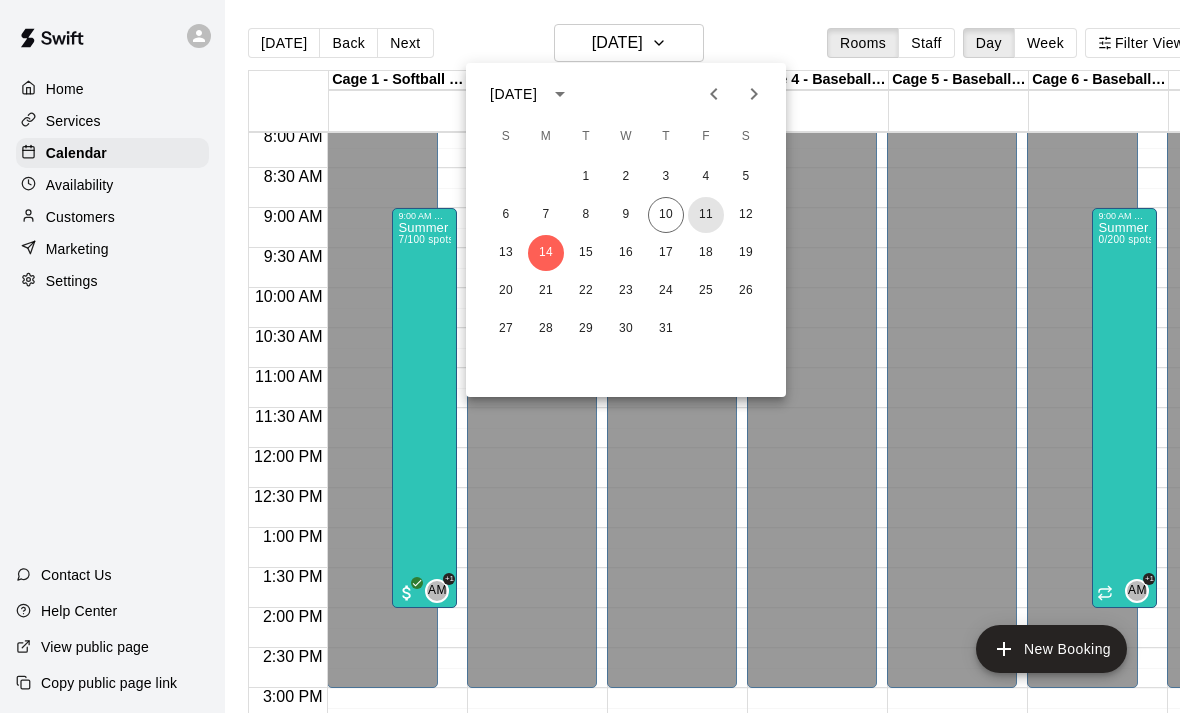 click on "11" at bounding box center (706, 215) 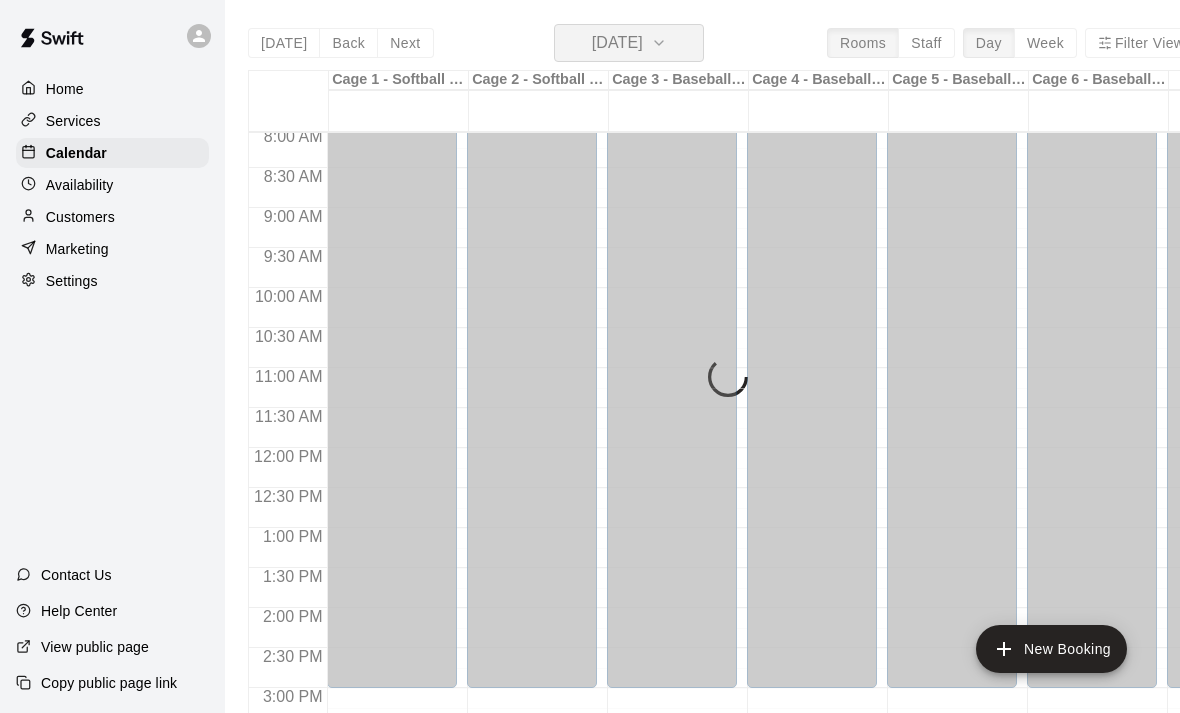 scroll, scrollTop: 795, scrollLeft: 53, axis: both 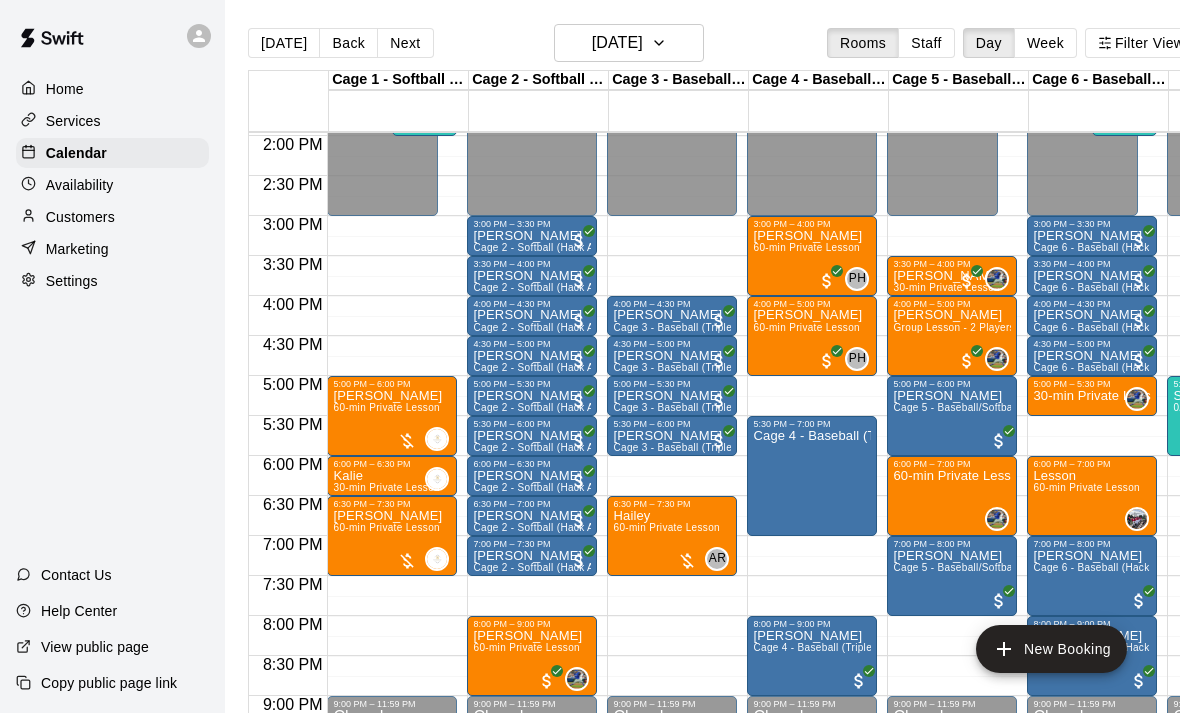 click on "Next" at bounding box center (405, 43) 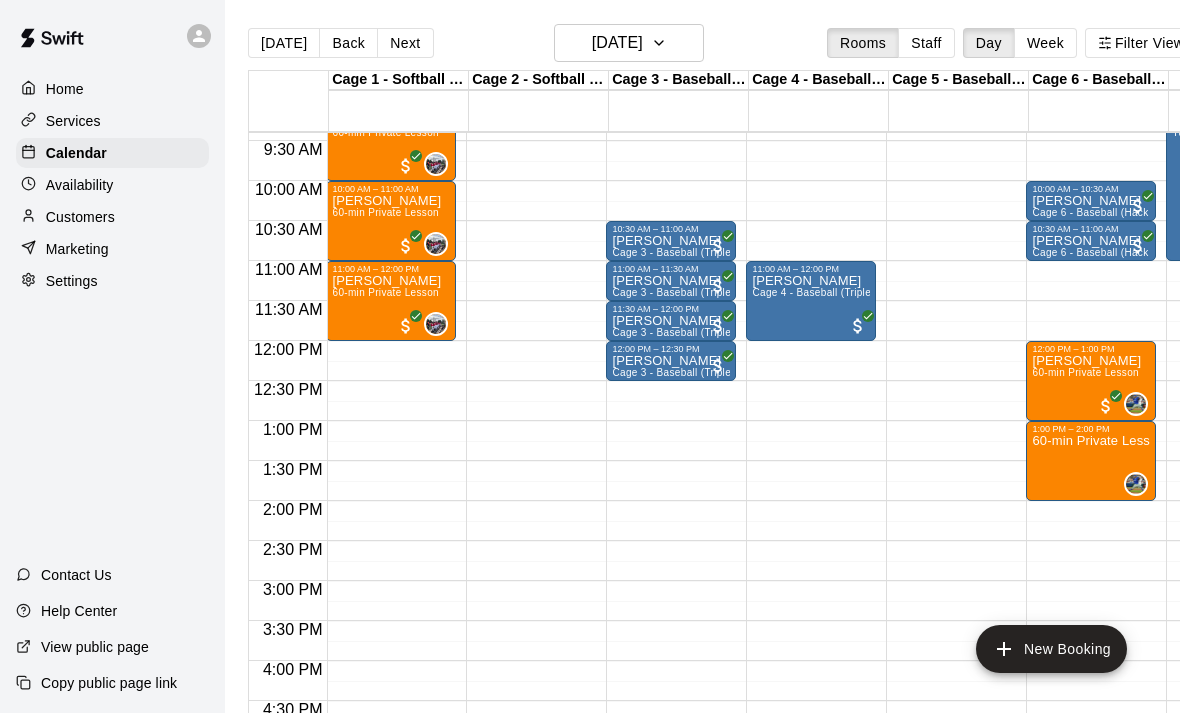 scroll, scrollTop: 750, scrollLeft: 10, axis: both 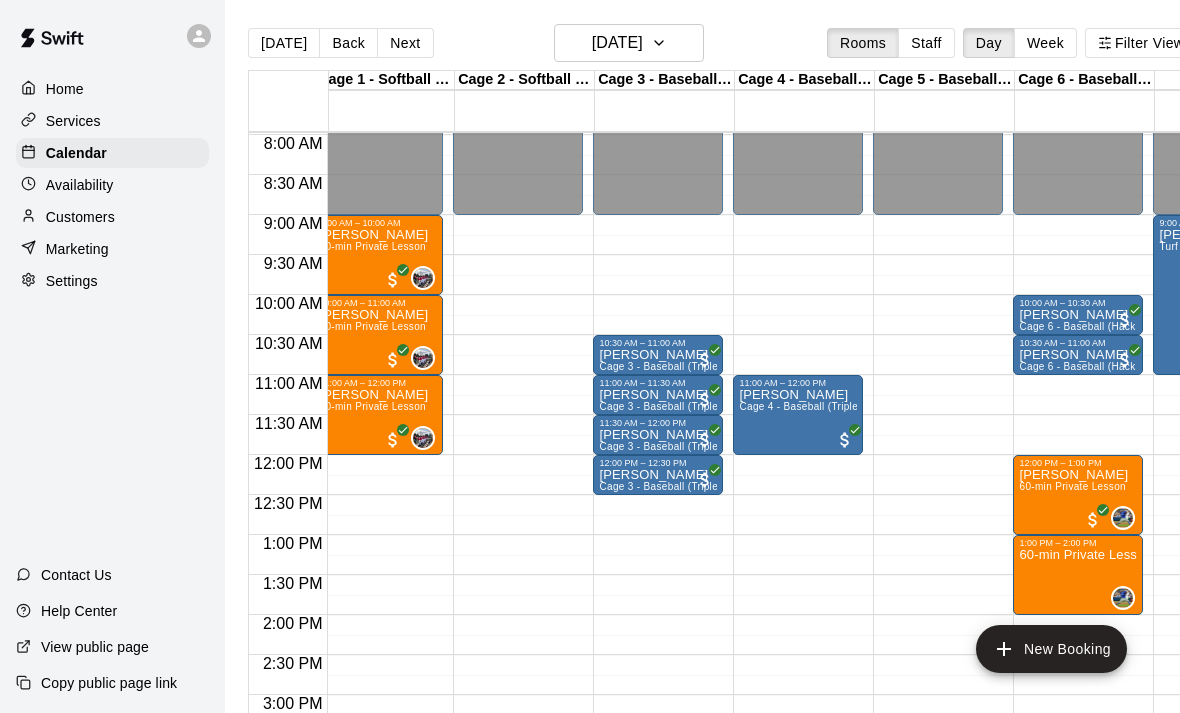 click on "Next" at bounding box center [405, 43] 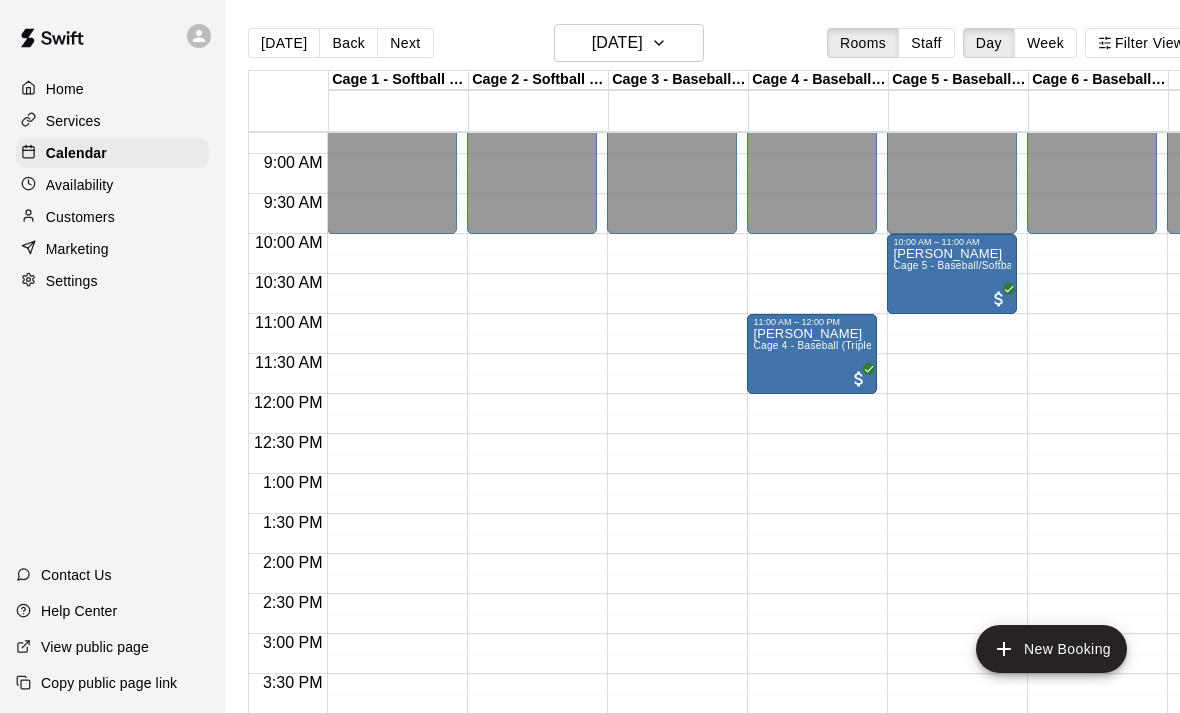 click on "Next" at bounding box center [405, 43] 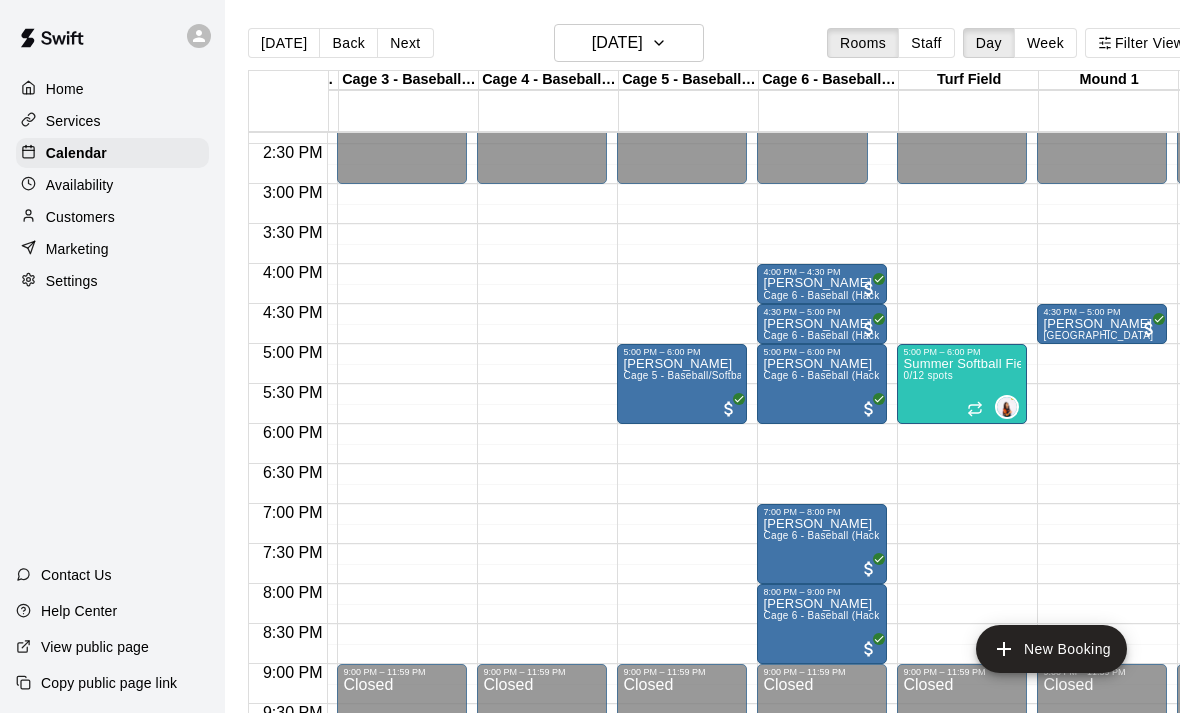 click on "[DATE]" at bounding box center [284, 43] 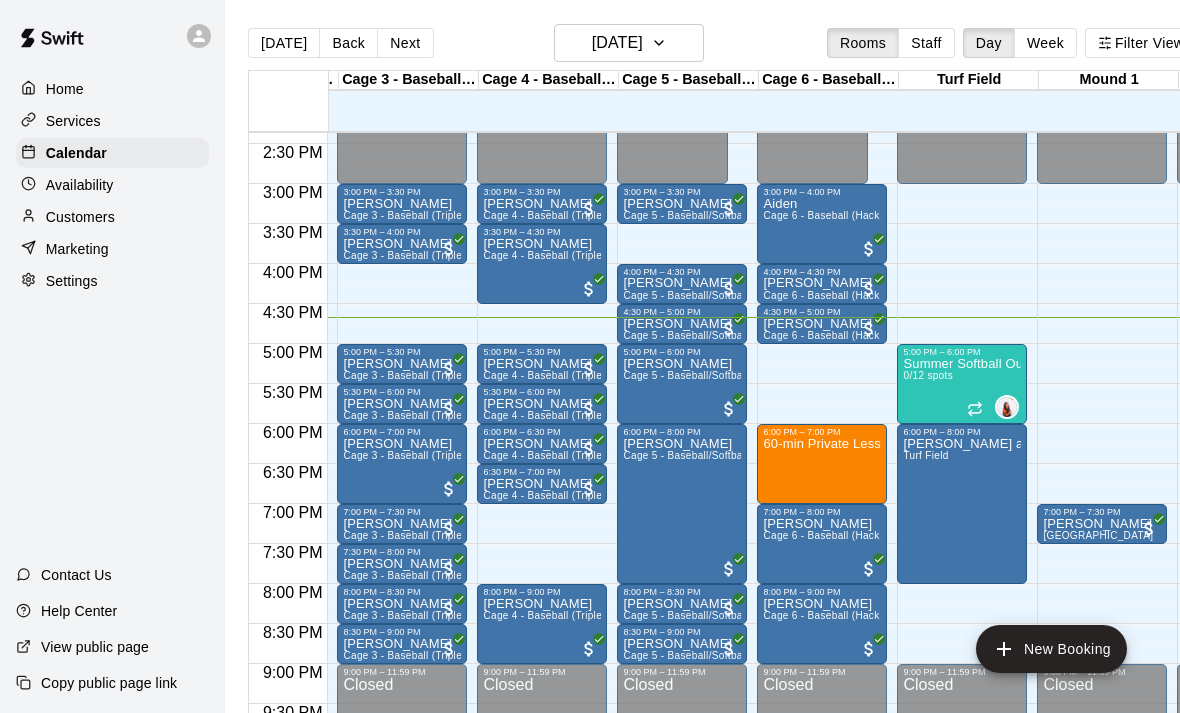 click on "Next" at bounding box center (405, 43) 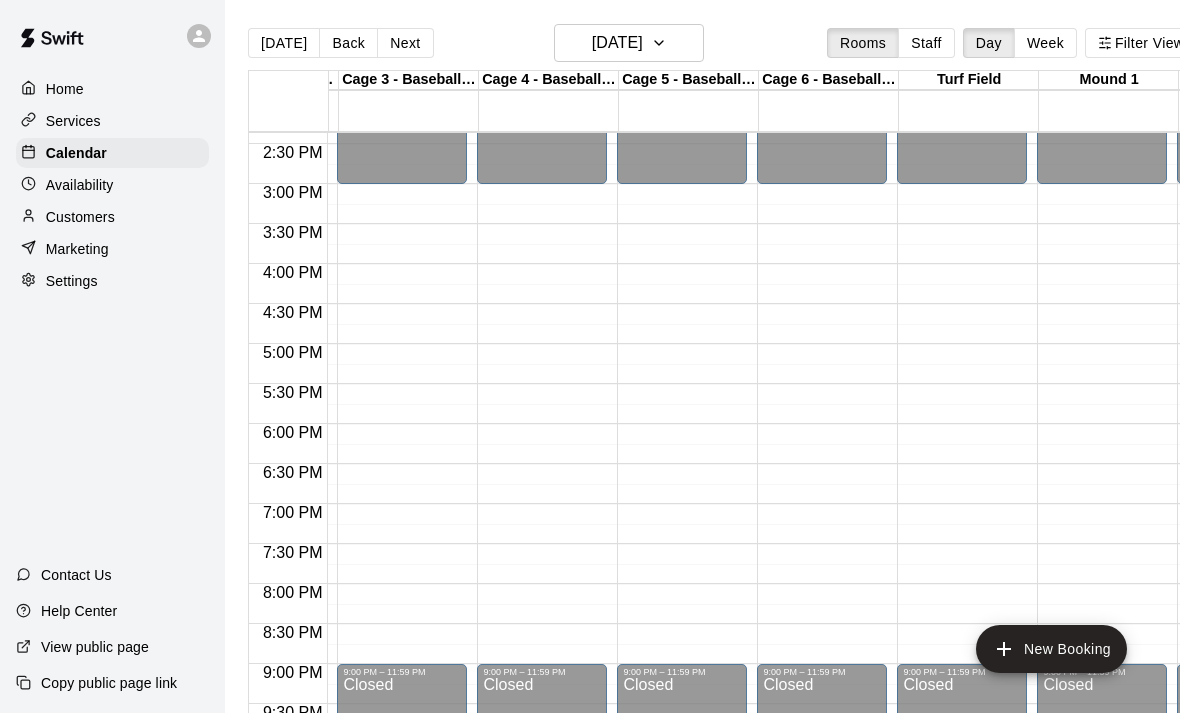 click on "Next" at bounding box center [405, 43] 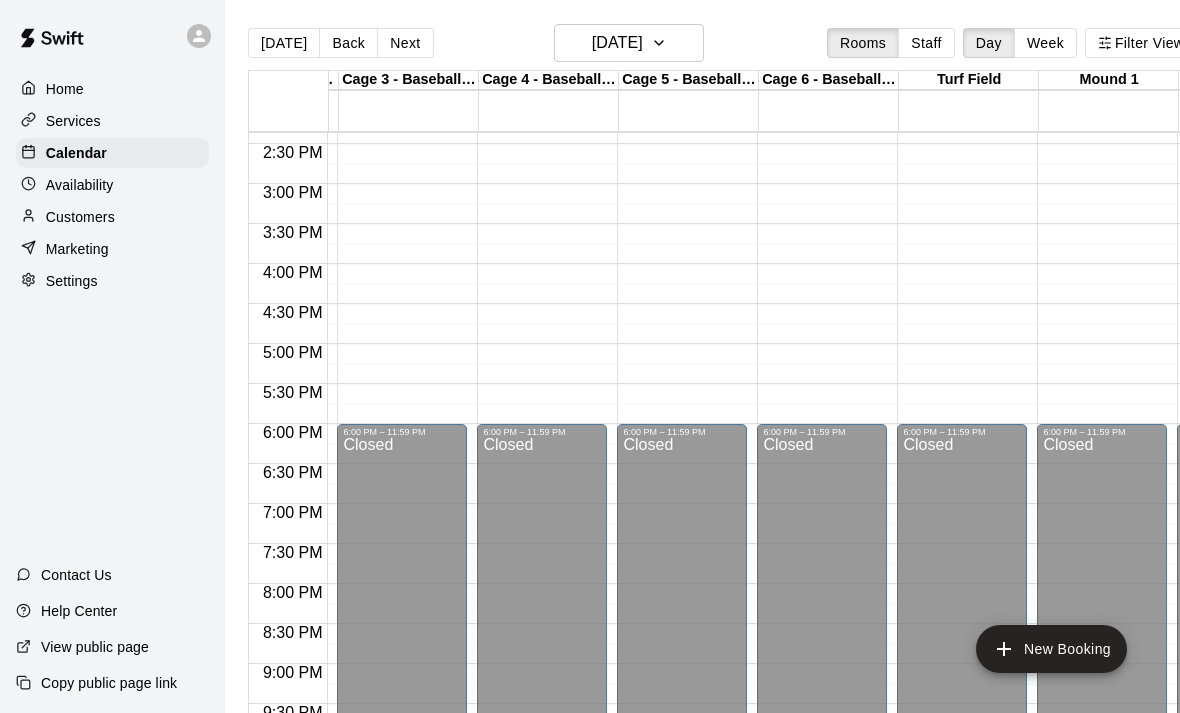 click on "Next" at bounding box center [405, 43] 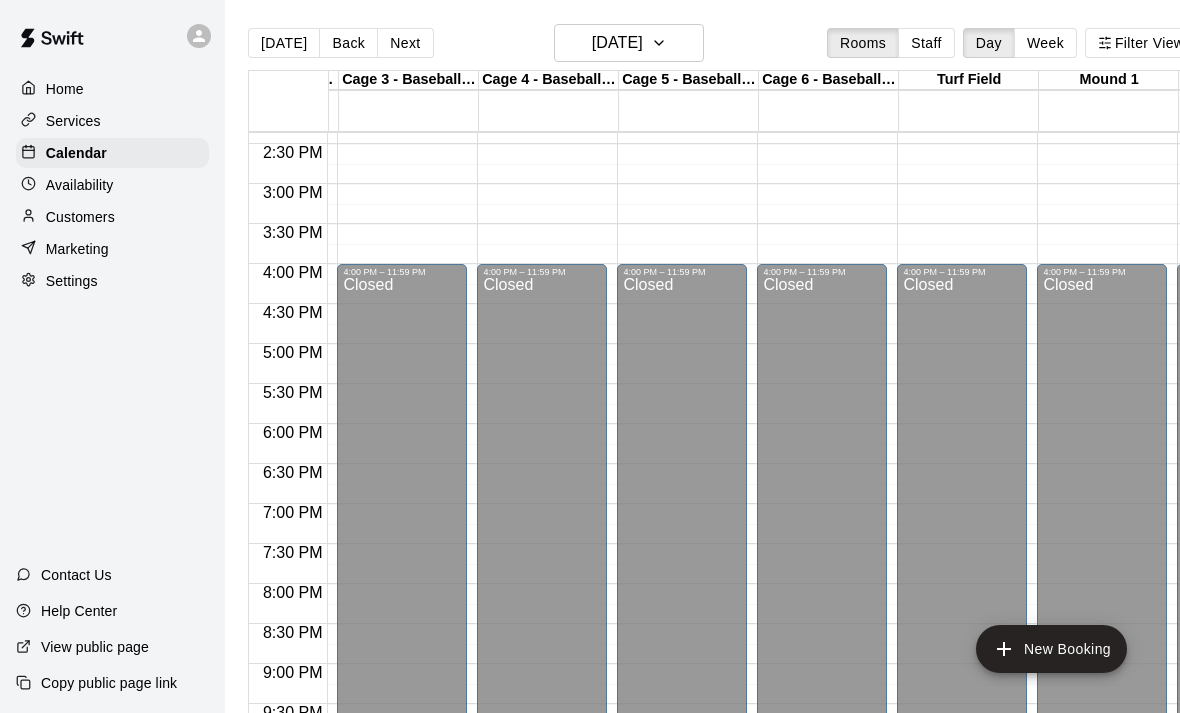click on "Back" at bounding box center [348, 43] 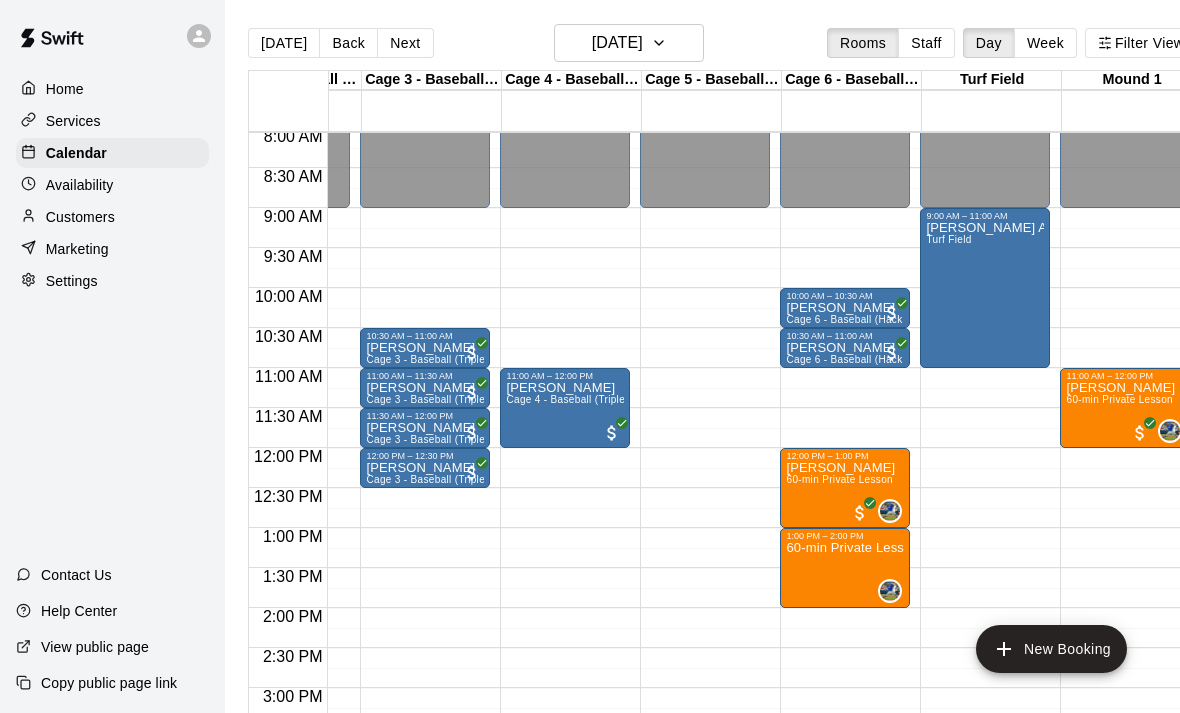 click on "Closed" at bounding box center (985, -142) 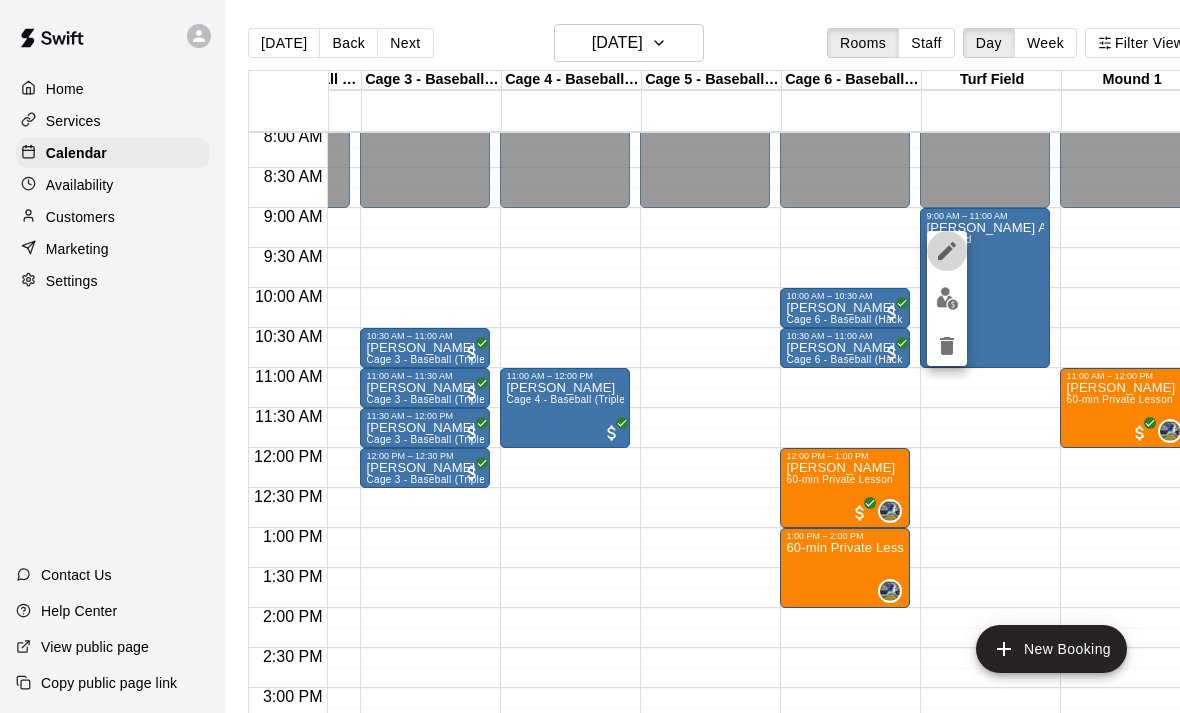 click 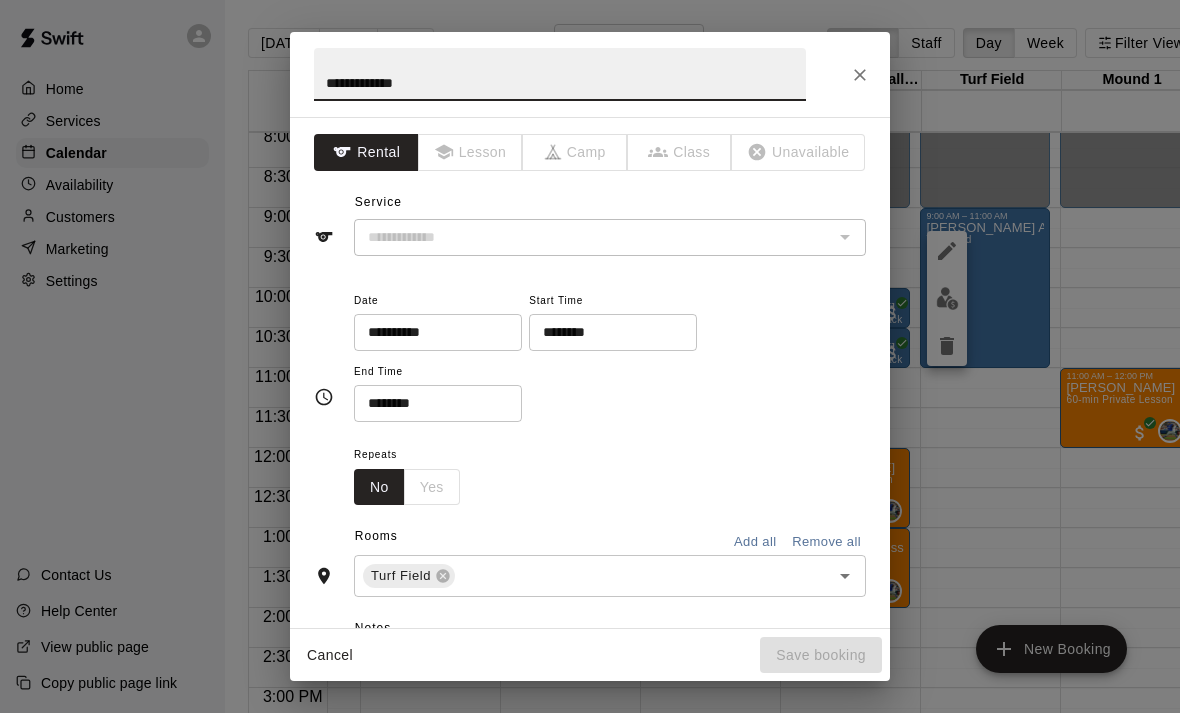 type on "**********" 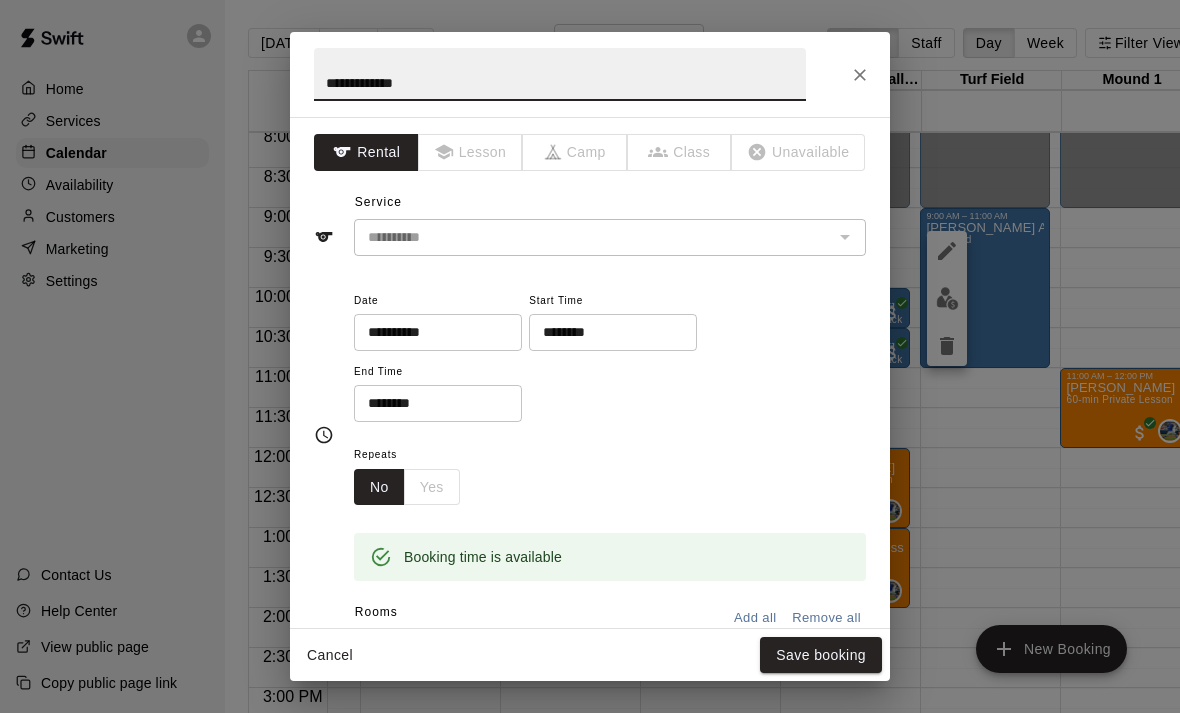click 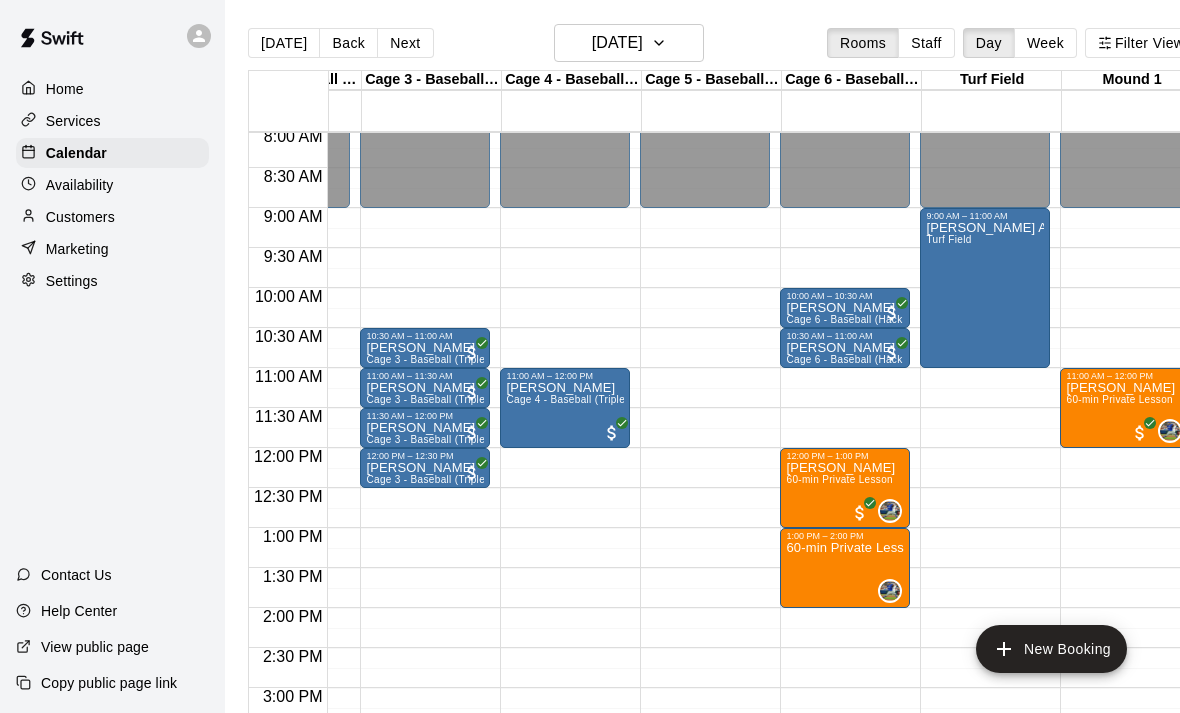 click at bounding box center [985, 211] 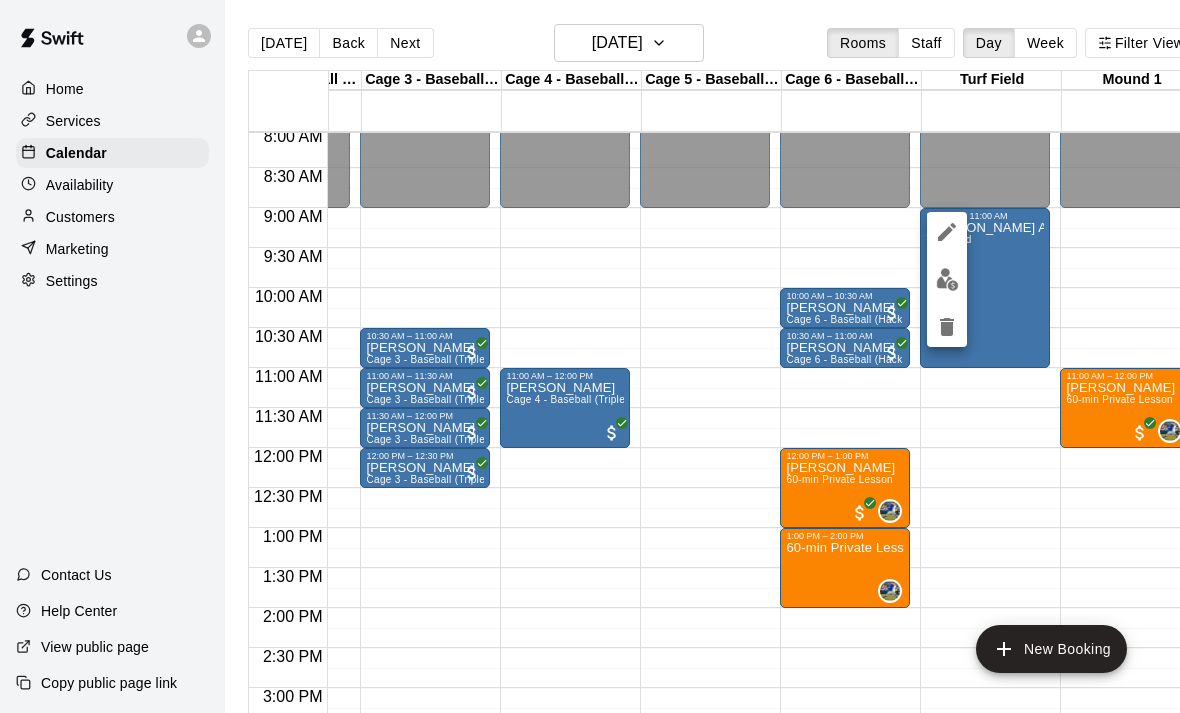 click 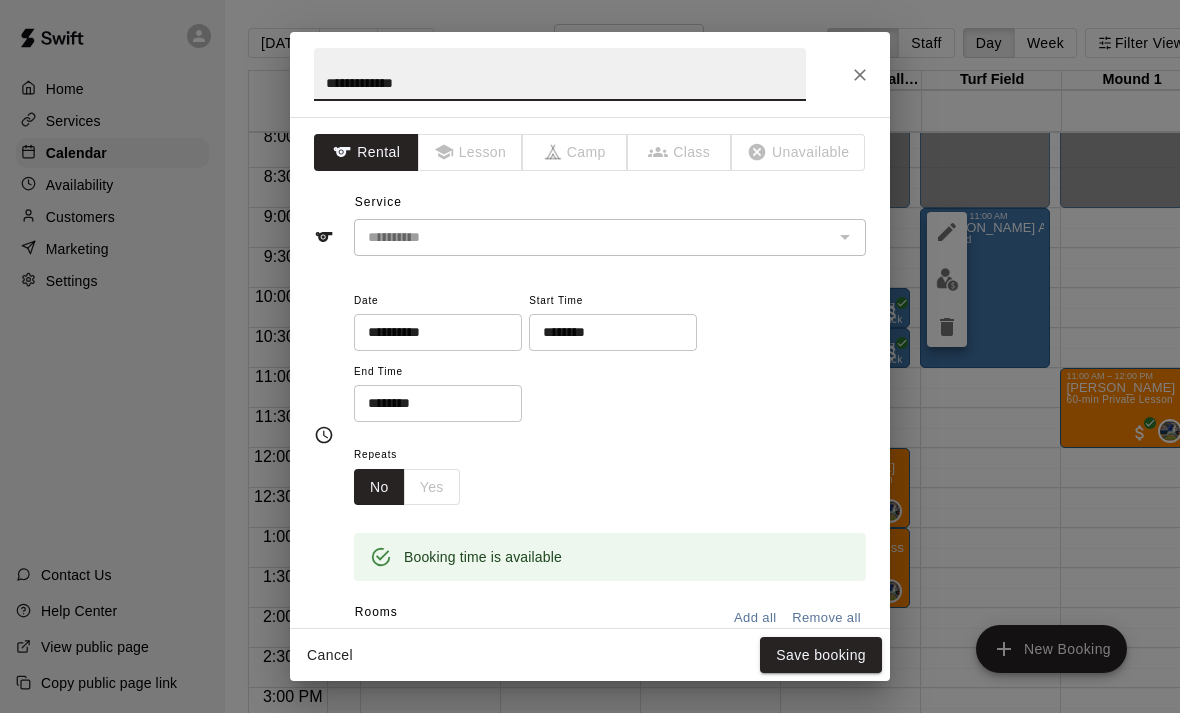 click on "********" at bounding box center (606, 332) 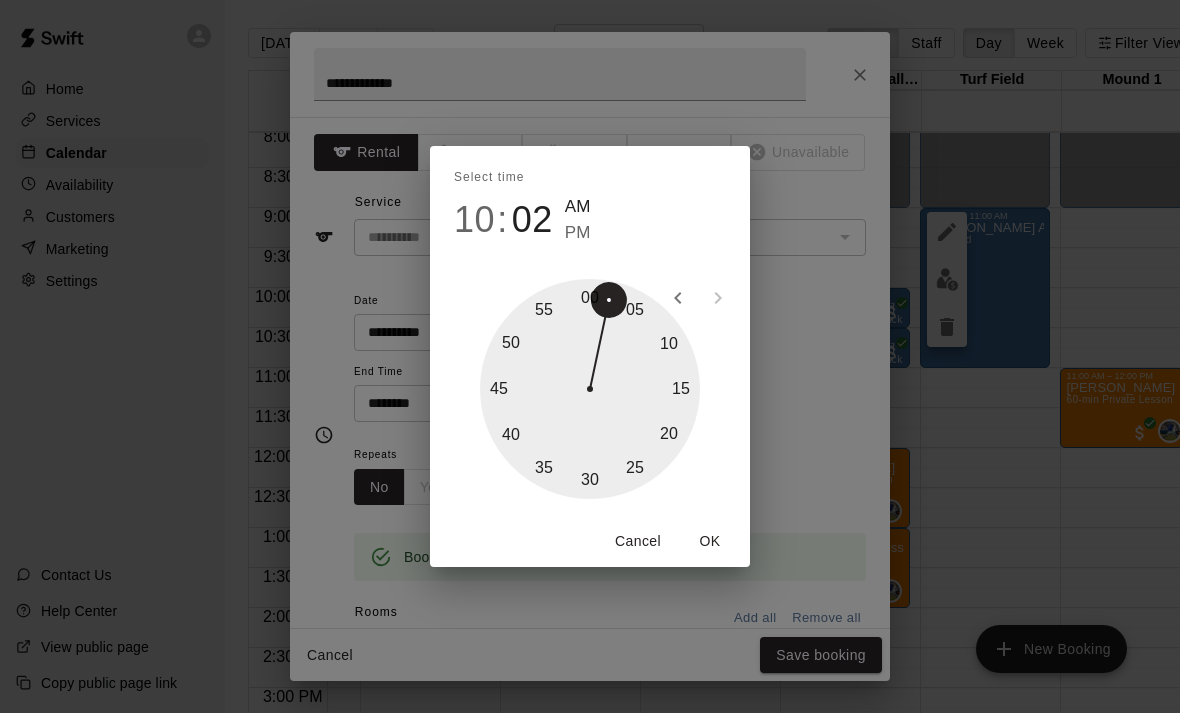 type on "********" 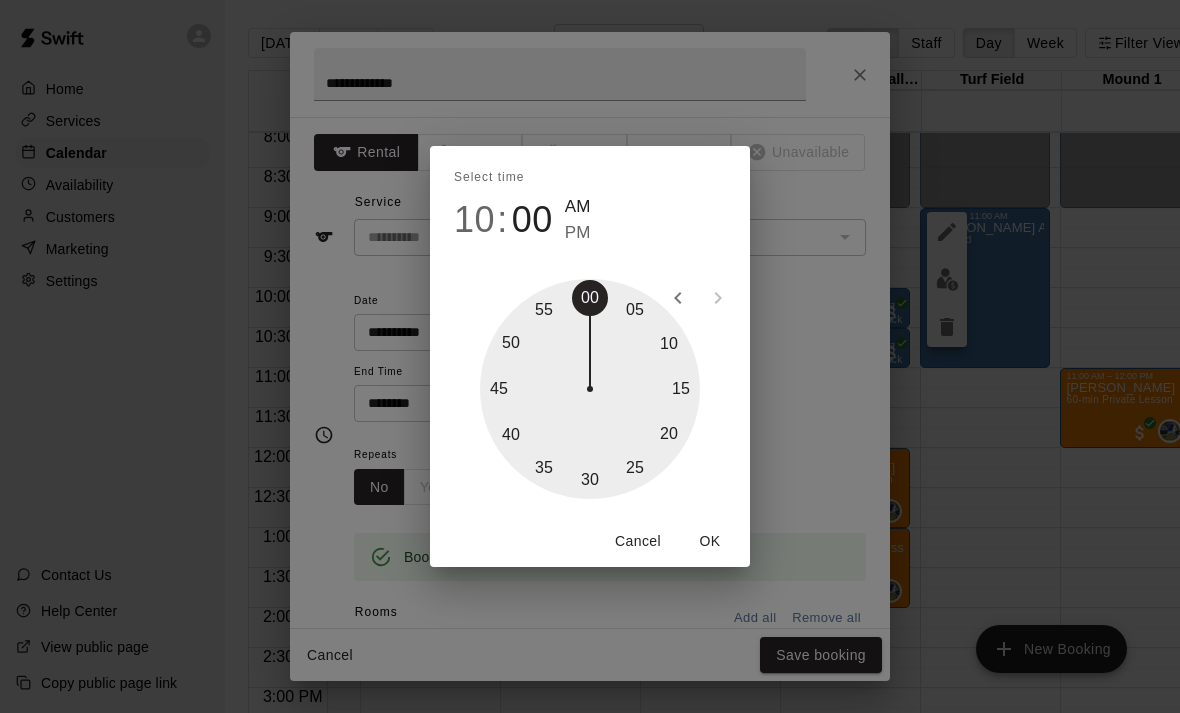 click on "OK" at bounding box center [710, 541] 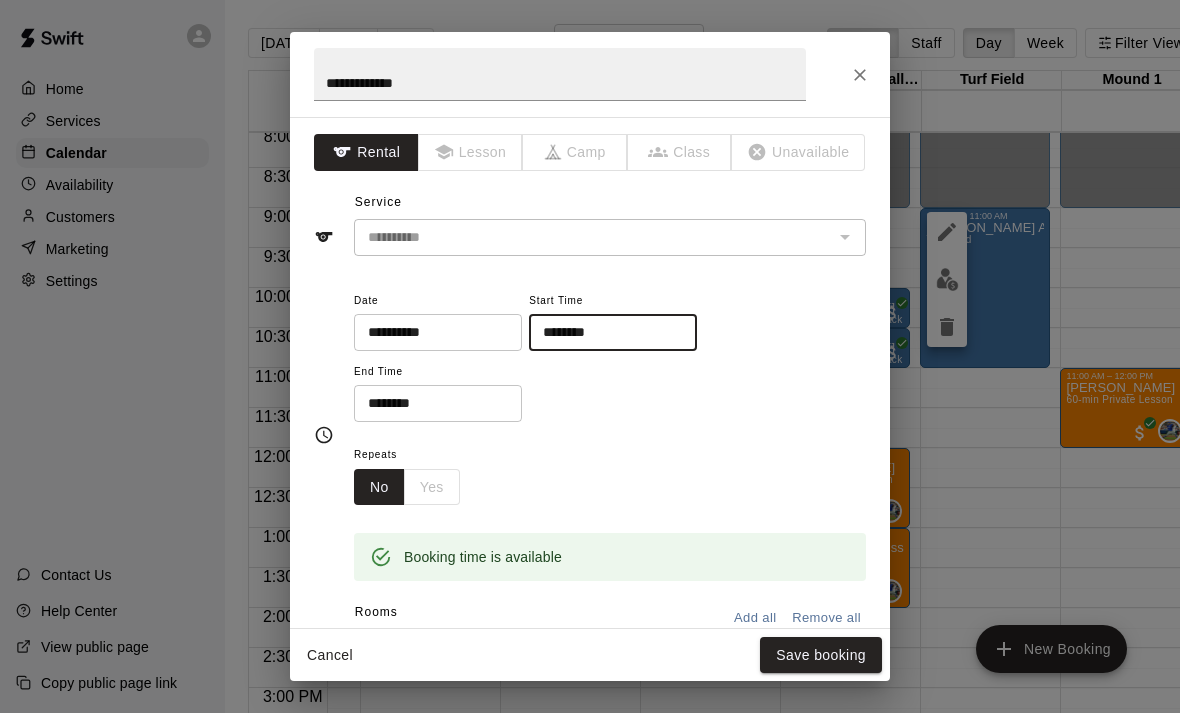 click on "********" at bounding box center (431, 403) 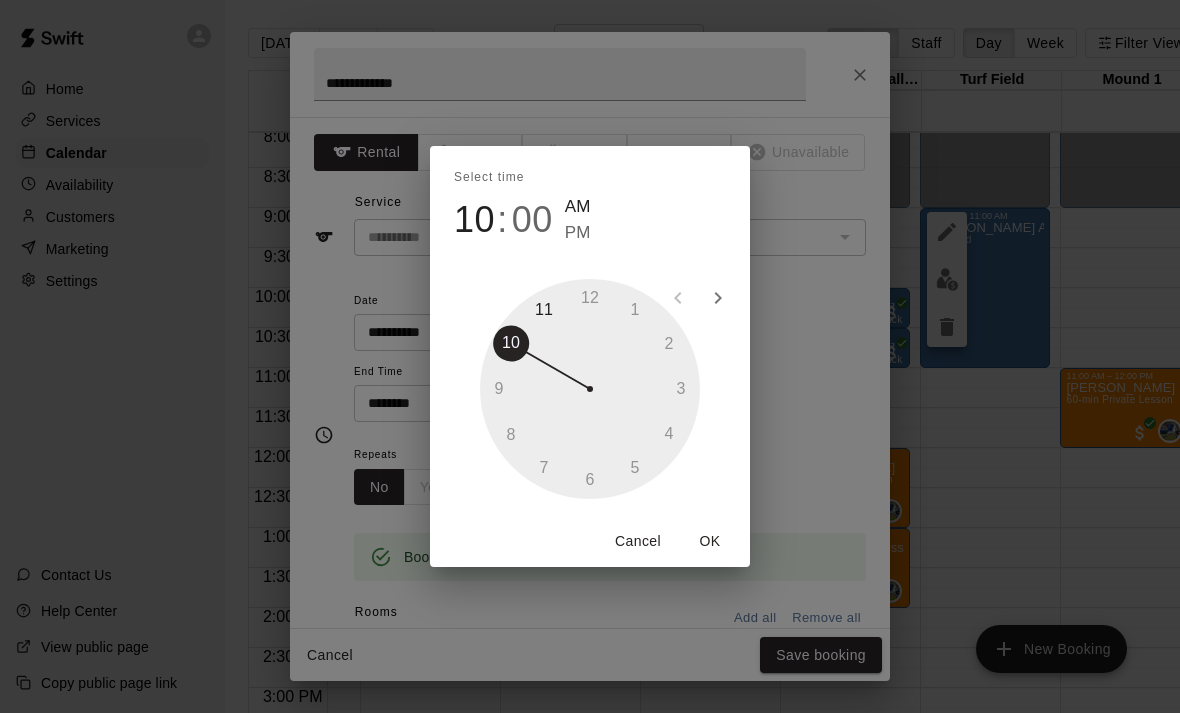 click on "PM" at bounding box center [578, 233] 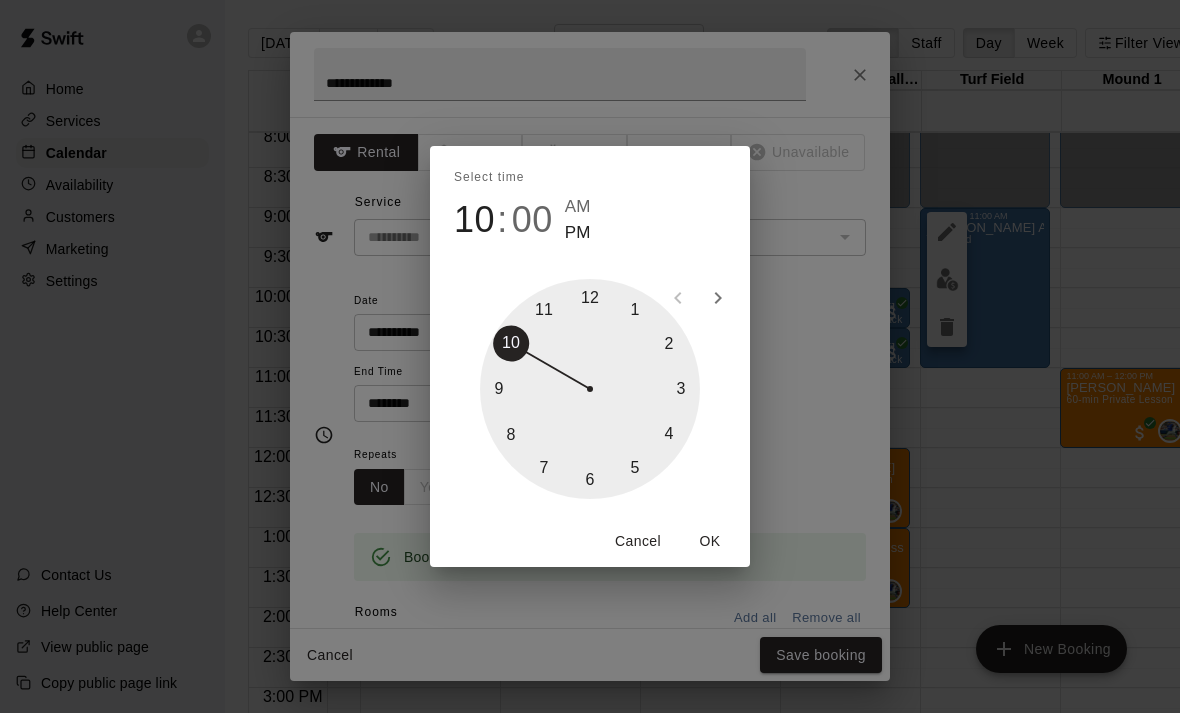 type on "********" 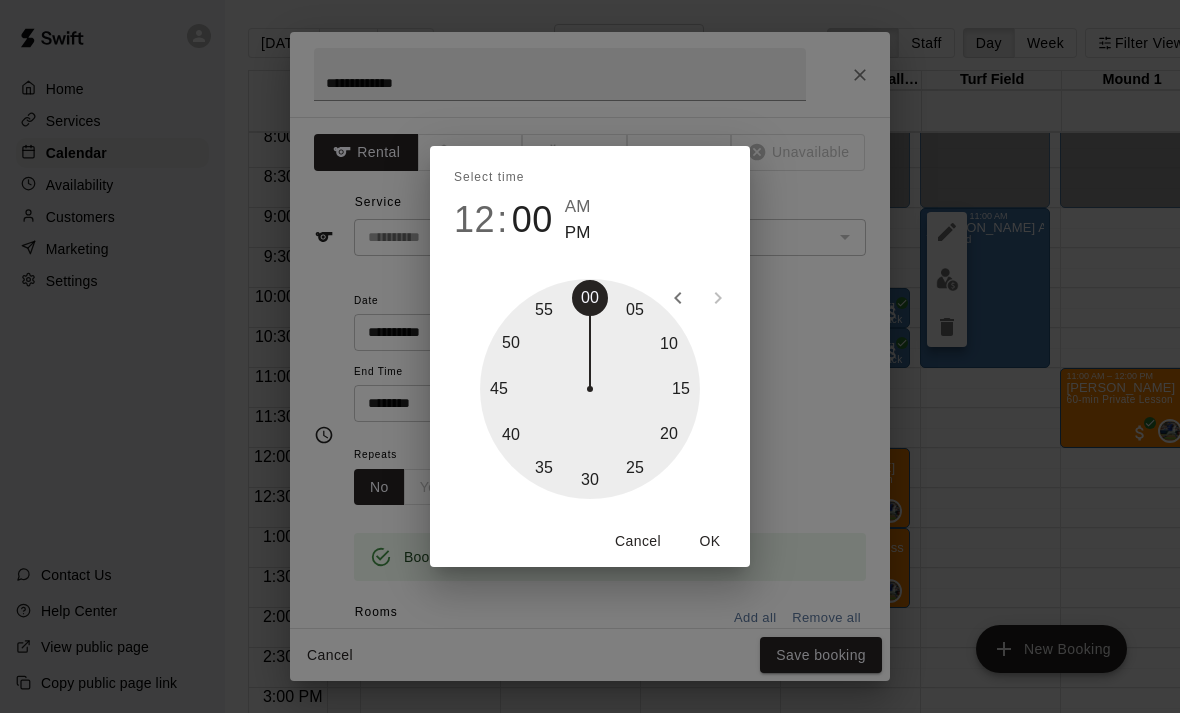 click on "Cancel OK" at bounding box center [590, 541] 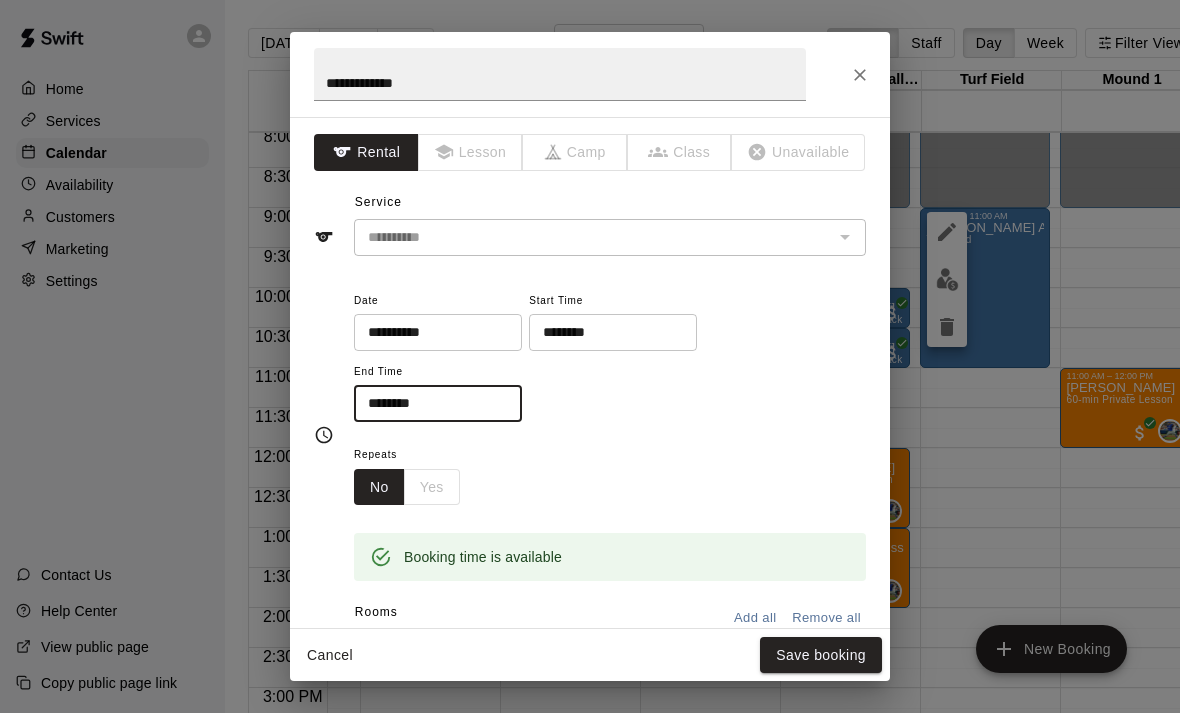 click on "Save booking" at bounding box center (821, 655) 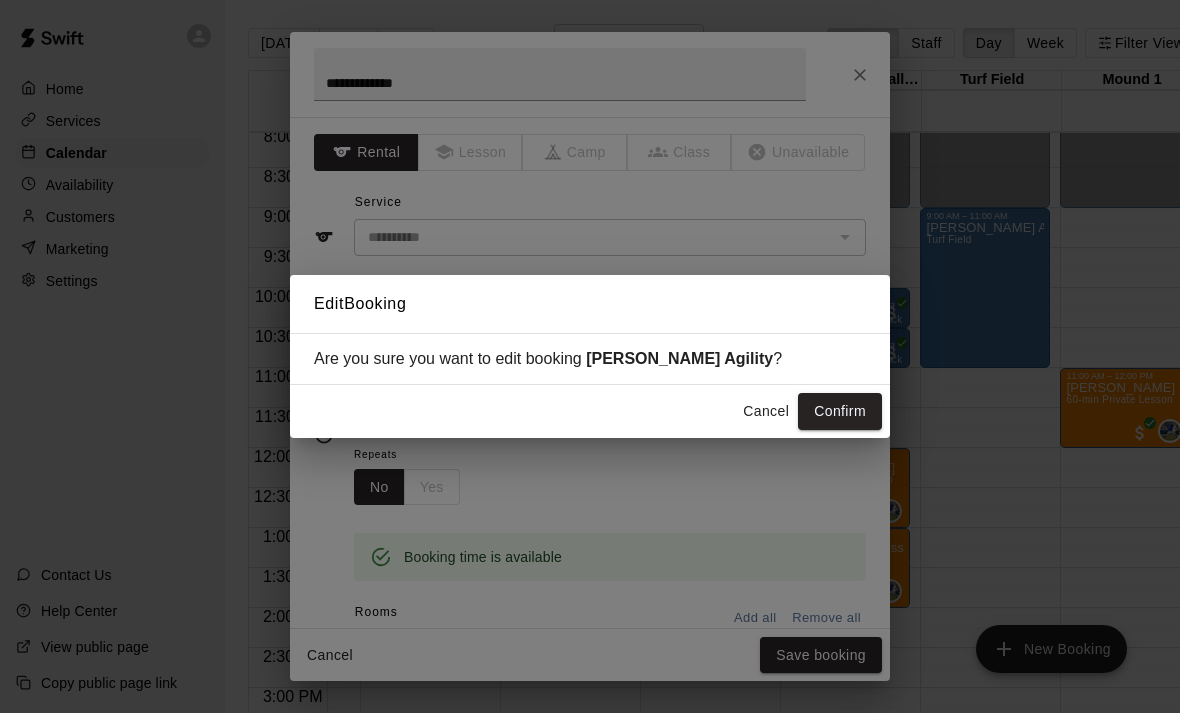 click on "Confirm" at bounding box center [840, 411] 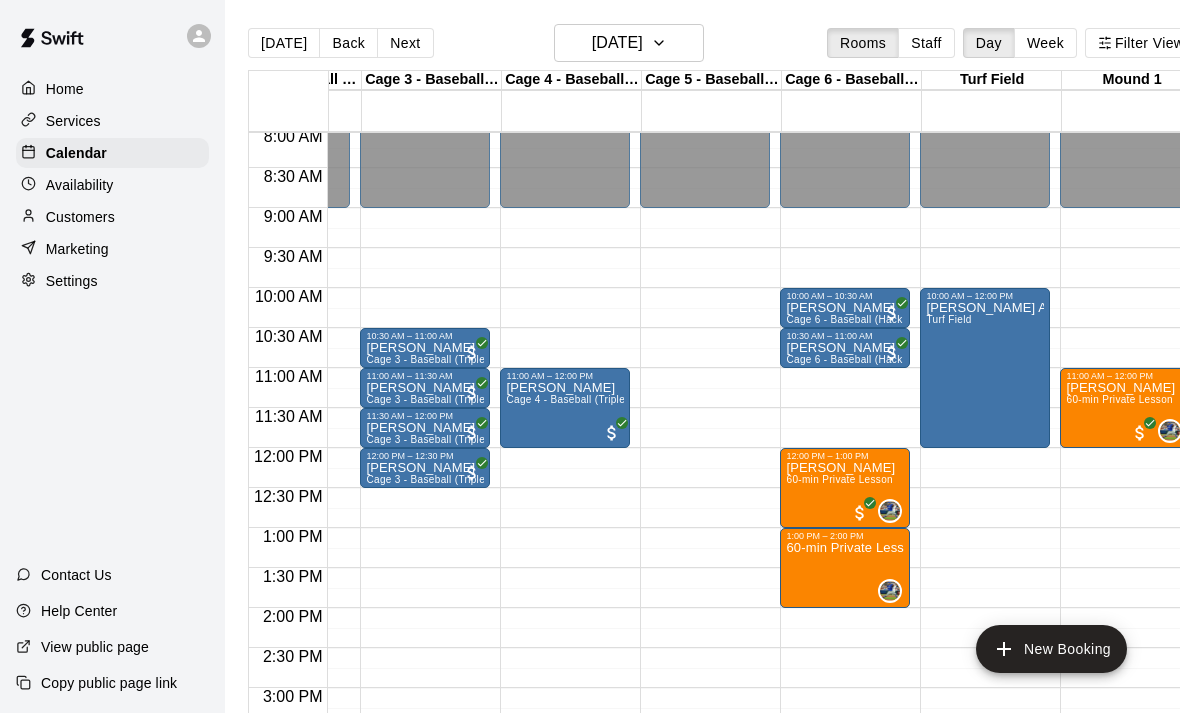 scroll, scrollTop: 619, scrollLeft: 115, axis: both 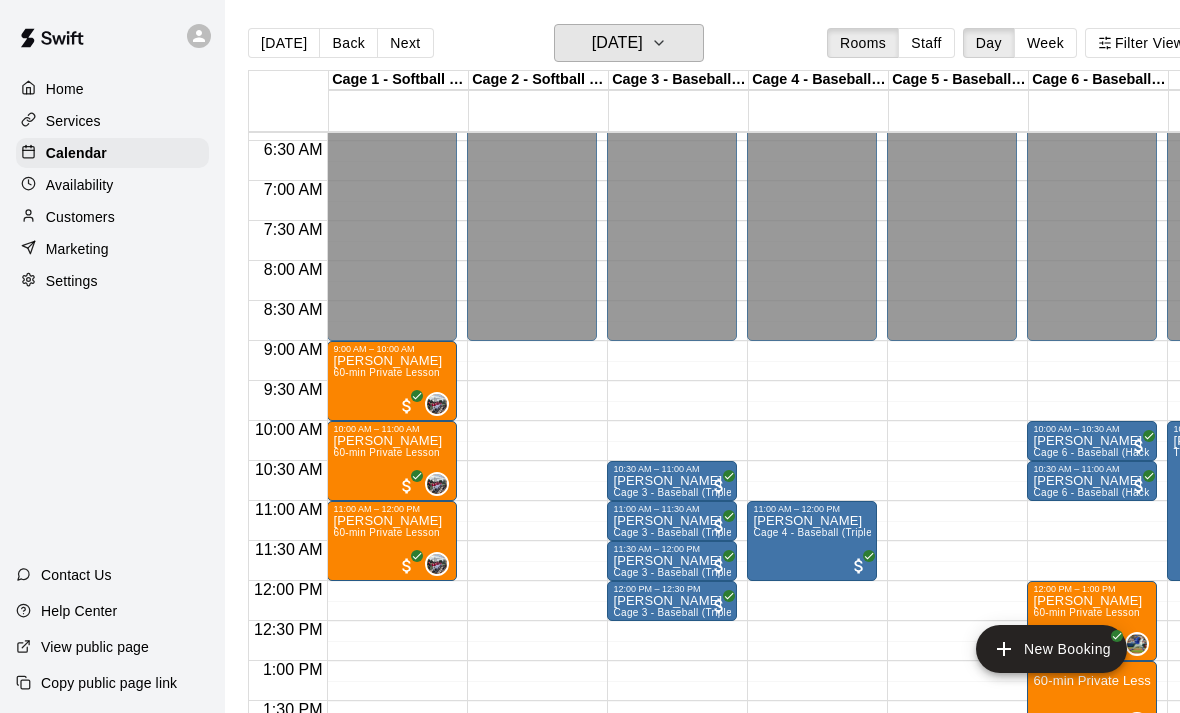 click on "[DATE]" at bounding box center (617, 43) 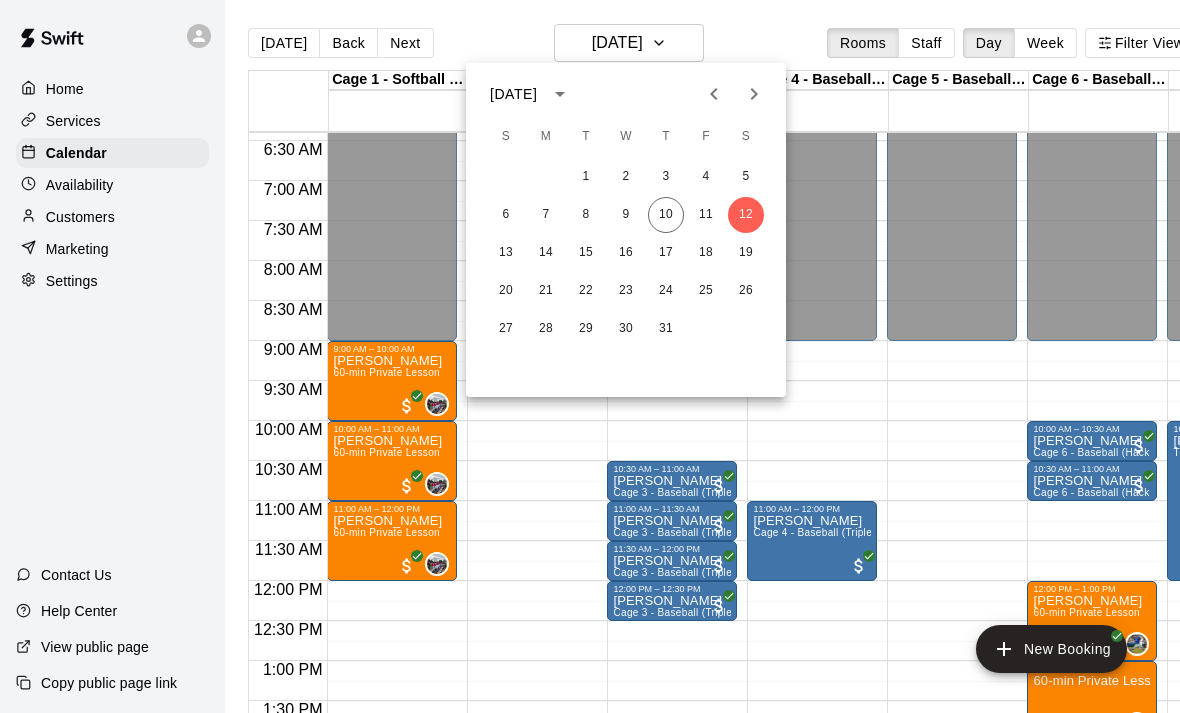 scroll, scrollTop: 510, scrollLeft: 0, axis: vertical 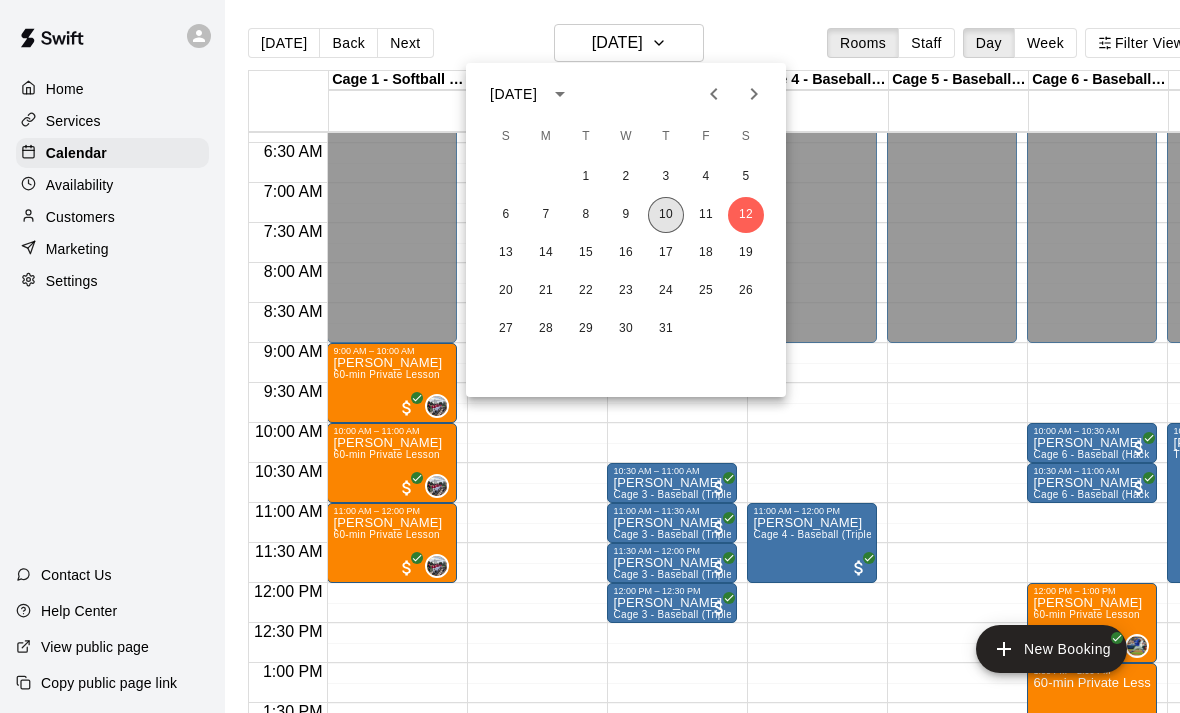 click on "10" at bounding box center (666, 215) 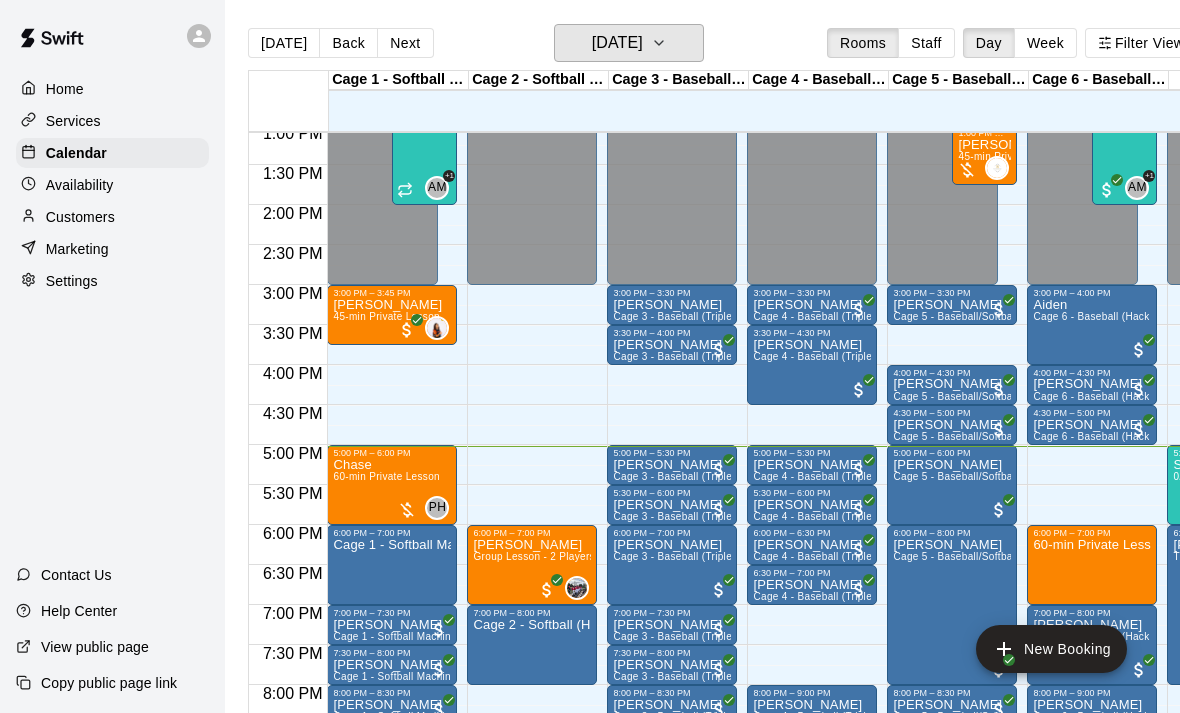 scroll, scrollTop: 1080, scrollLeft: 4, axis: both 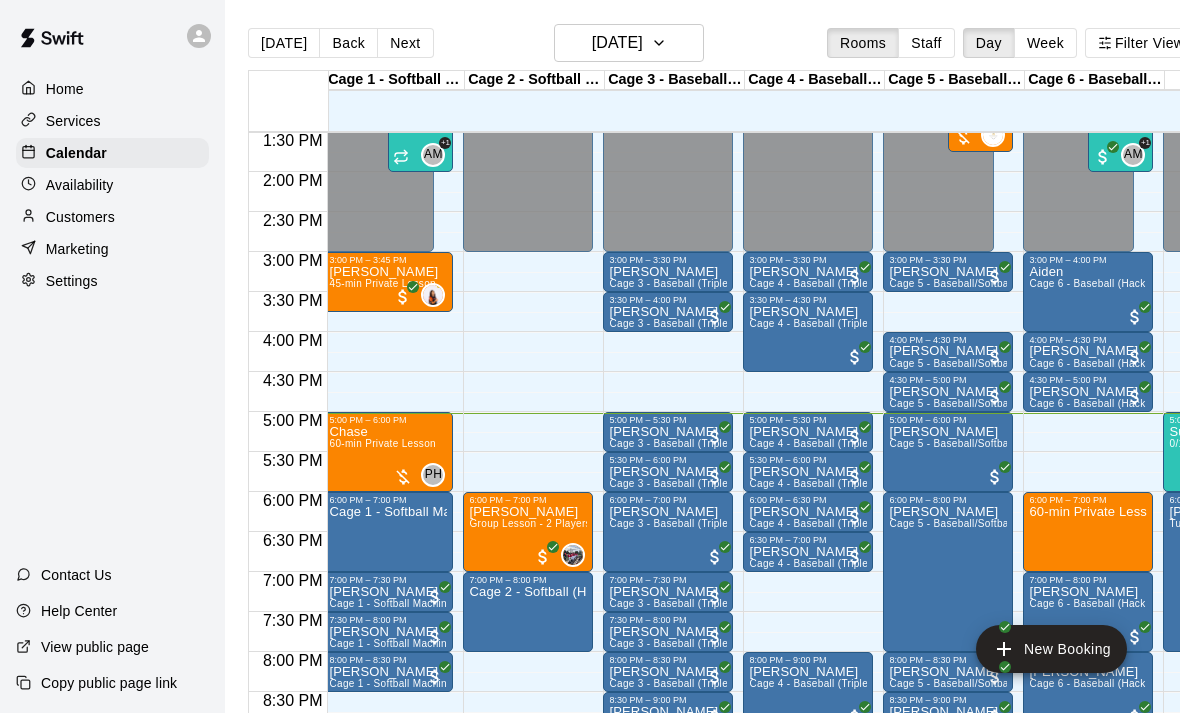 click on "5:00 PM – 6:00 PM" at bounding box center [388, 420] 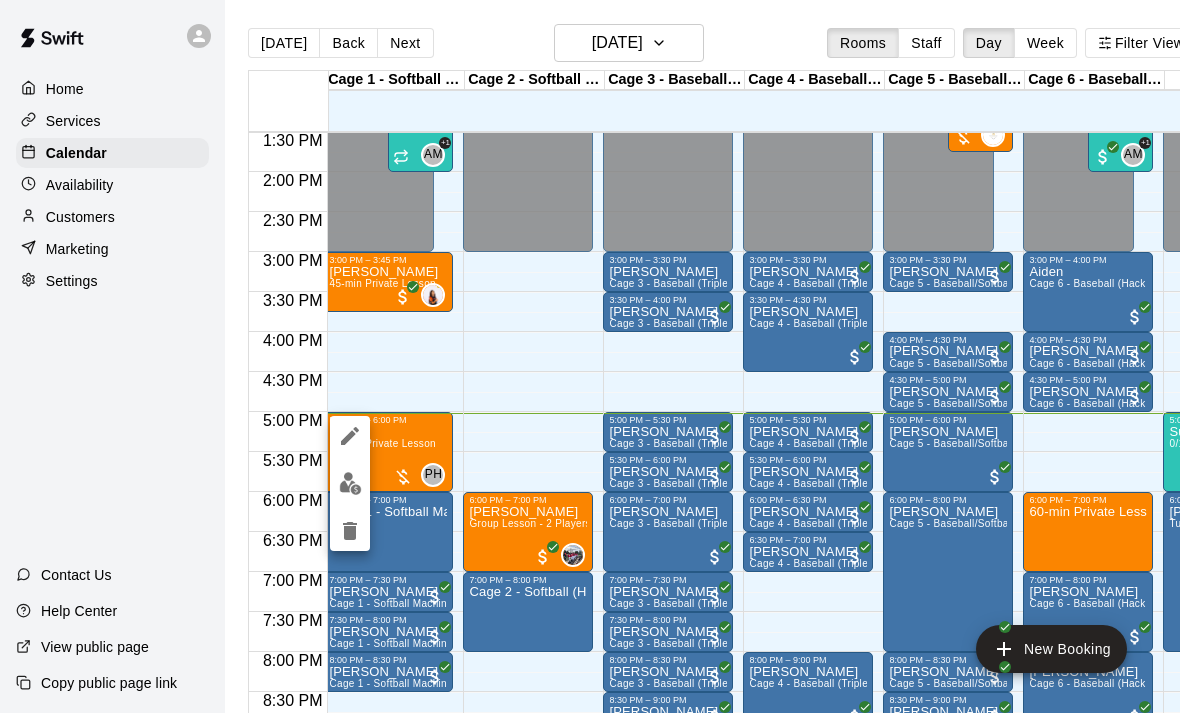 click at bounding box center (350, 483) 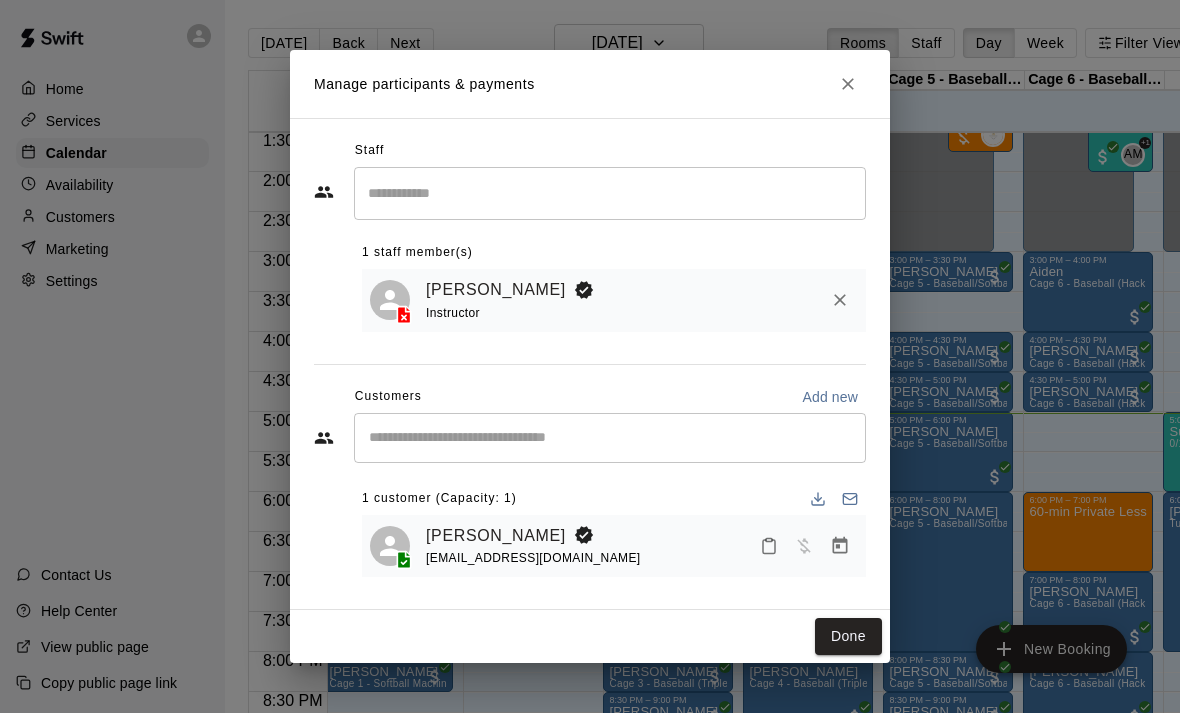 click 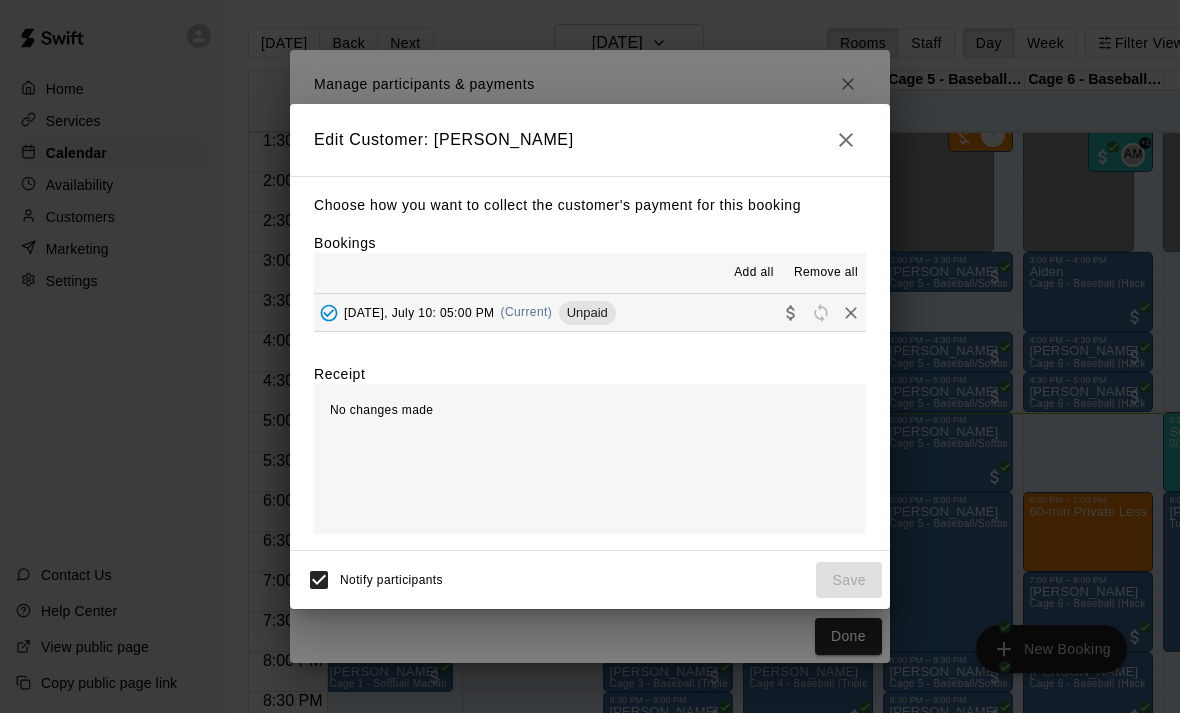 click 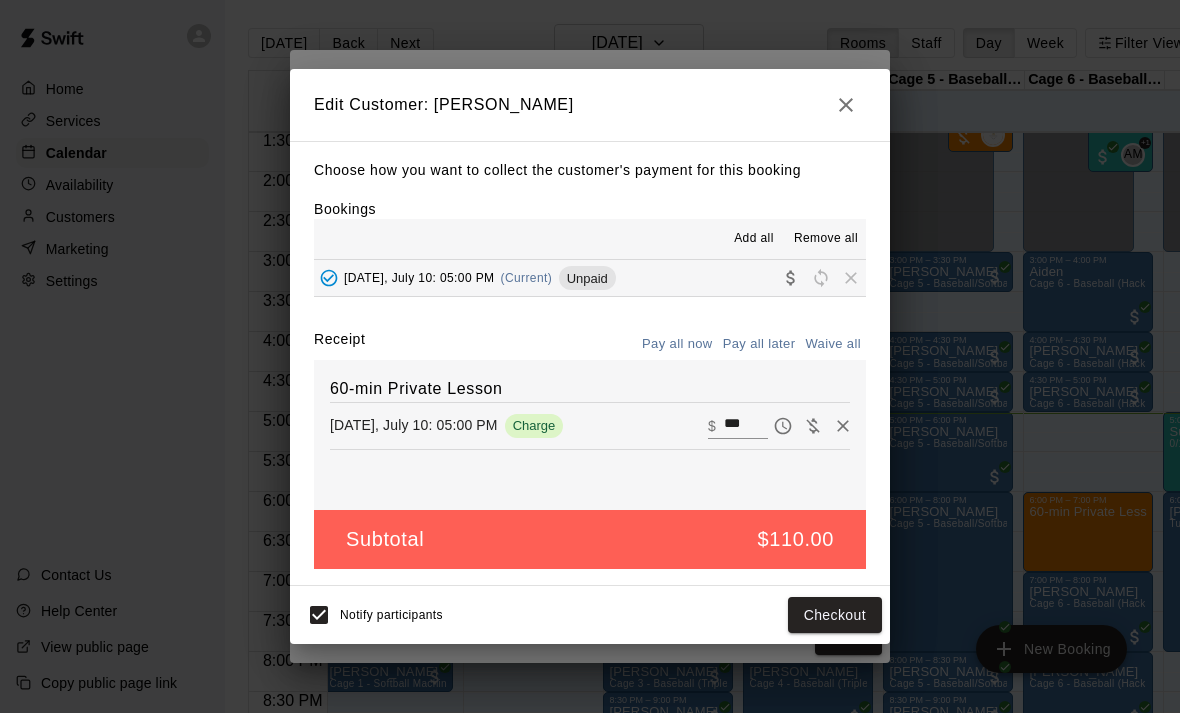 click on "***" at bounding box center (746, 426) 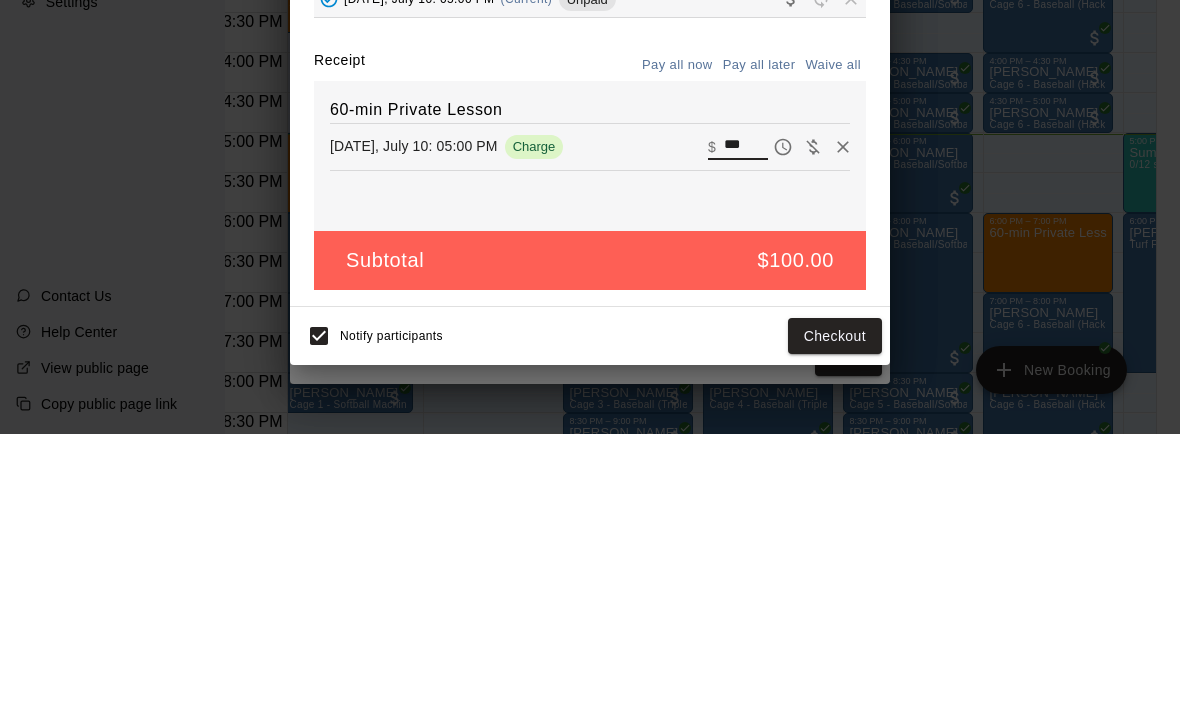 scroll, scrollTop: 96, scrollLeft: 40, axis: both 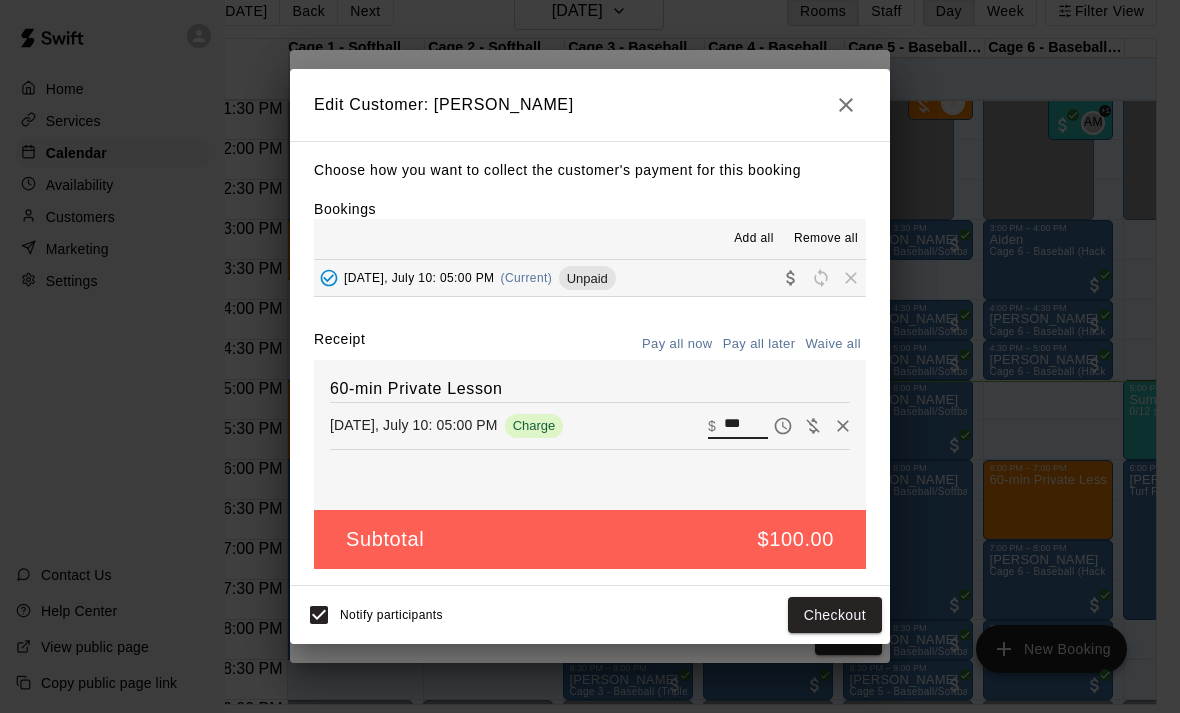 type on "***" 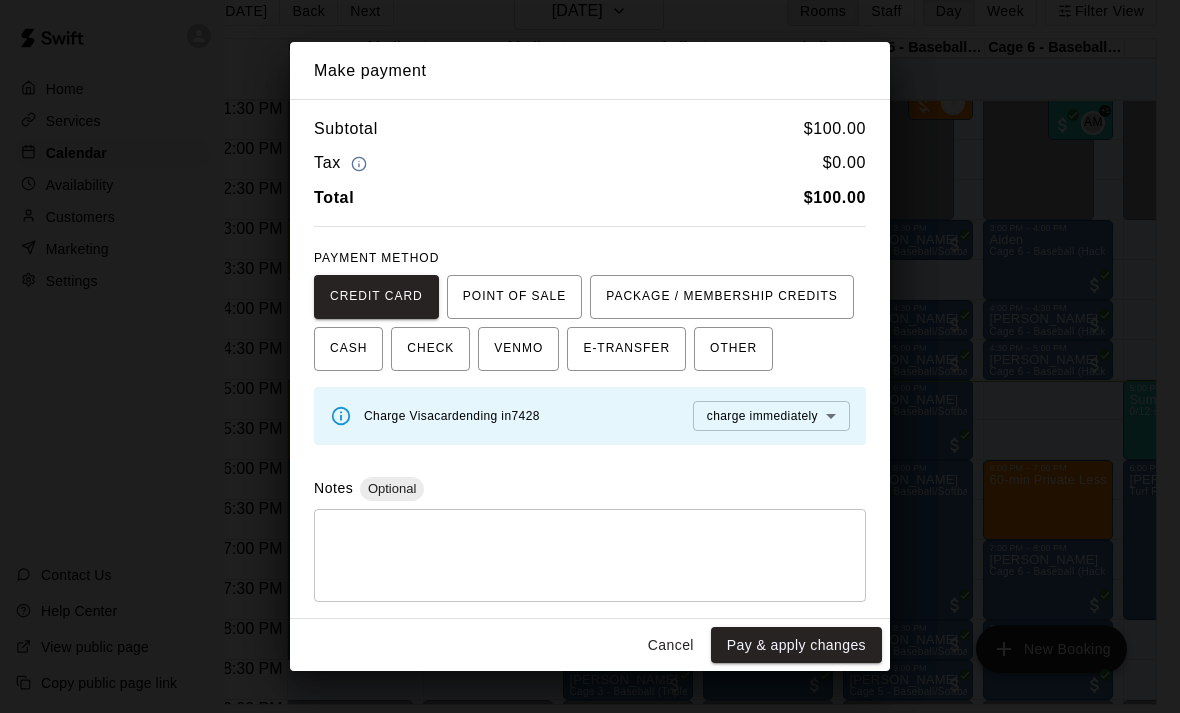 click on "CASH" at bounding box center [348, 349] 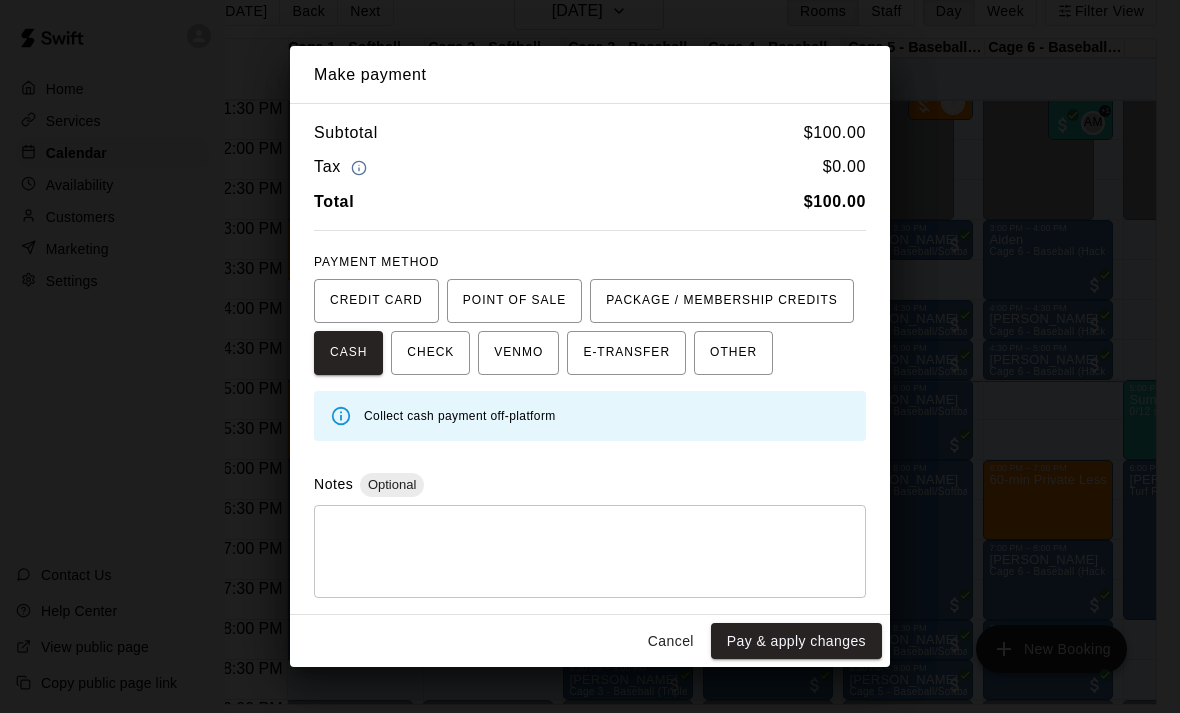 click on "Pay & apply changes" at bounding box center (796, 641) 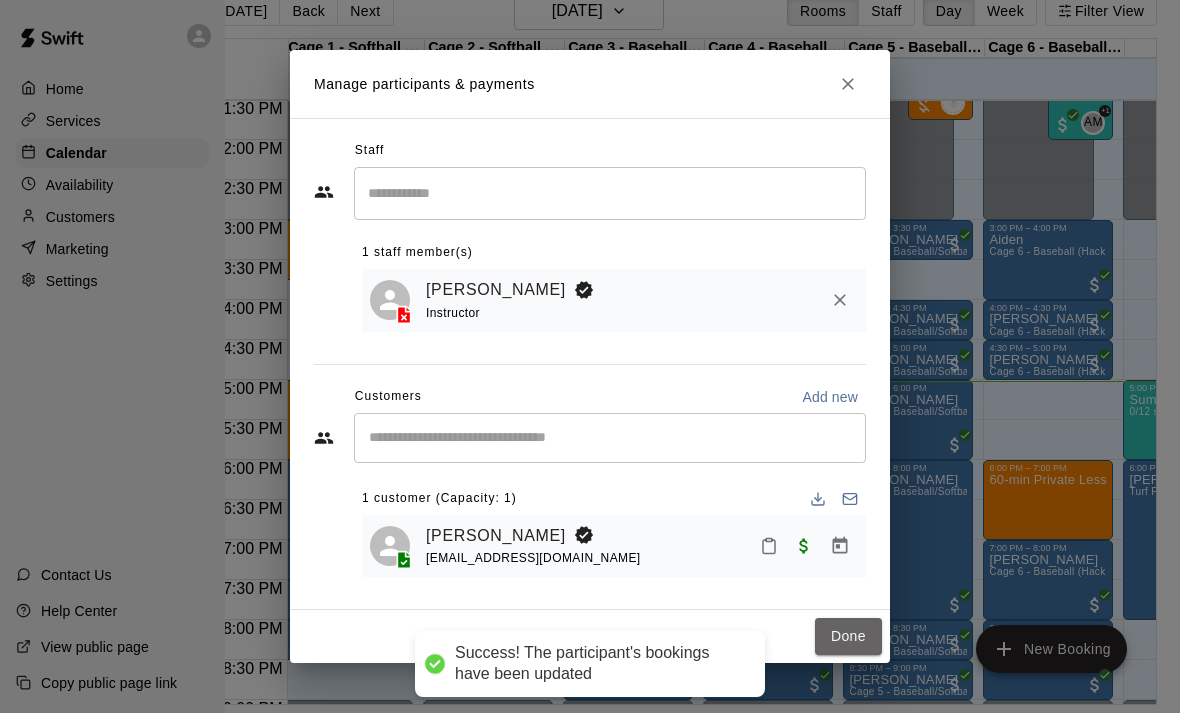 click on "Done" at bounding box center [848, 636] 